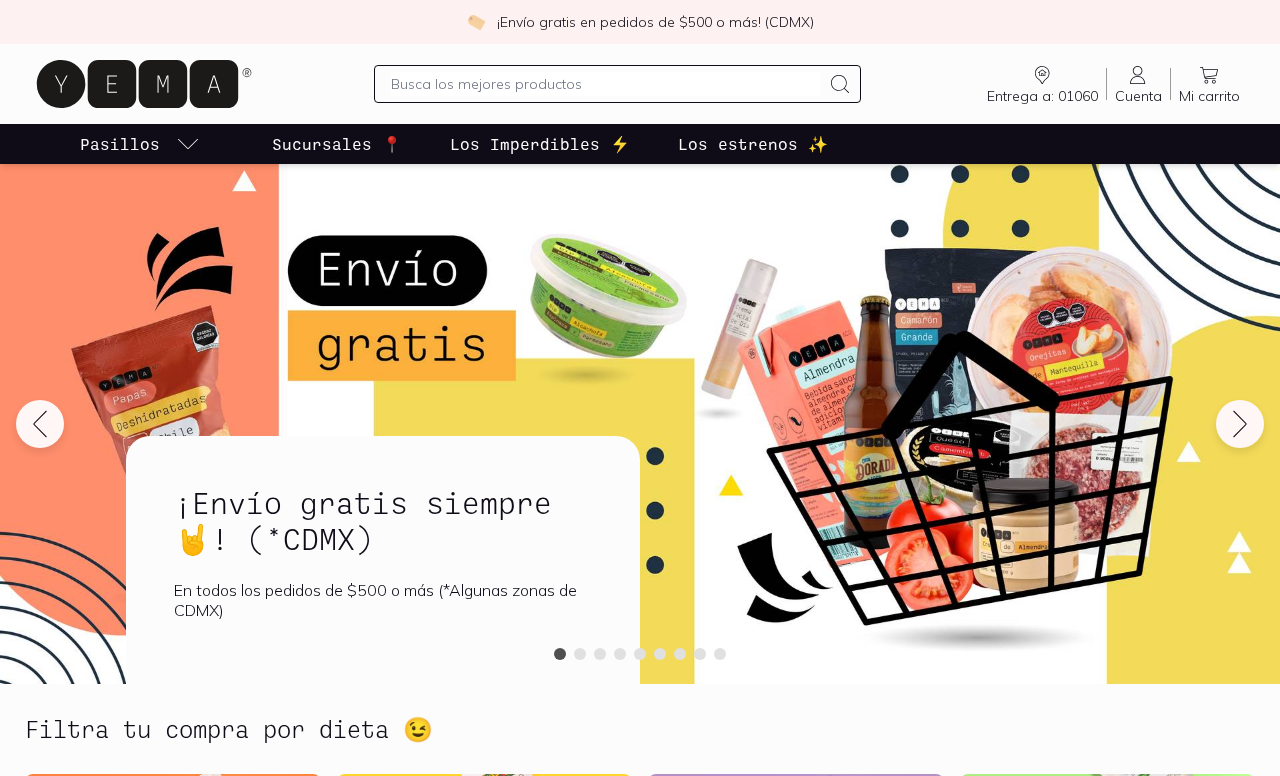 scroll, scrollTop: 0, scrollLeft: 0, axis: both 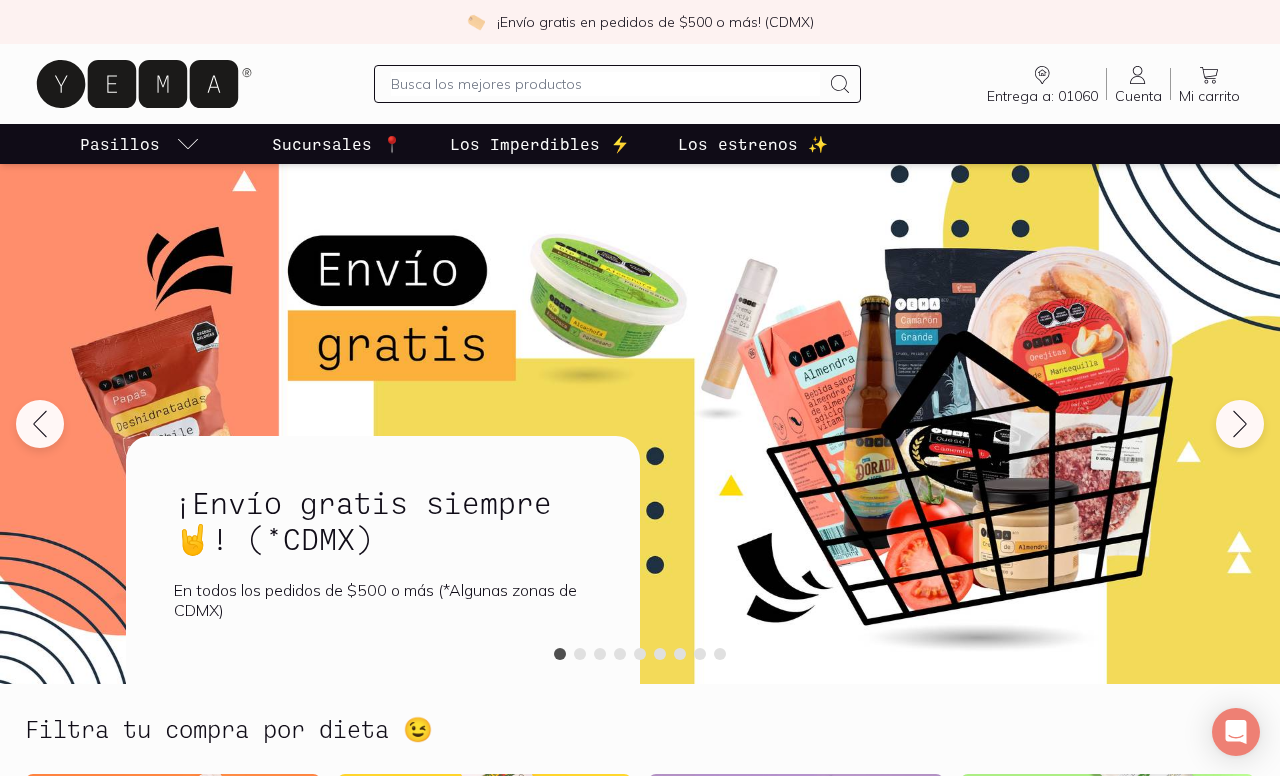click on "Mi carrito" at bounding box center (1209, 96) 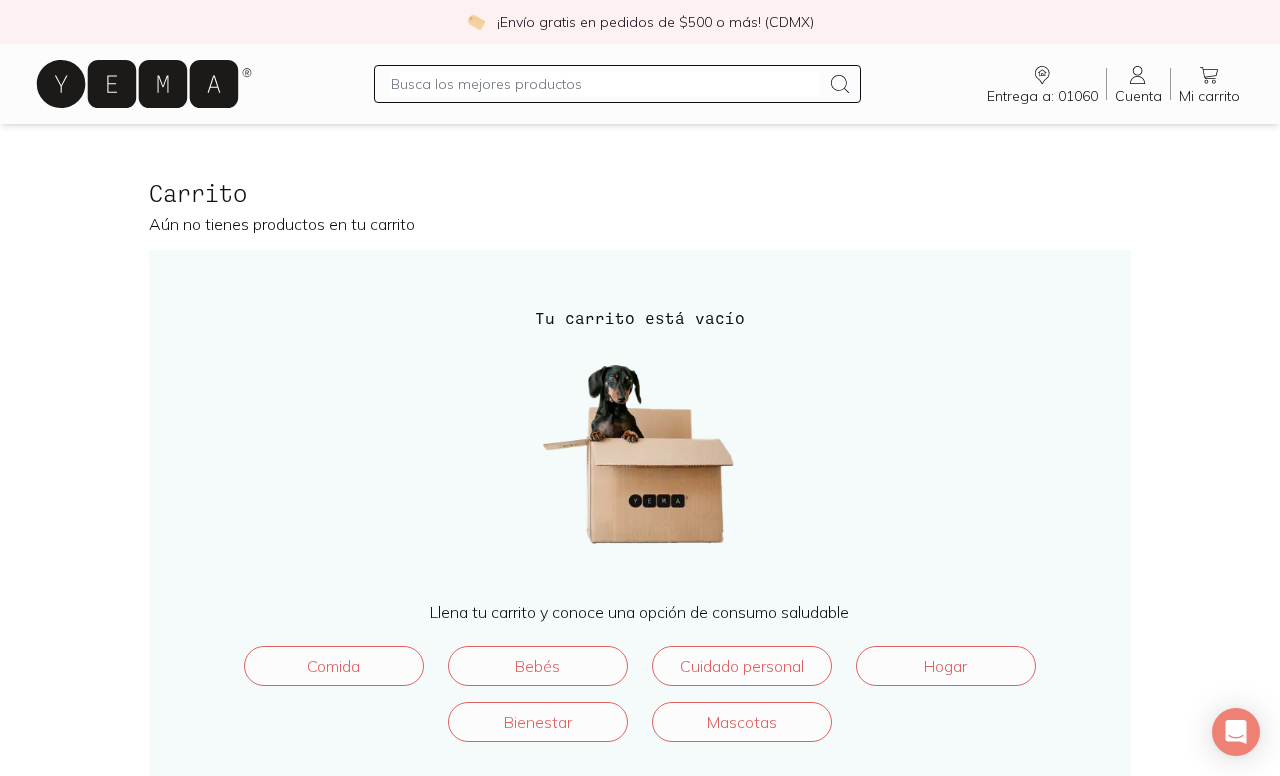 click 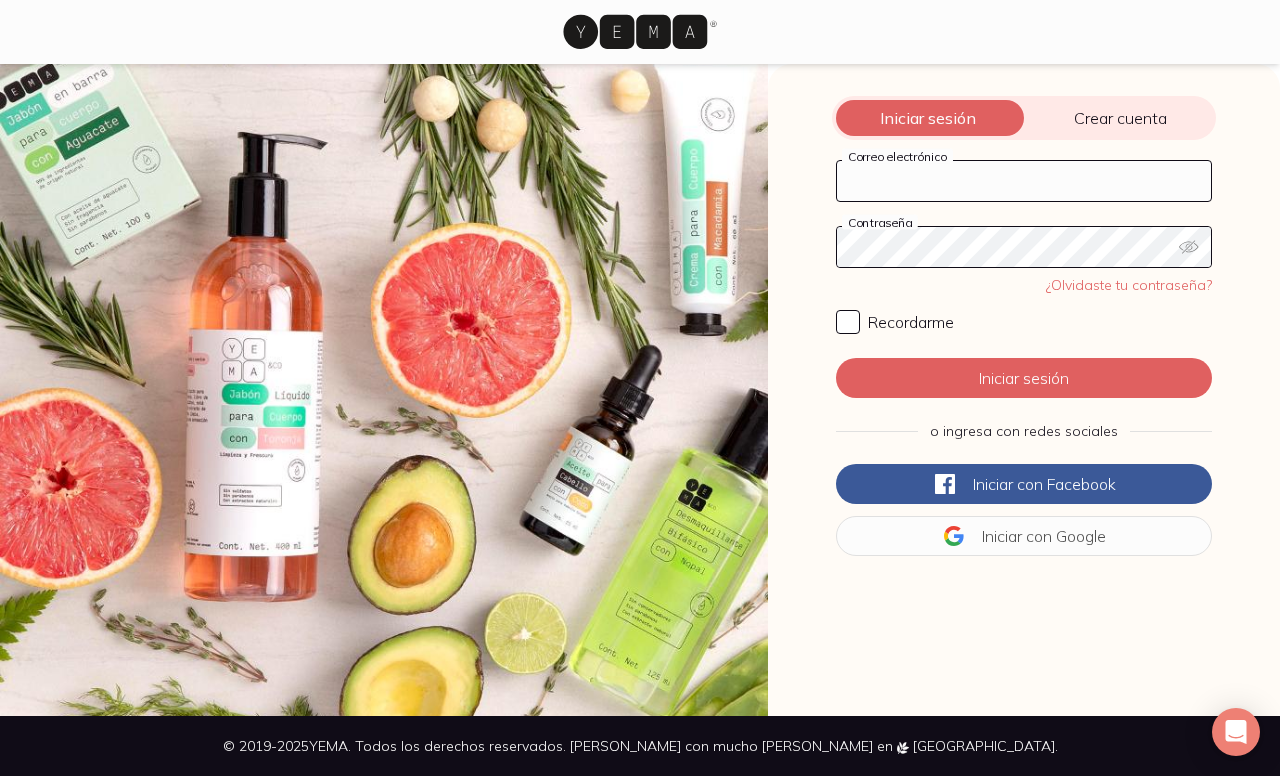 type on "[EMAIL_ADDRESS][DOMAIN_NAME]" 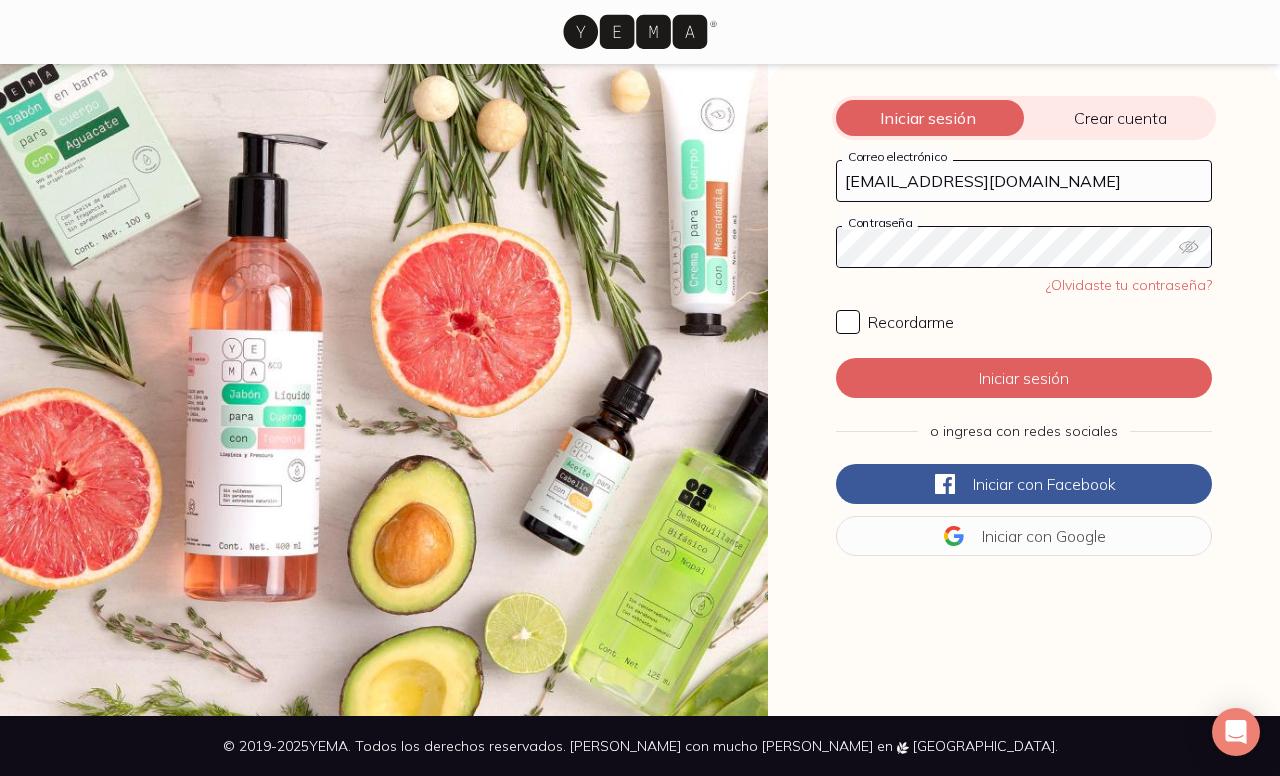 click on "[EMAIL_ADDRESS][DOMAIN_NAME]" at bounding box center (1024, 181) 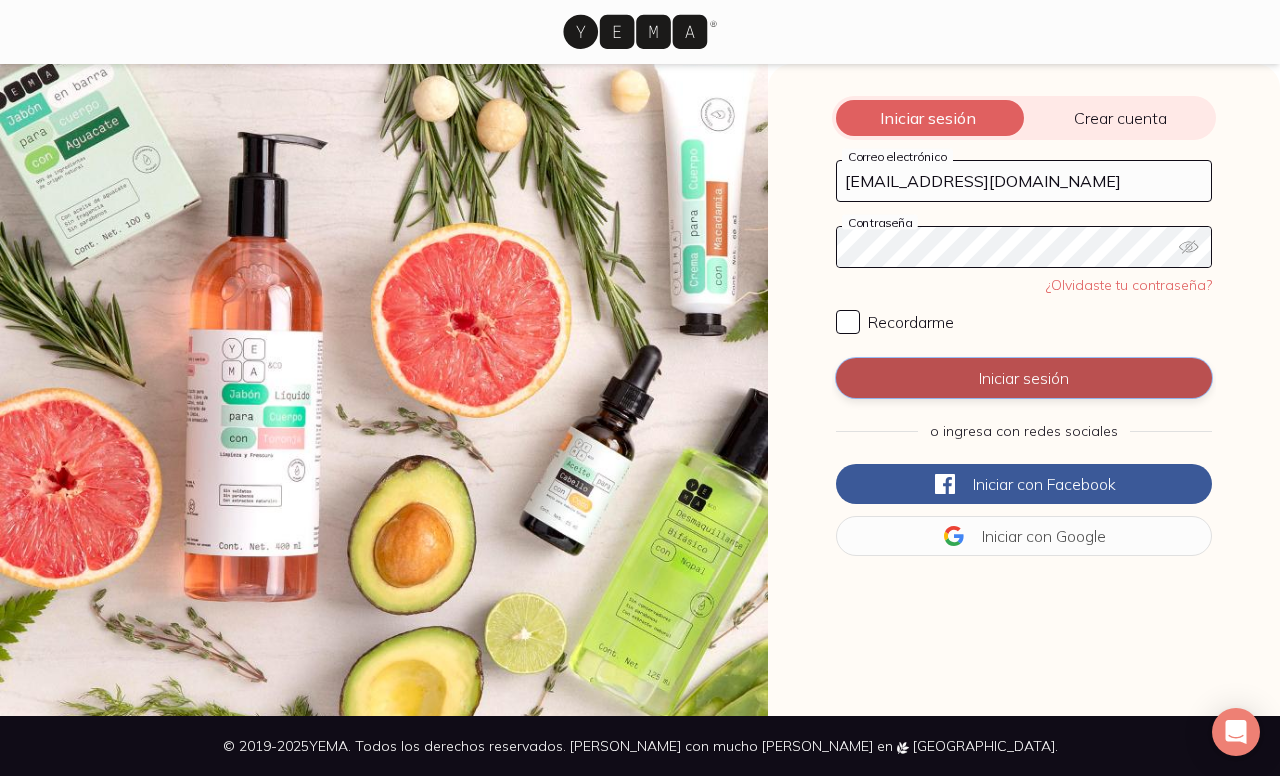 click on "Iniciar sesión" at bounding box center (1024, 378) 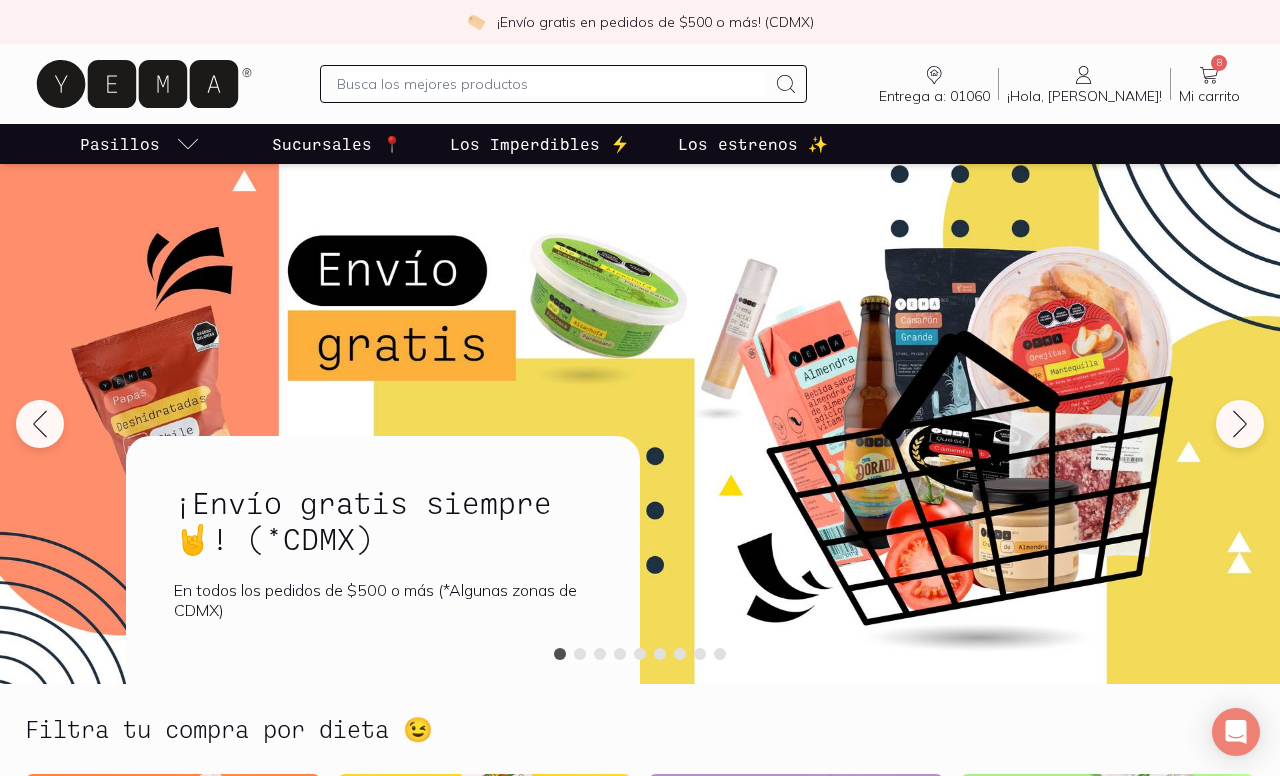 click on "¡Envío gratis en pedidos de $500 o más! (CDMX)" at bounding box center (640, 22) 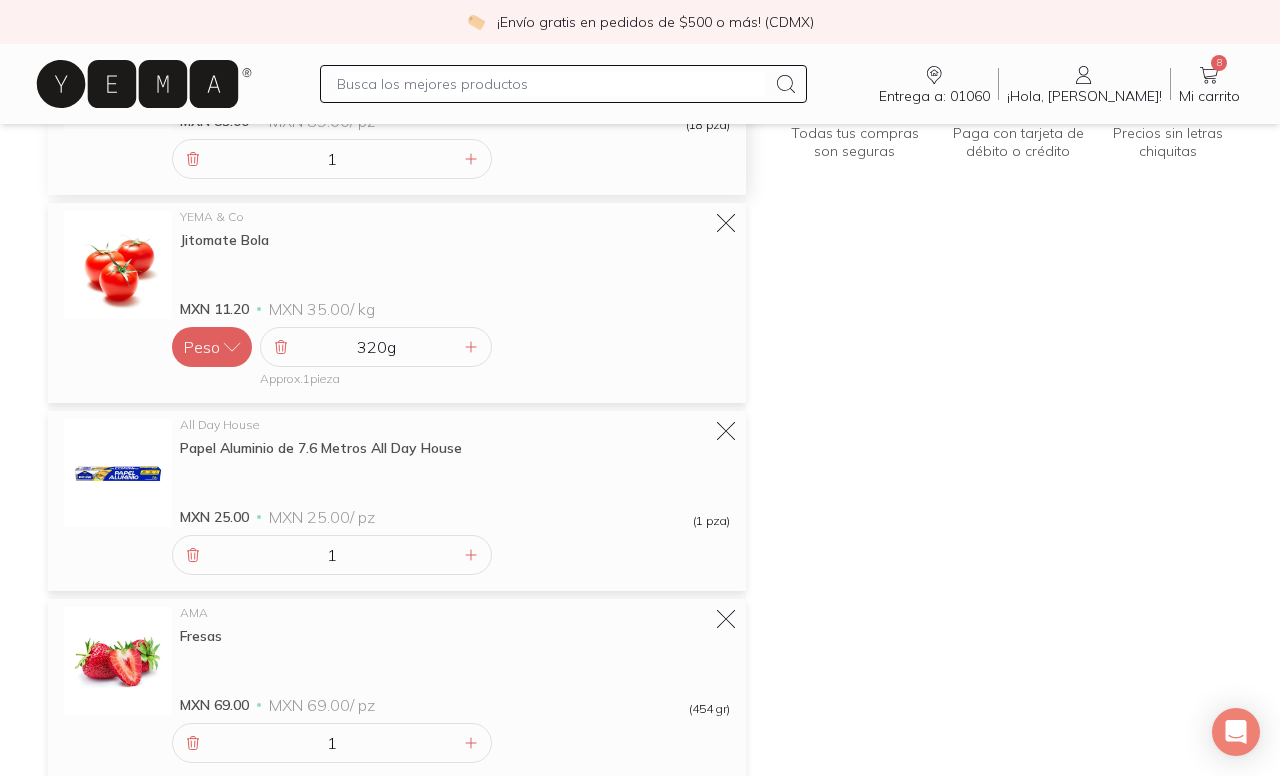 scroll, scrollTop: 346, scrollLeft: 0, axis: vertical 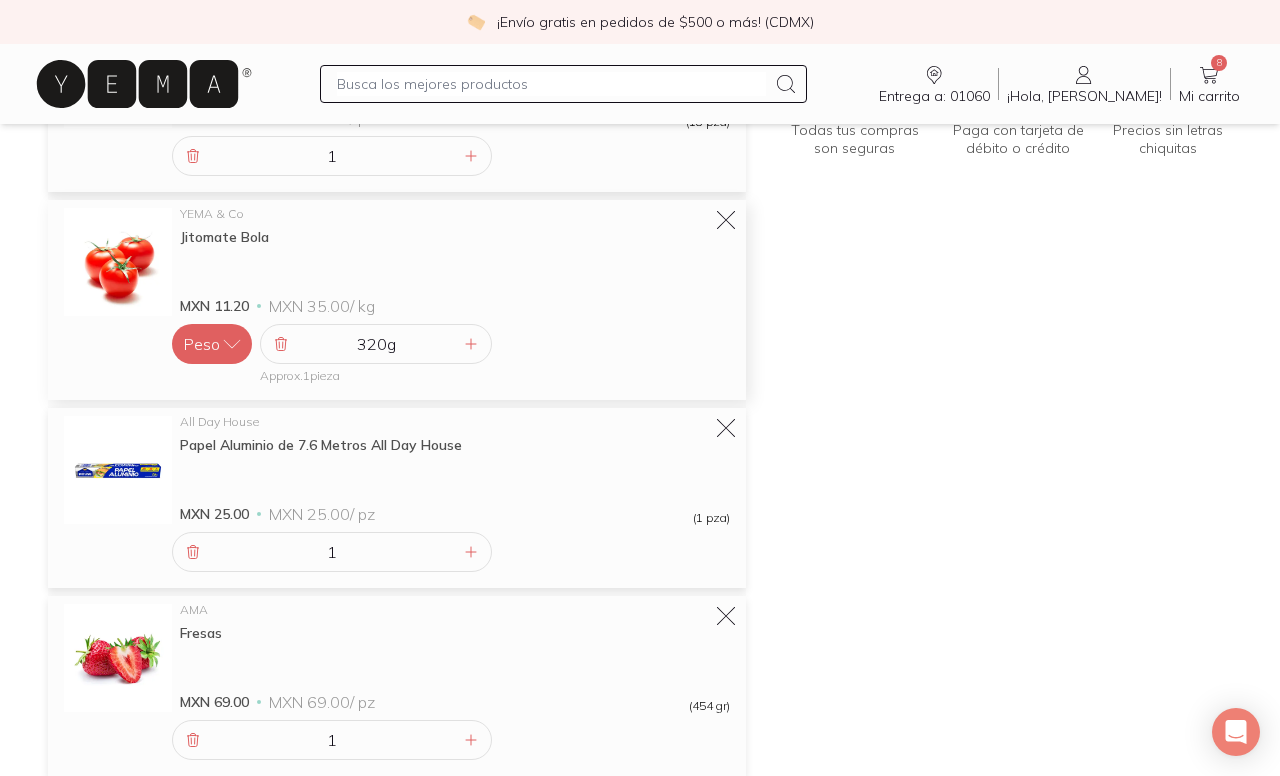 click on "320 g" at bounding box center [376, 344] 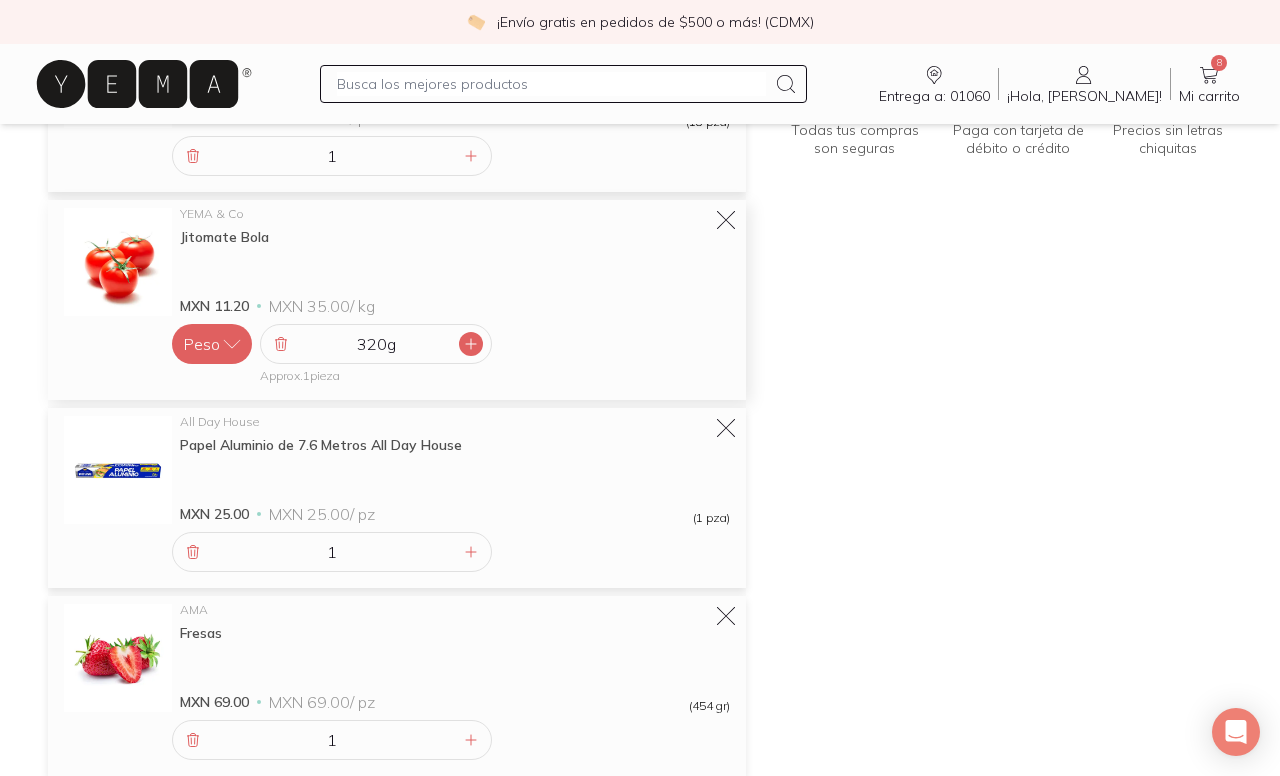 click 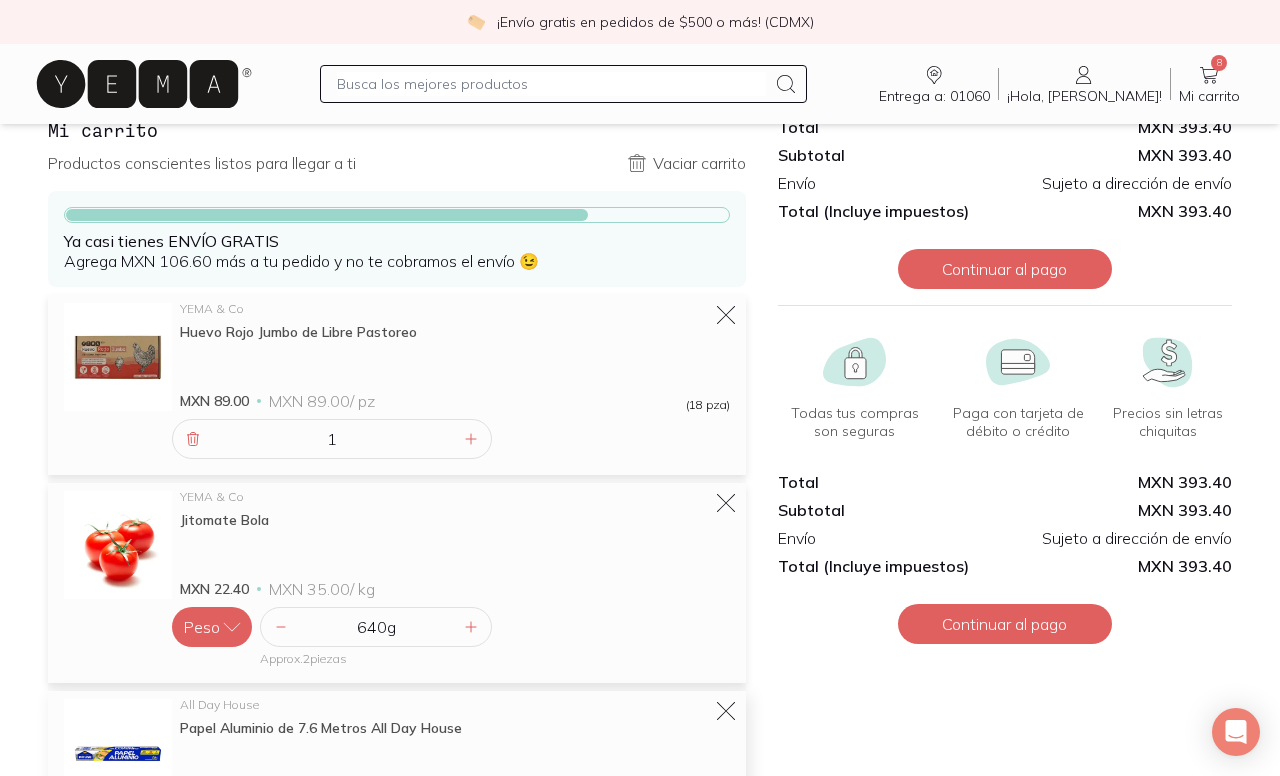 scroll, scrollTop: 0, scrollLeft: 0, axis: both 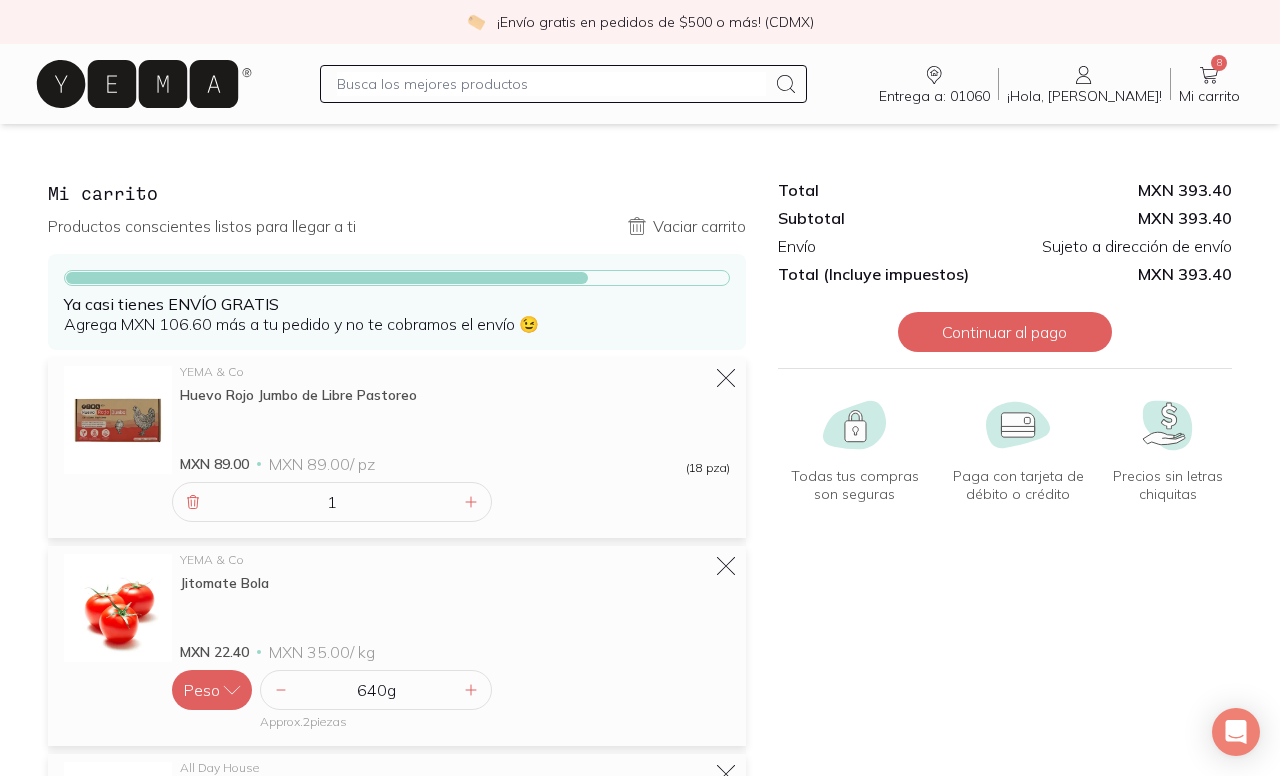 click 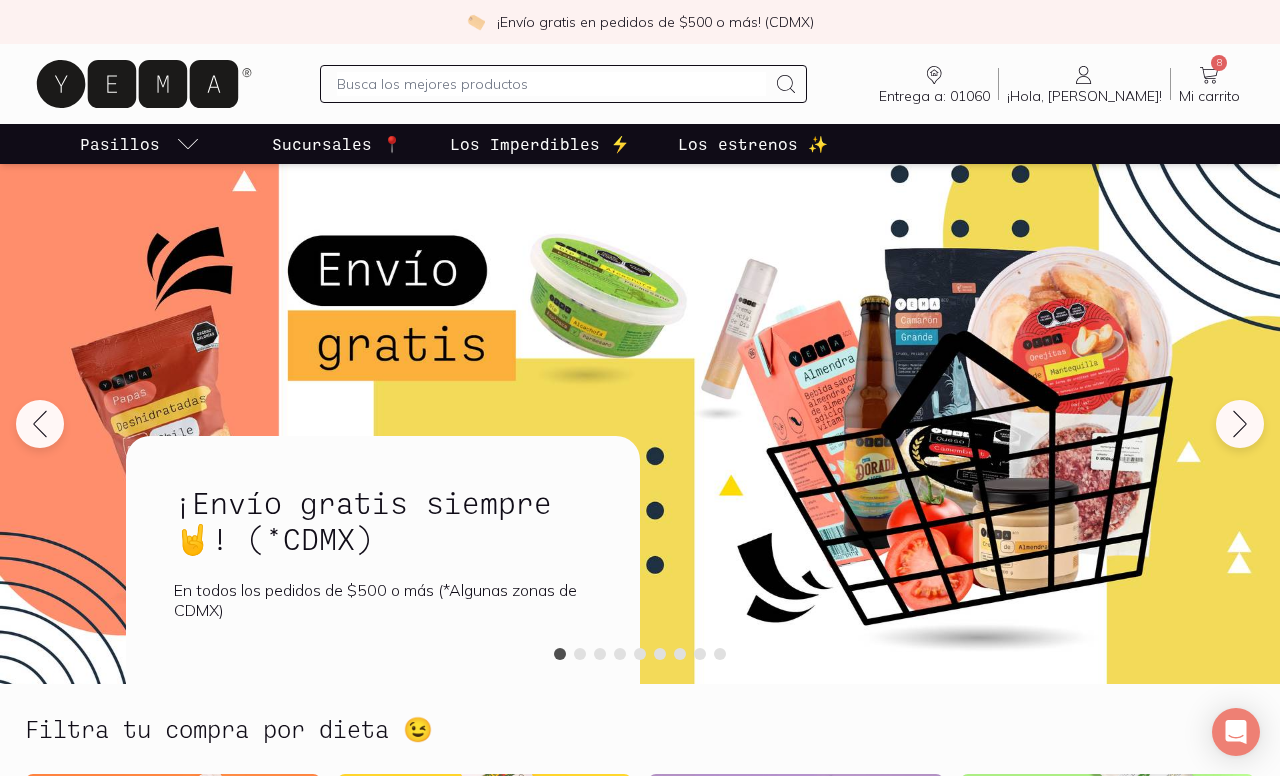 click on "Los Imperdibles ⚡️" at bounding box center [540, 144] 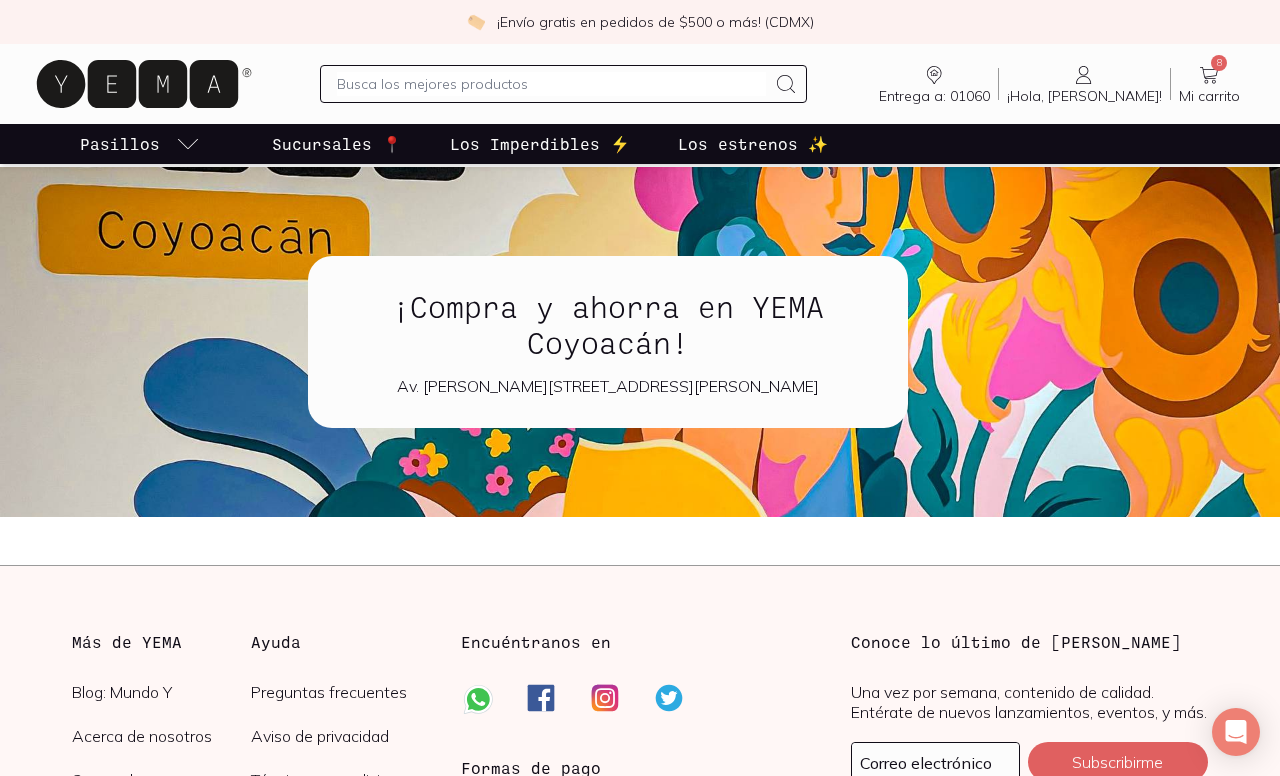 scroll, scrollTop: 2077, scrollLeft: 0, axis: vertical 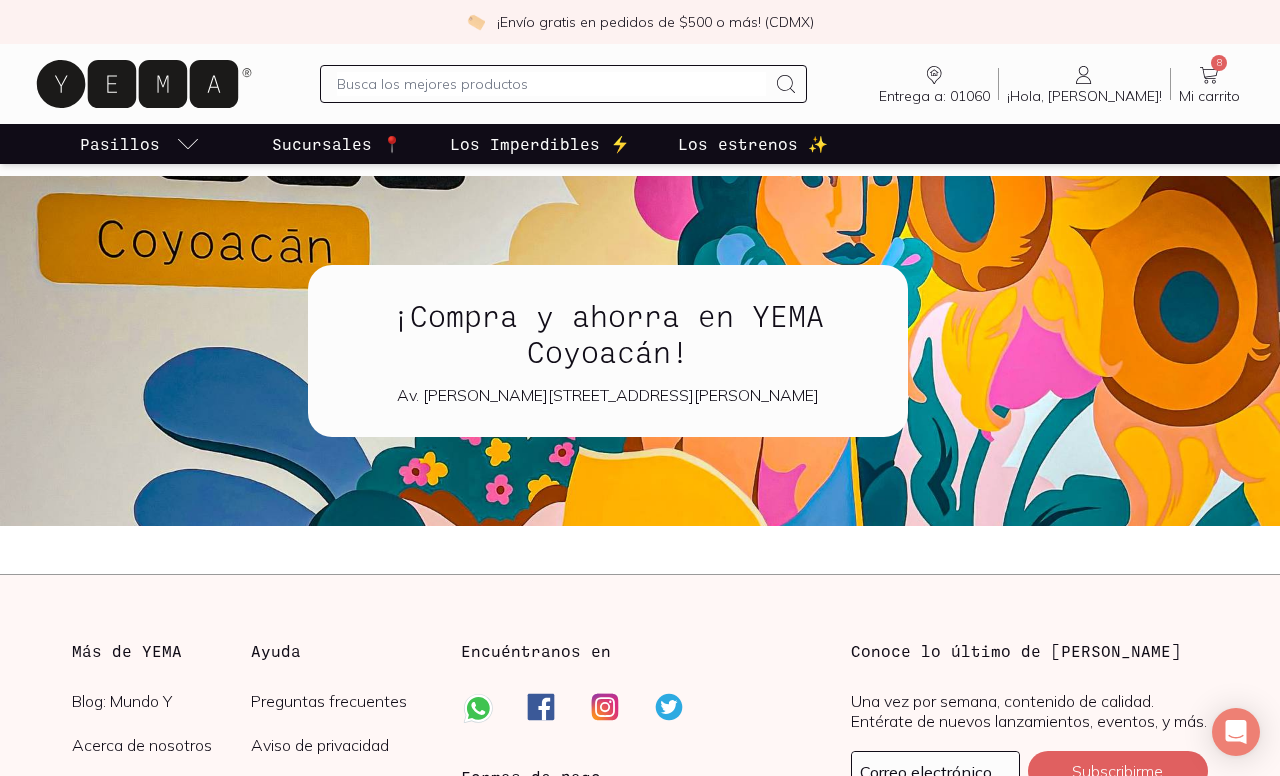 click on "¡Compra y ahorra en YEMA Coyoacán!" at bounding box center [608, 333] 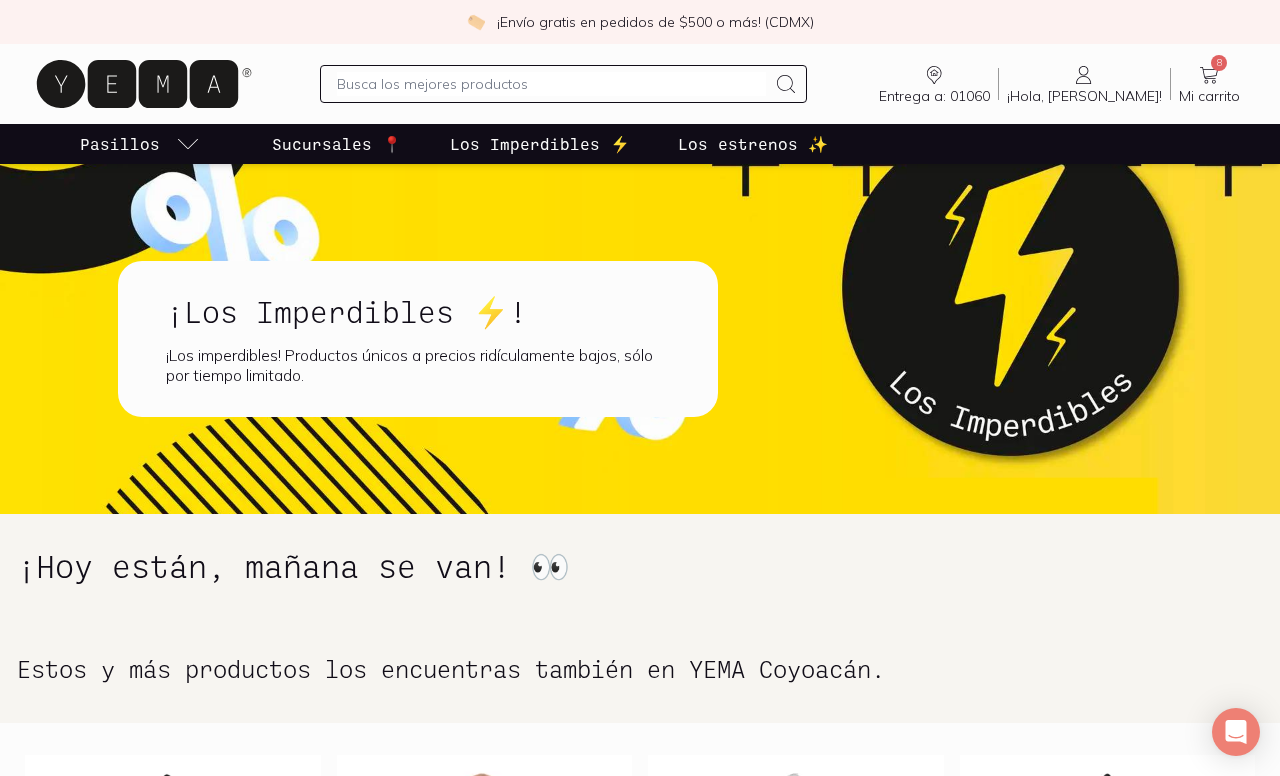 scroll, scrollTop: 706, scrollLeft: 0, axis: vertical 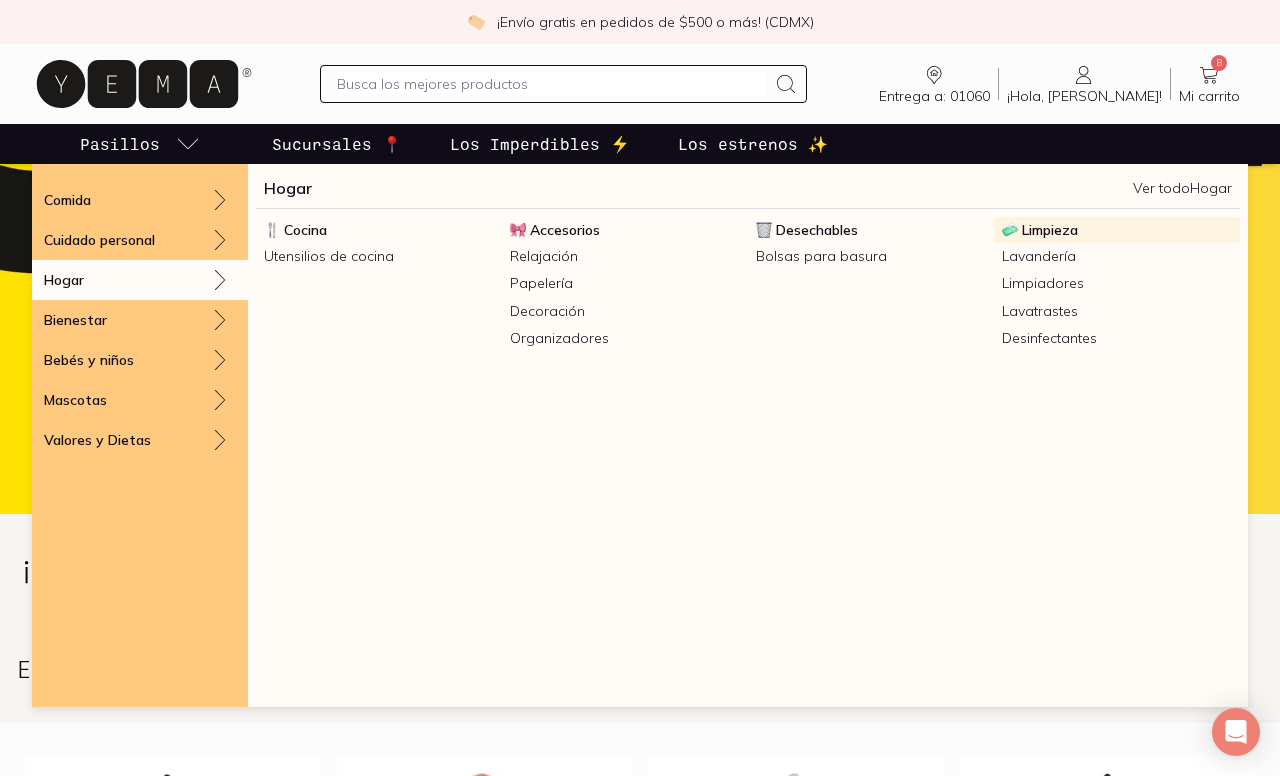 click on "Limpieza" at bounding box center (1050, 230) 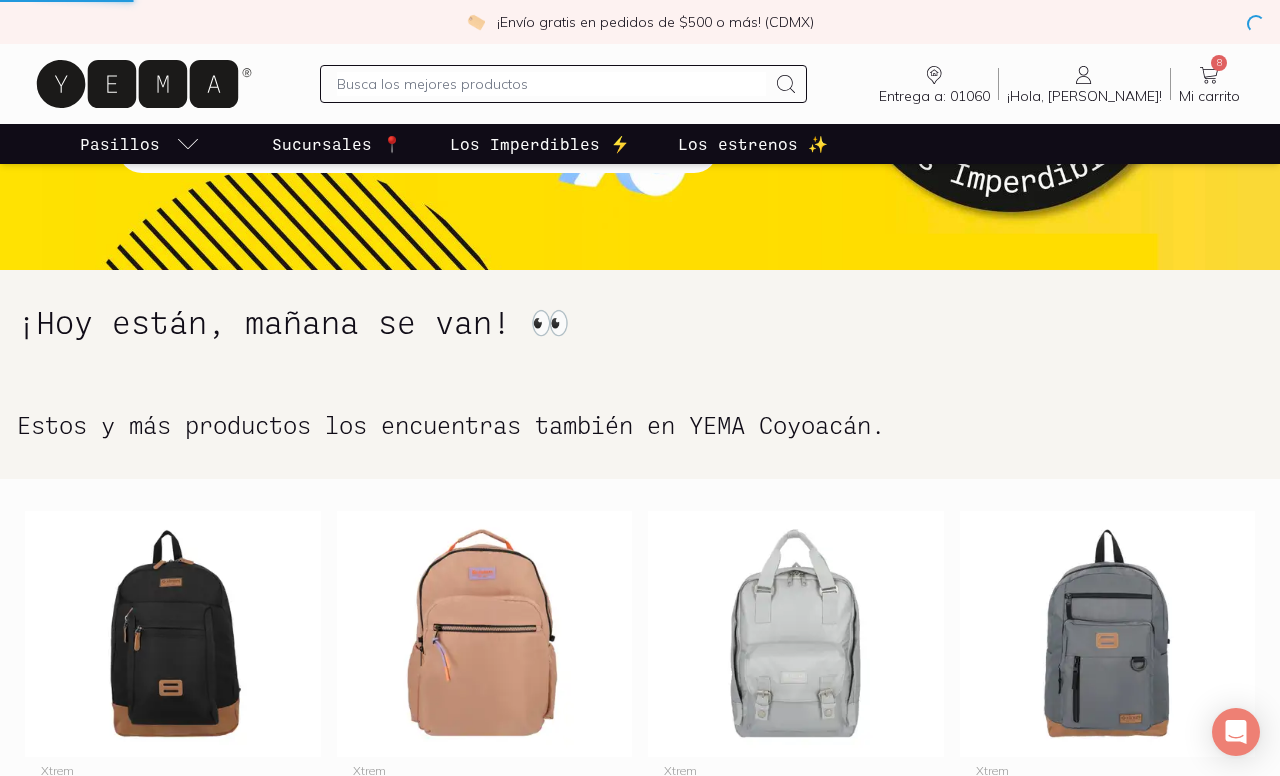 scroll, scrollTop: 247, scrollLeft: 0, axis: vertical 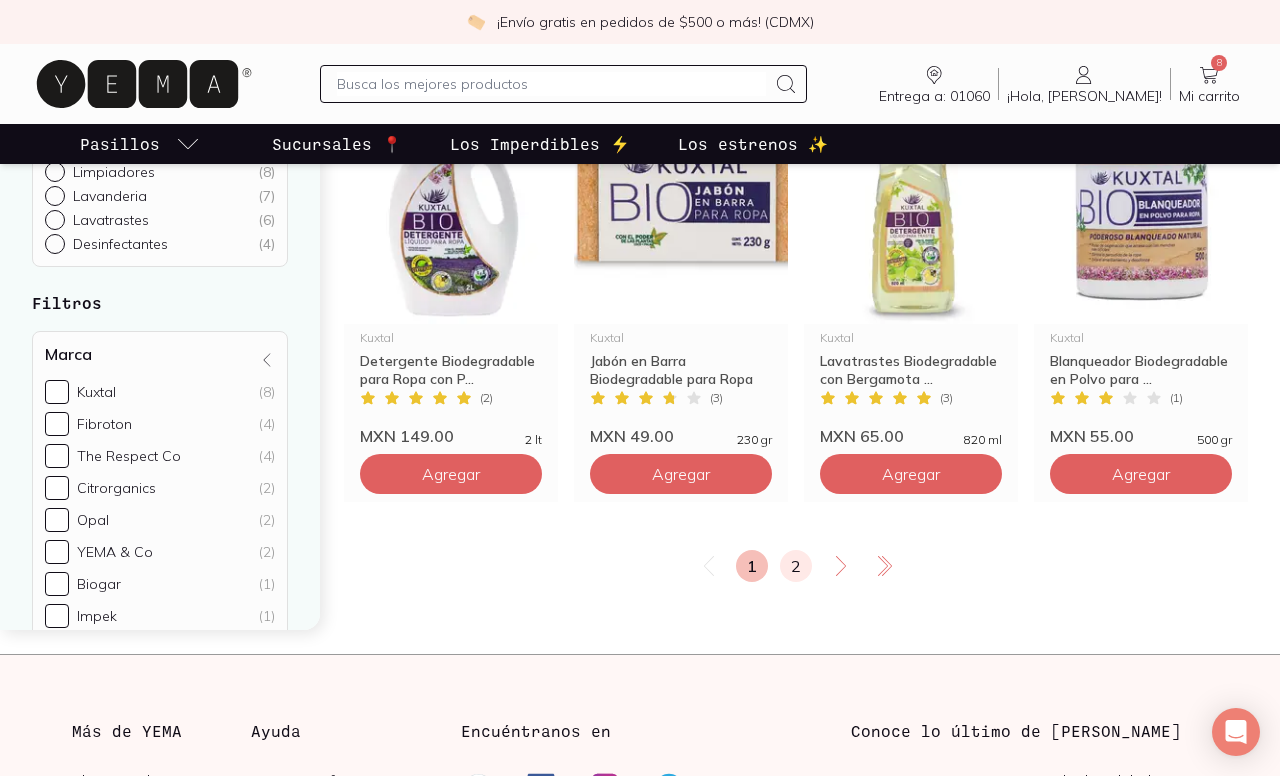 click on "2" at bounding box center (796, 566) 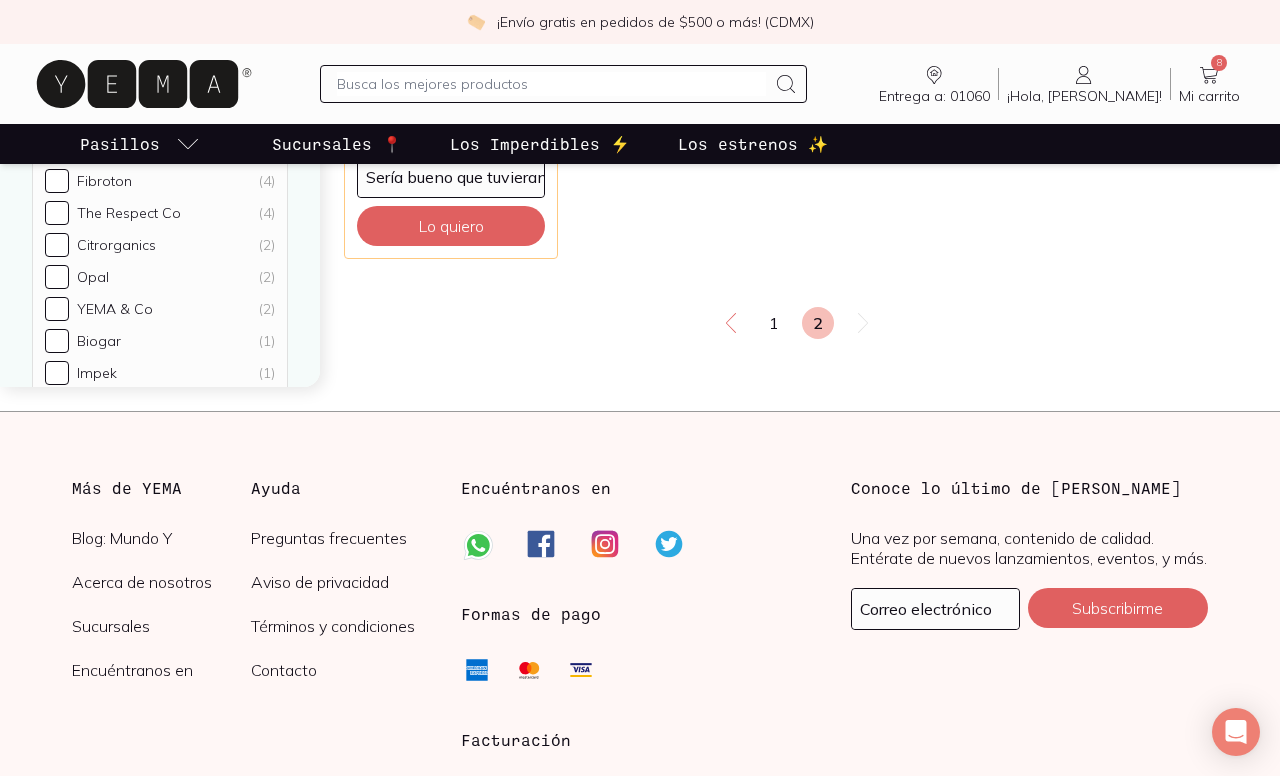 scroll, scrollTop: 594, scrollLeft: 0, axis: vertical 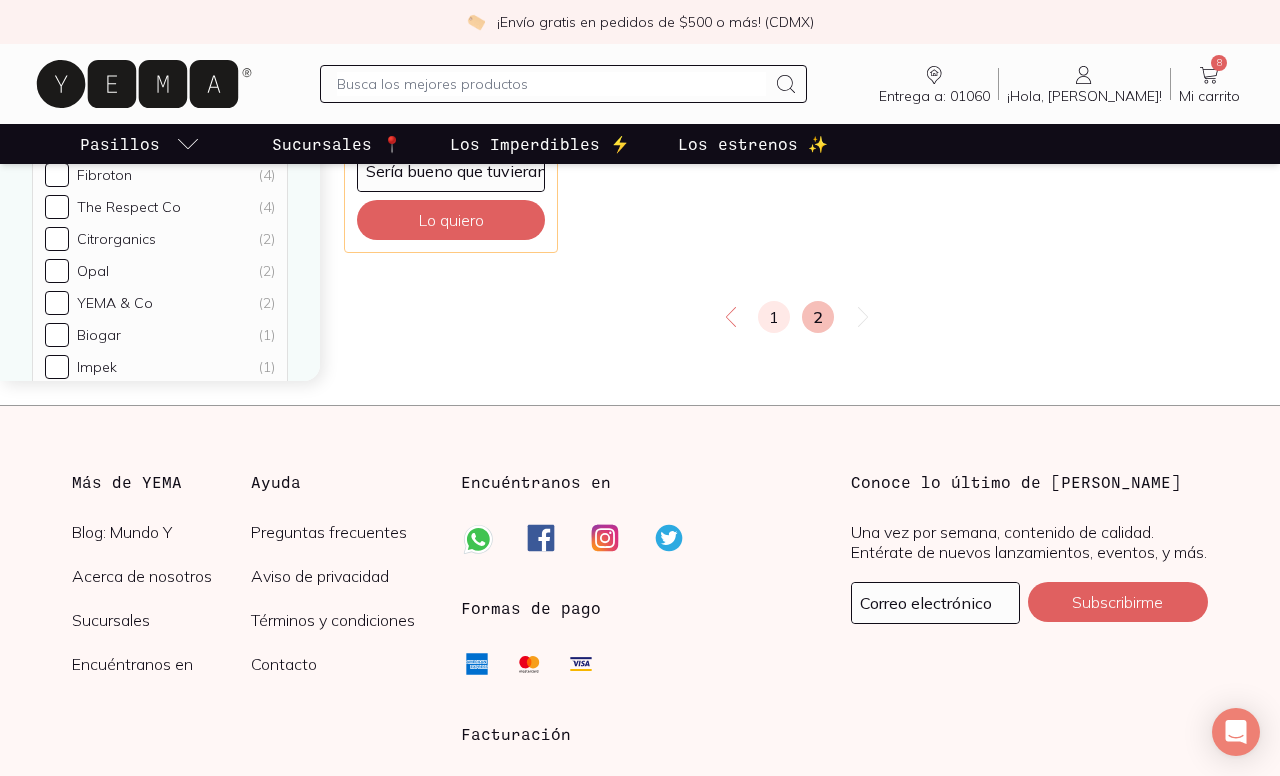 click on "1" at bounding box center (774, 317) 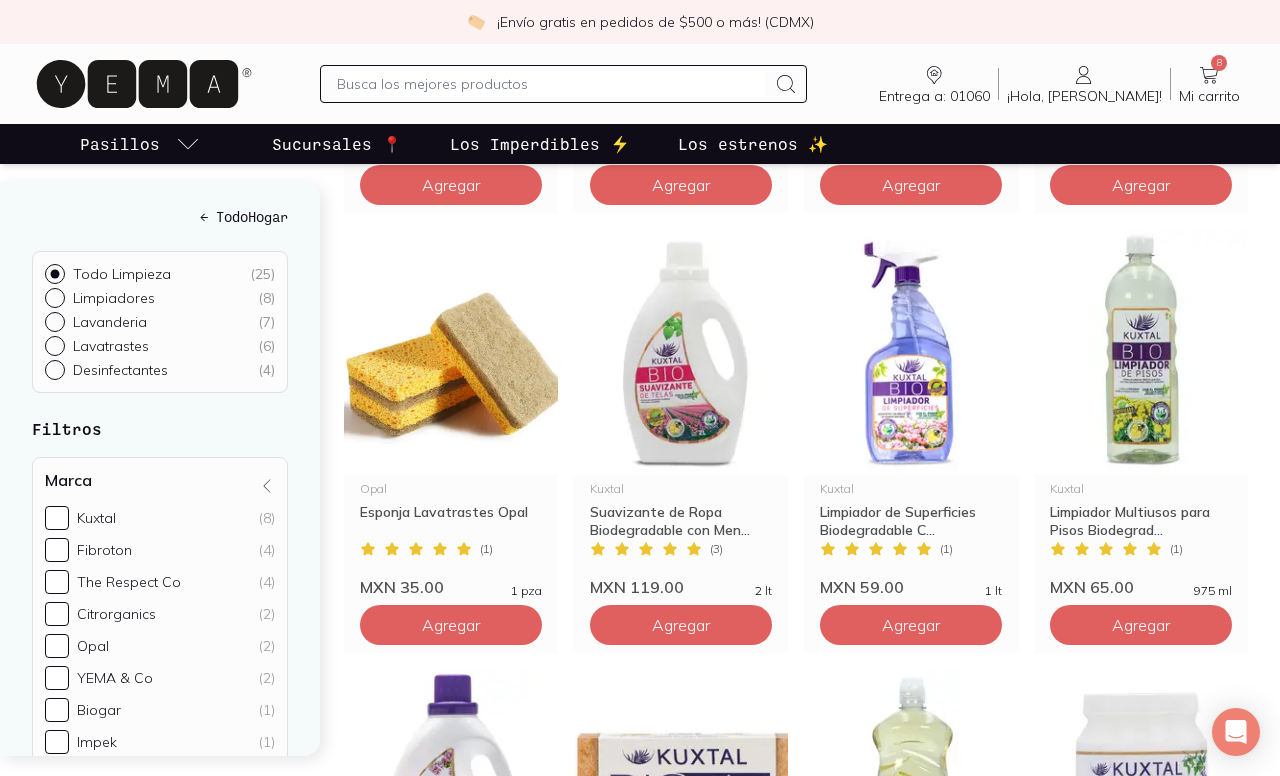 scroll, scrollTop: 1416, scrollLeft: 0, axis: vertical 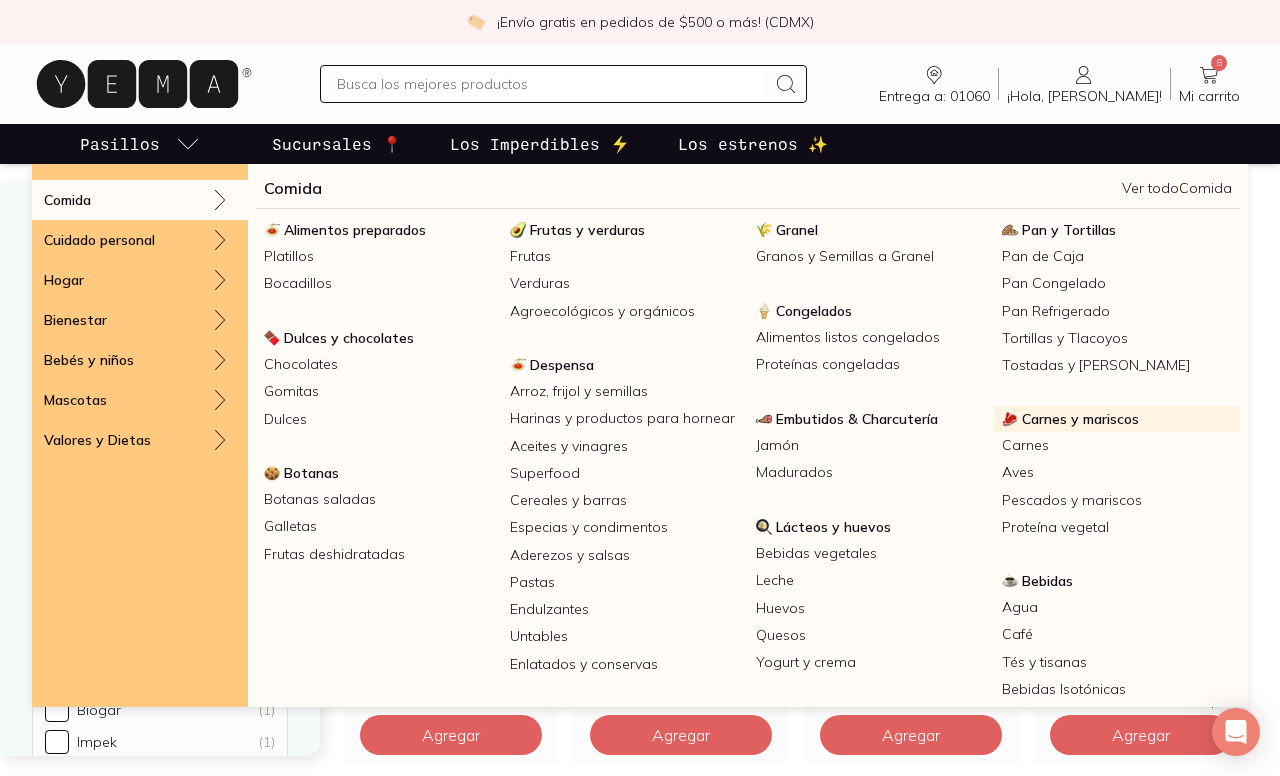 click on "Carnes y mariscos" at bounding box center (1080, 419) 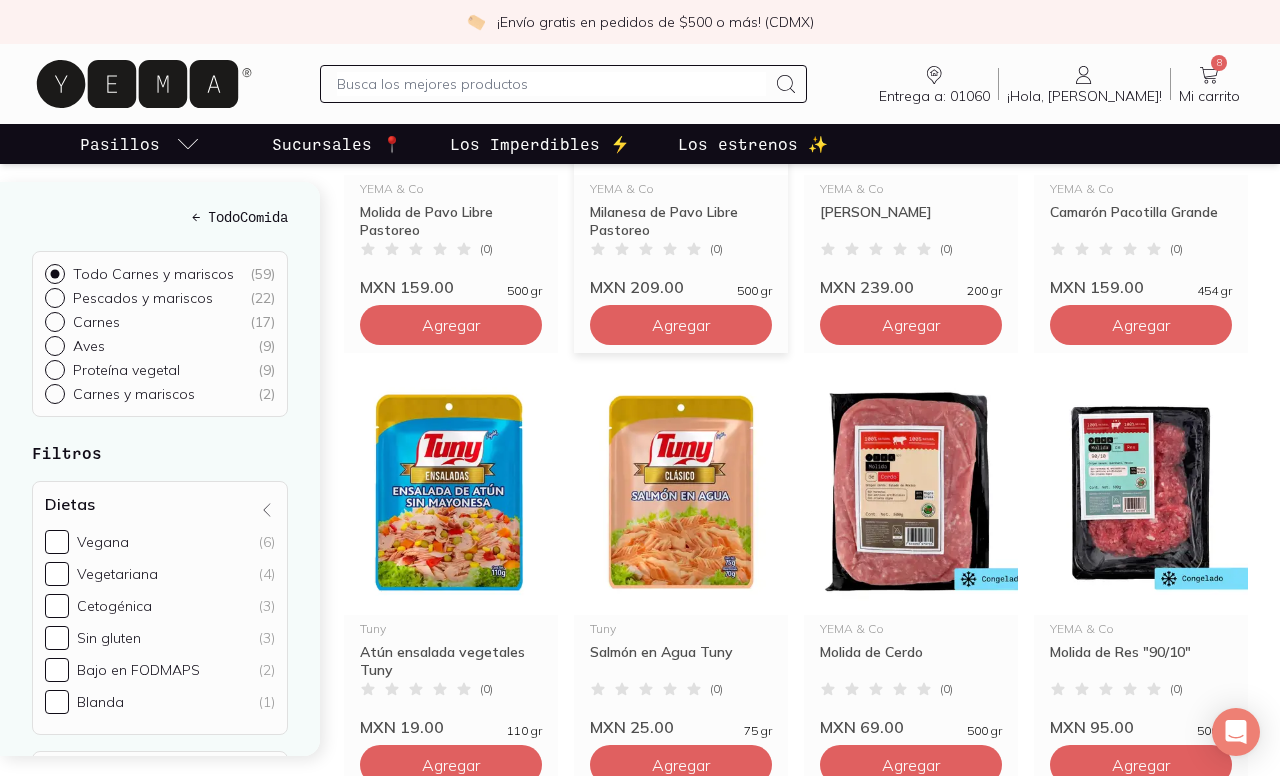 scroll, scrollTop: 483, scrollLeft: 0, axis: vertical 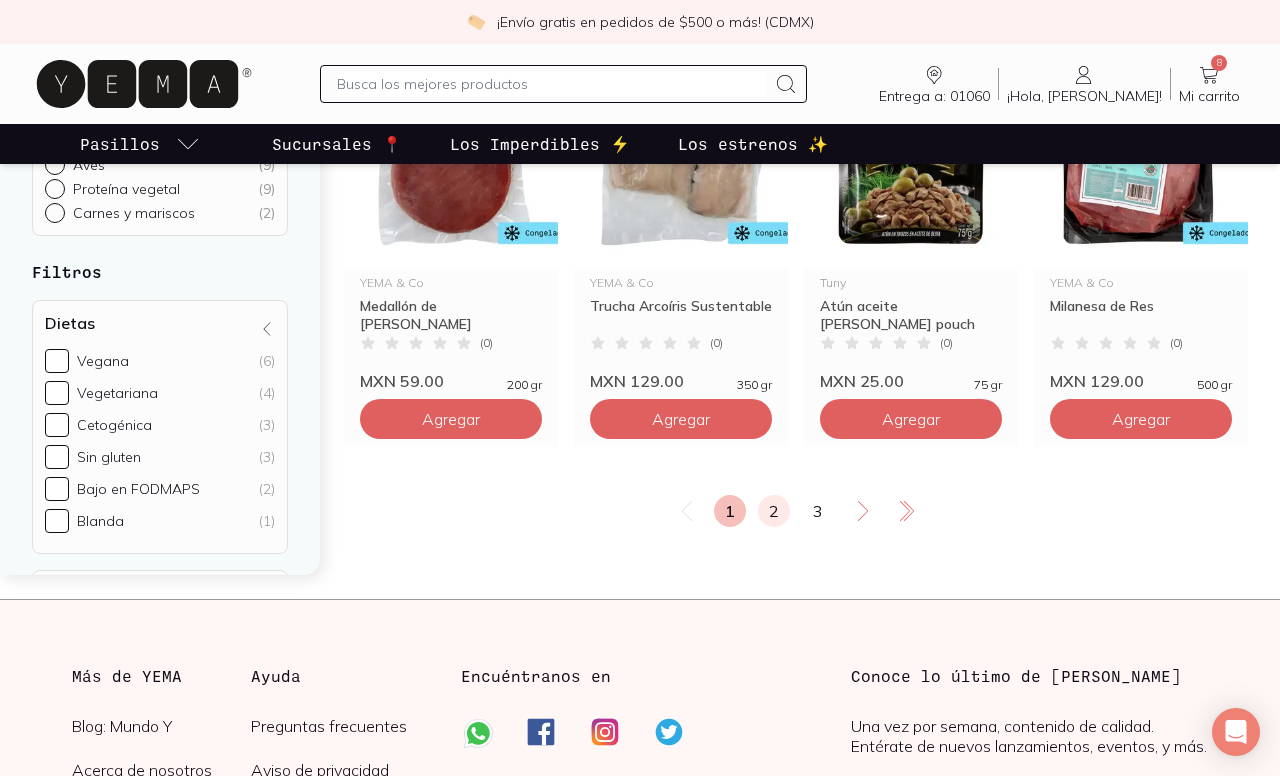 click on "2" at bounding box center (774, 511) 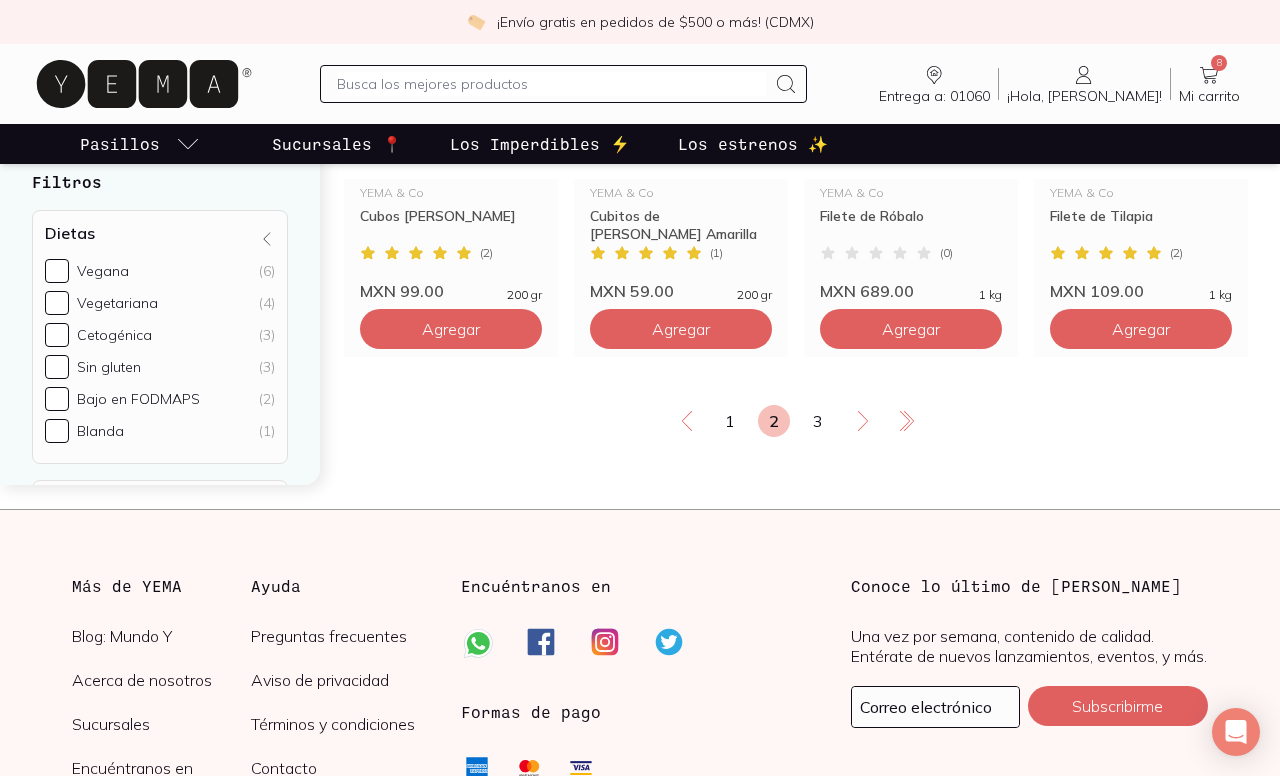 scroll, scrollTop: 2723, scrollLeft: 0, axis: vertical 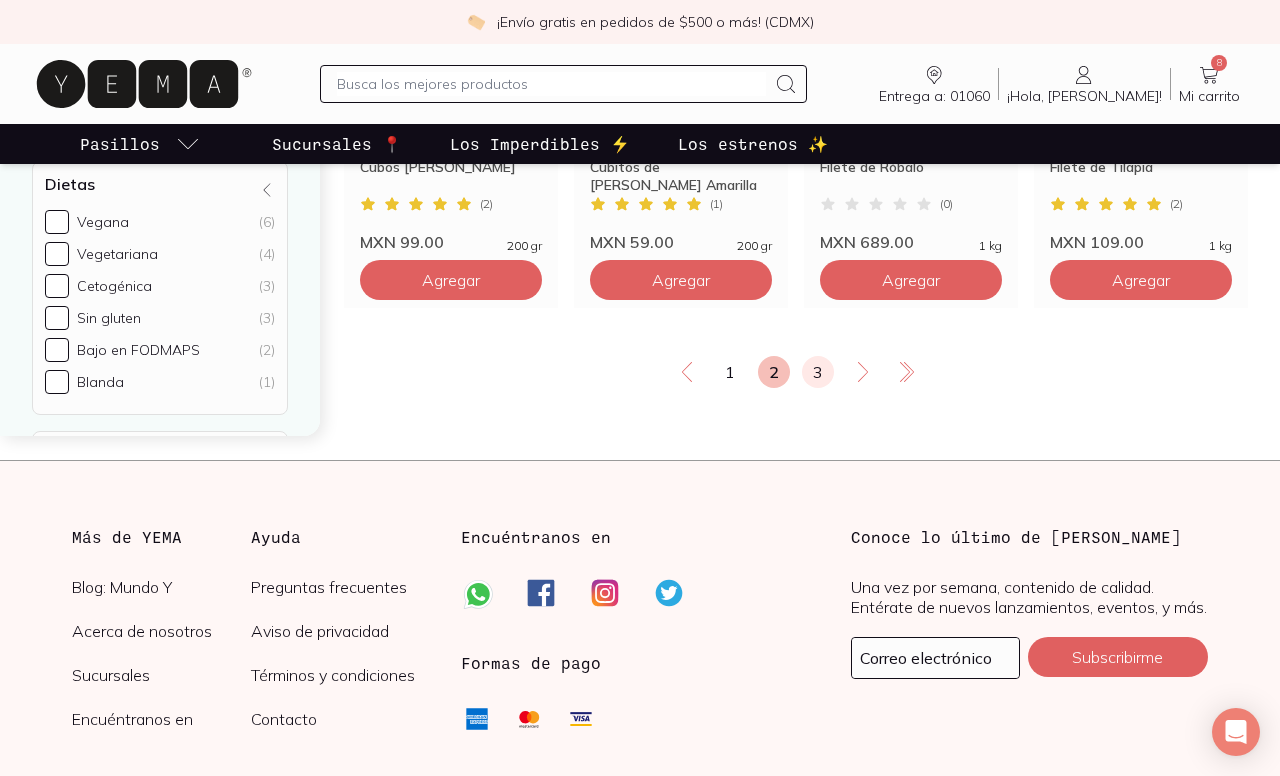 click on "3" at bounding box center [818, 372] 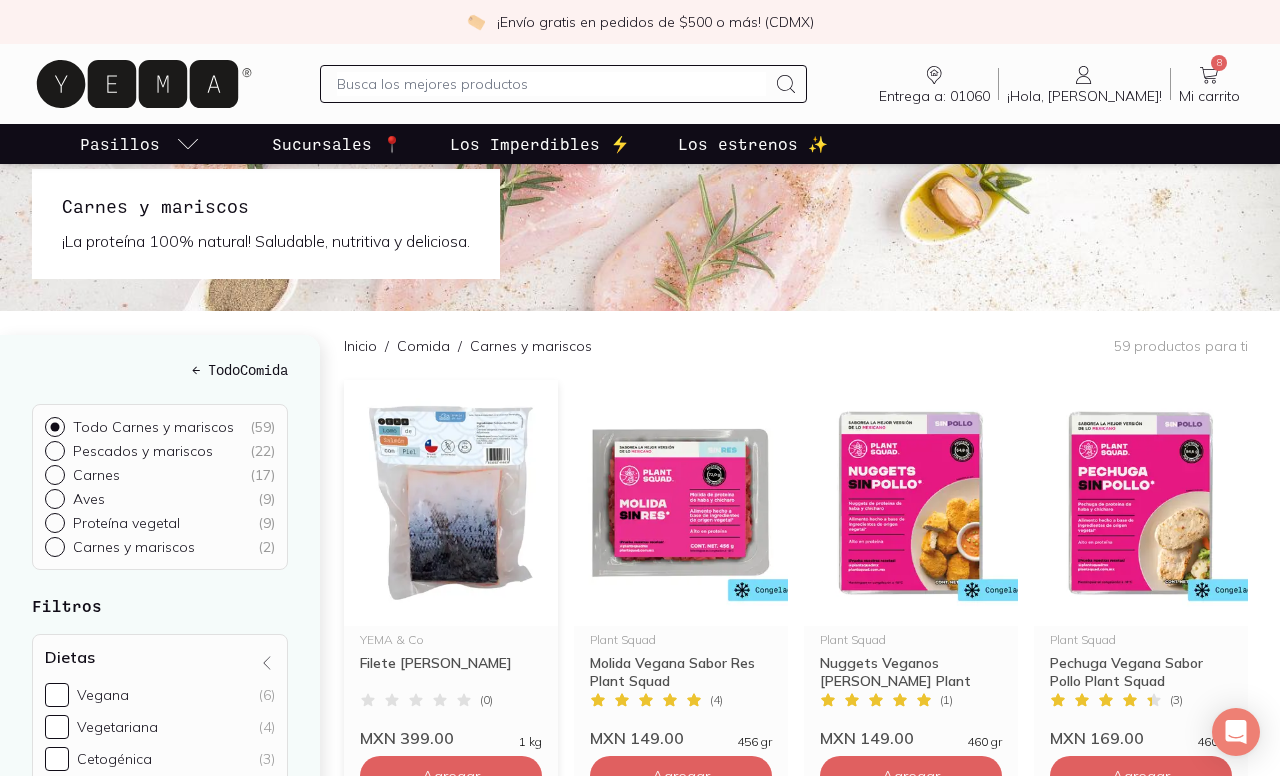 scroll, scrollTop: 0, scrollLeft: 0, axis: both 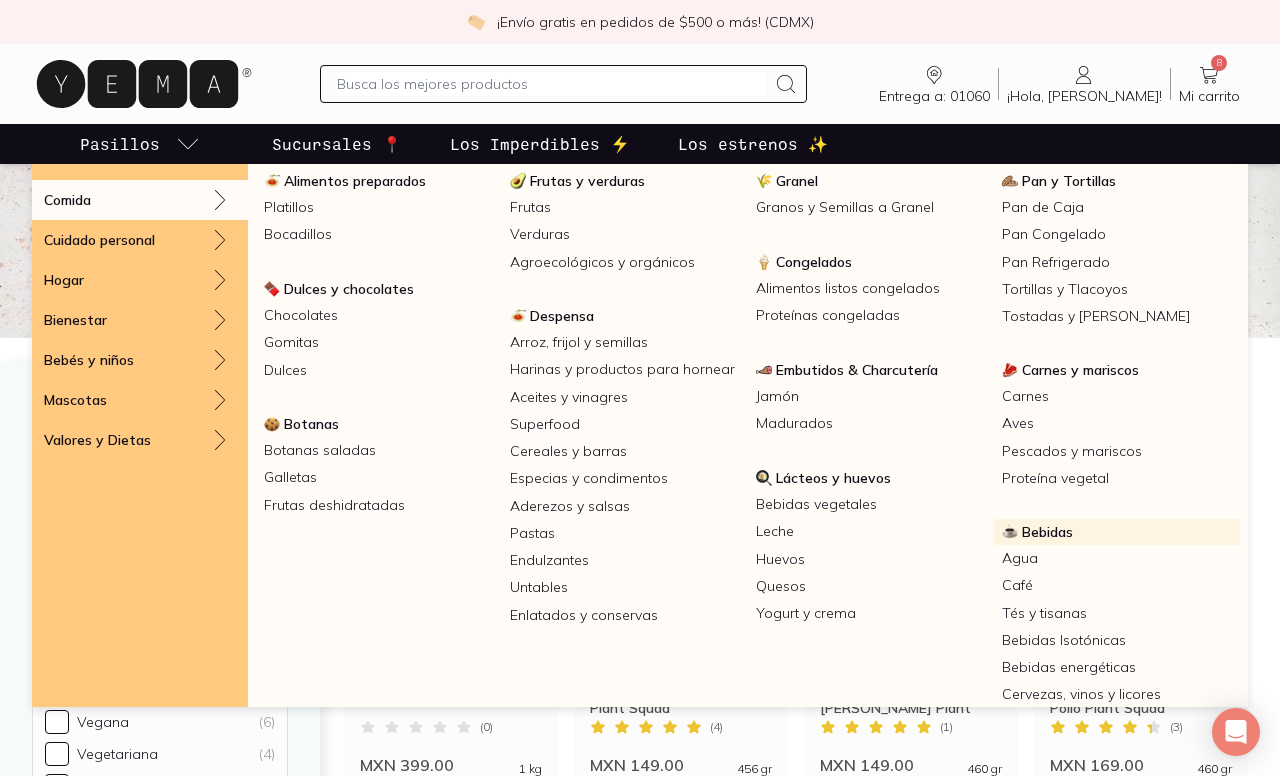 click on "Bebidas" at bounding box center (1047, 532) 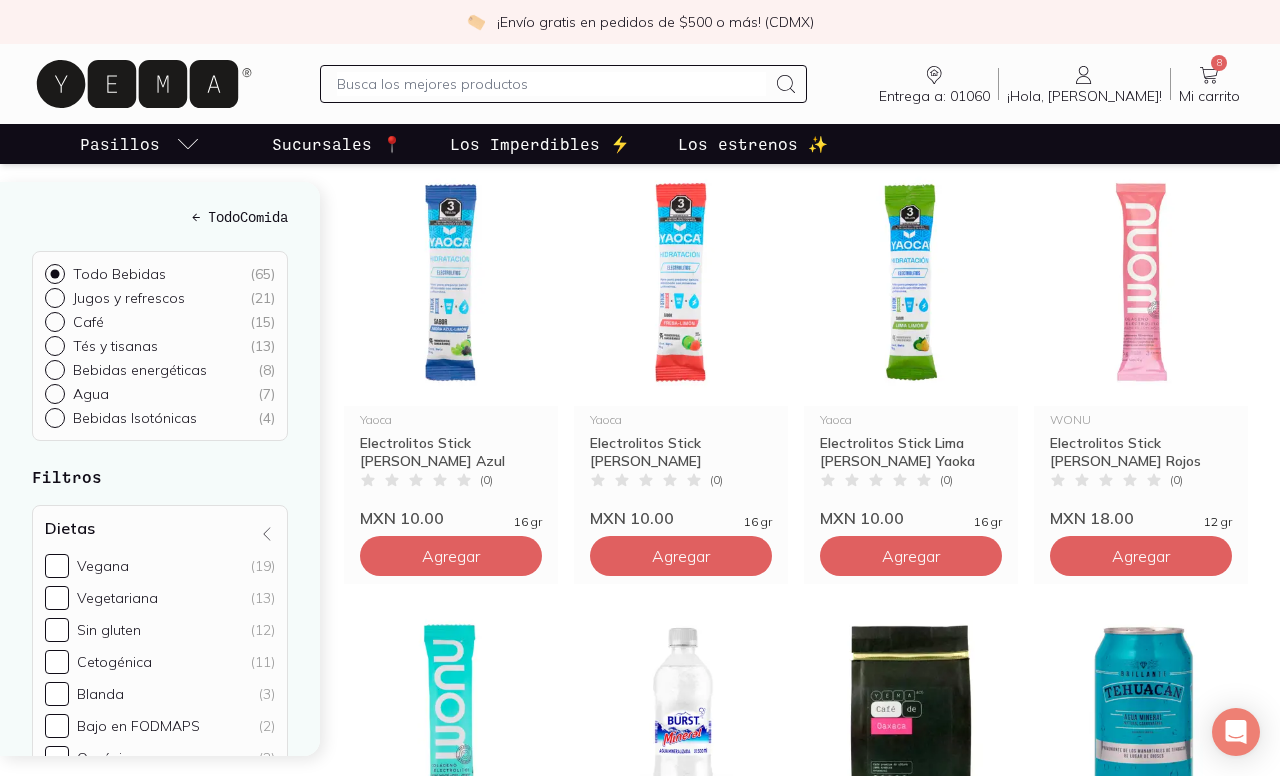 scroll, scrollTop: 267, scrollLeft: 0, axis: vertical 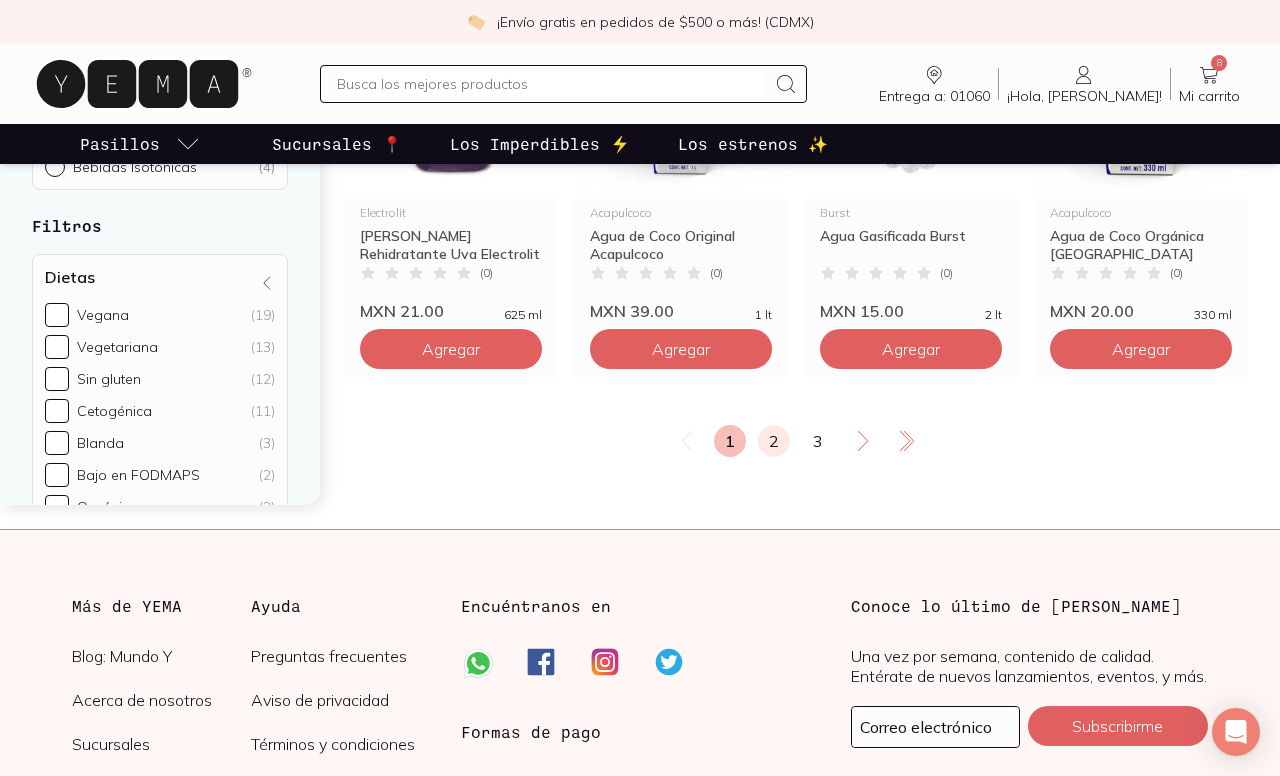 click on "2" at bounding box center [774, 441] 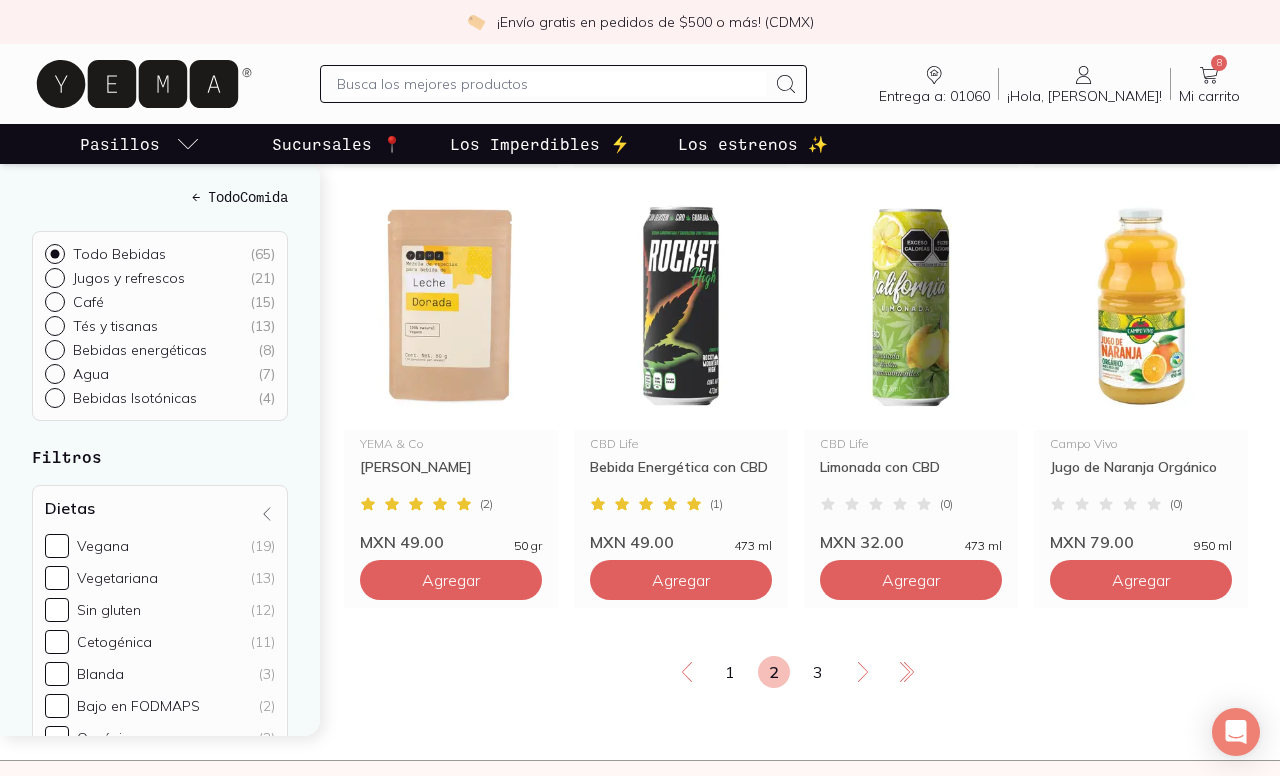 scroll, scrollTop: 2452, scrollLeft: 0, axis: vertical 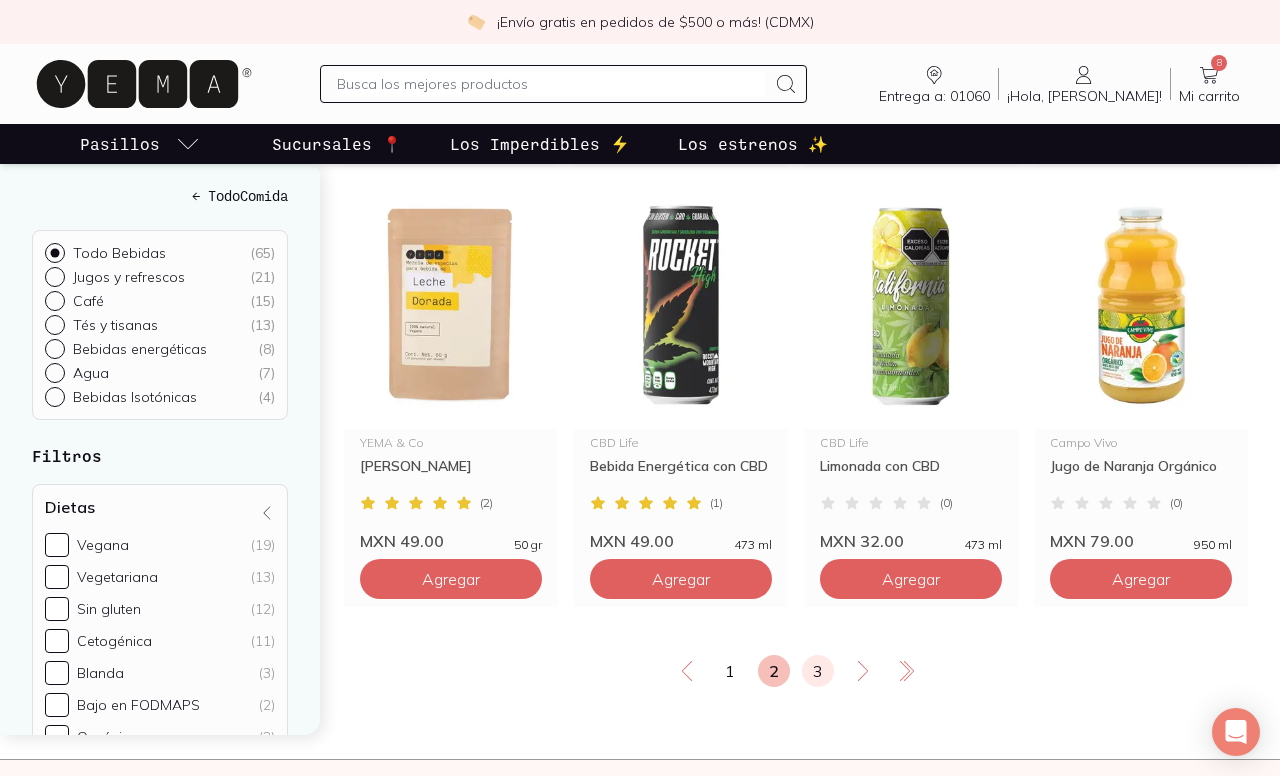 click on "3" at bounding box center [818, 671] 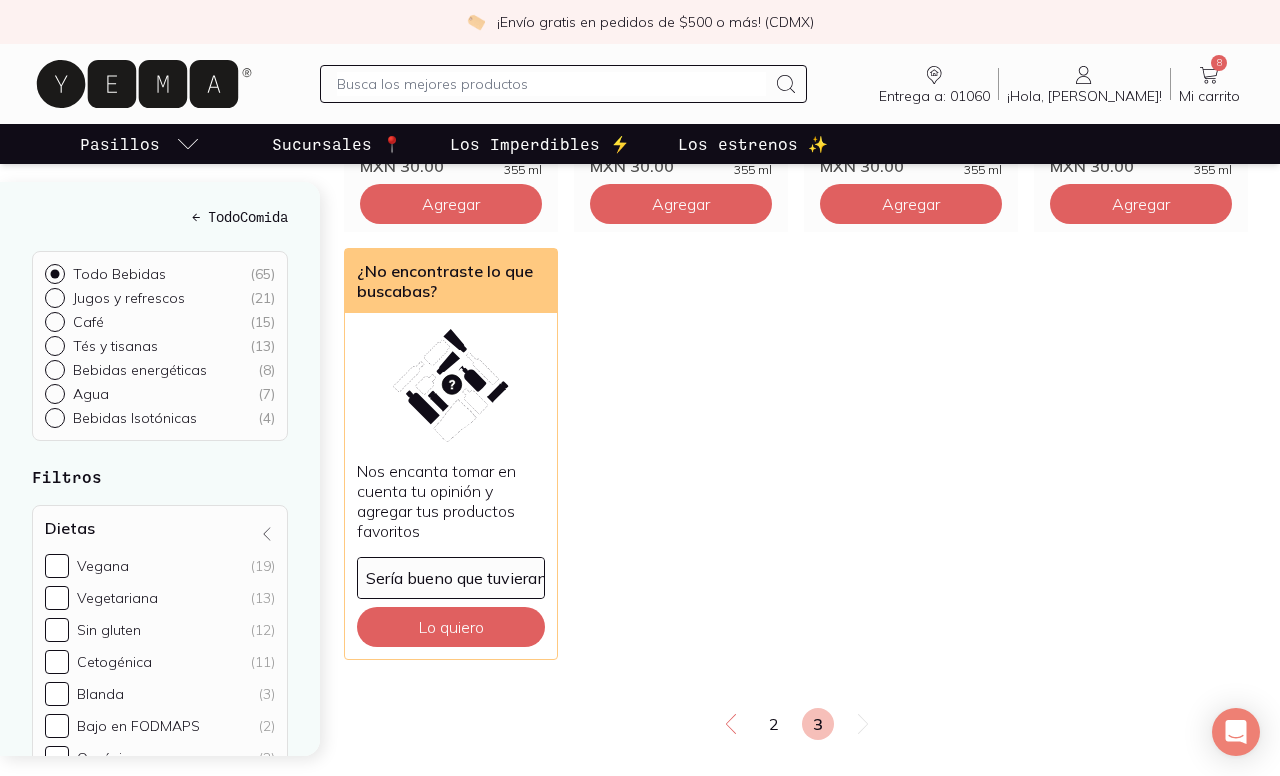 scroll, scrollTop: 1999, scrollLeft: 0, axis: vertical 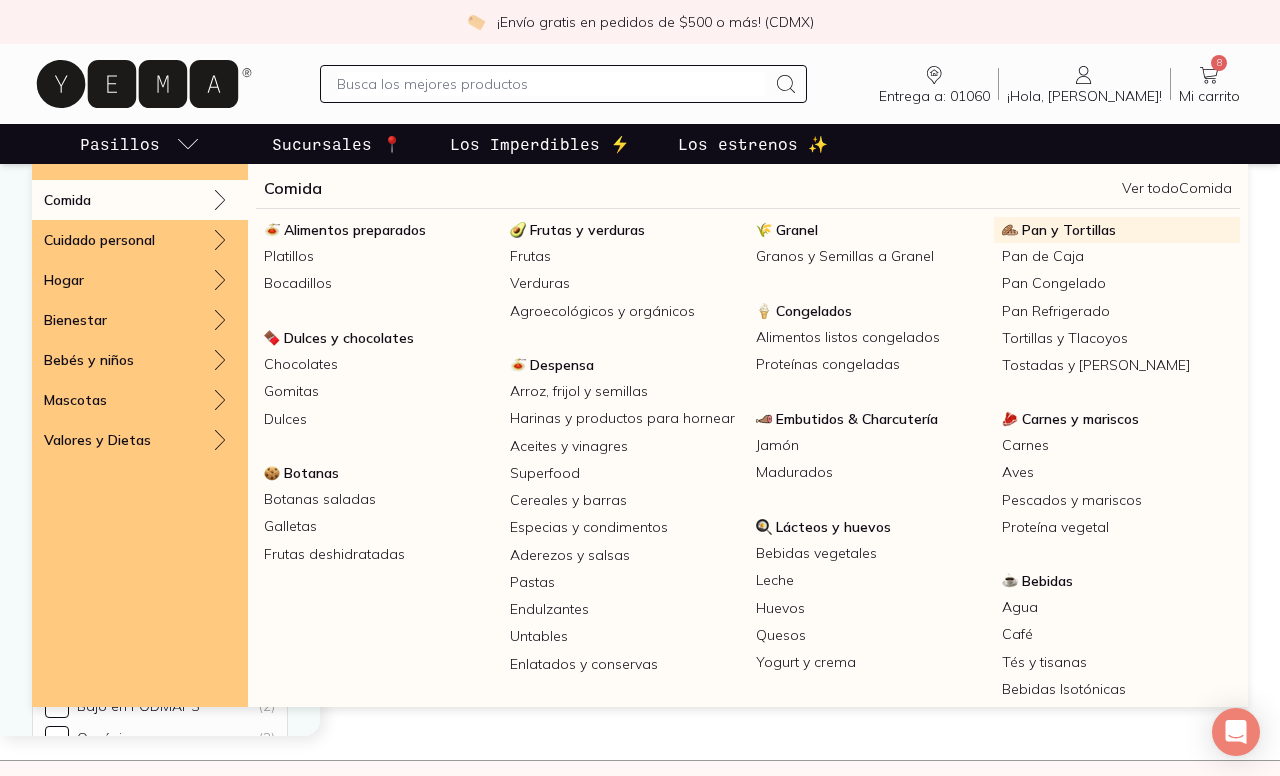 click on "Pan y Tortillas" at bounding box center [1069, 230] 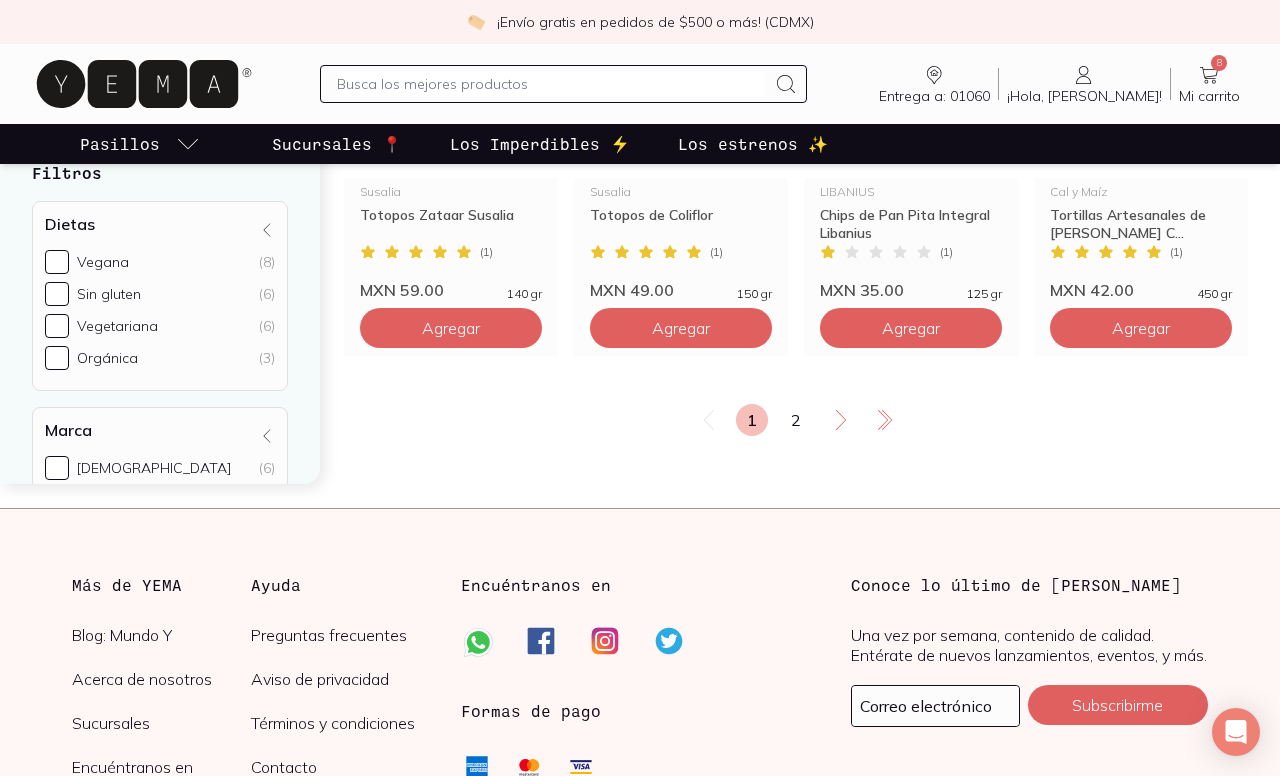 scroll, scrollTop: 2756, scrollLeft: 0, axis: vertical 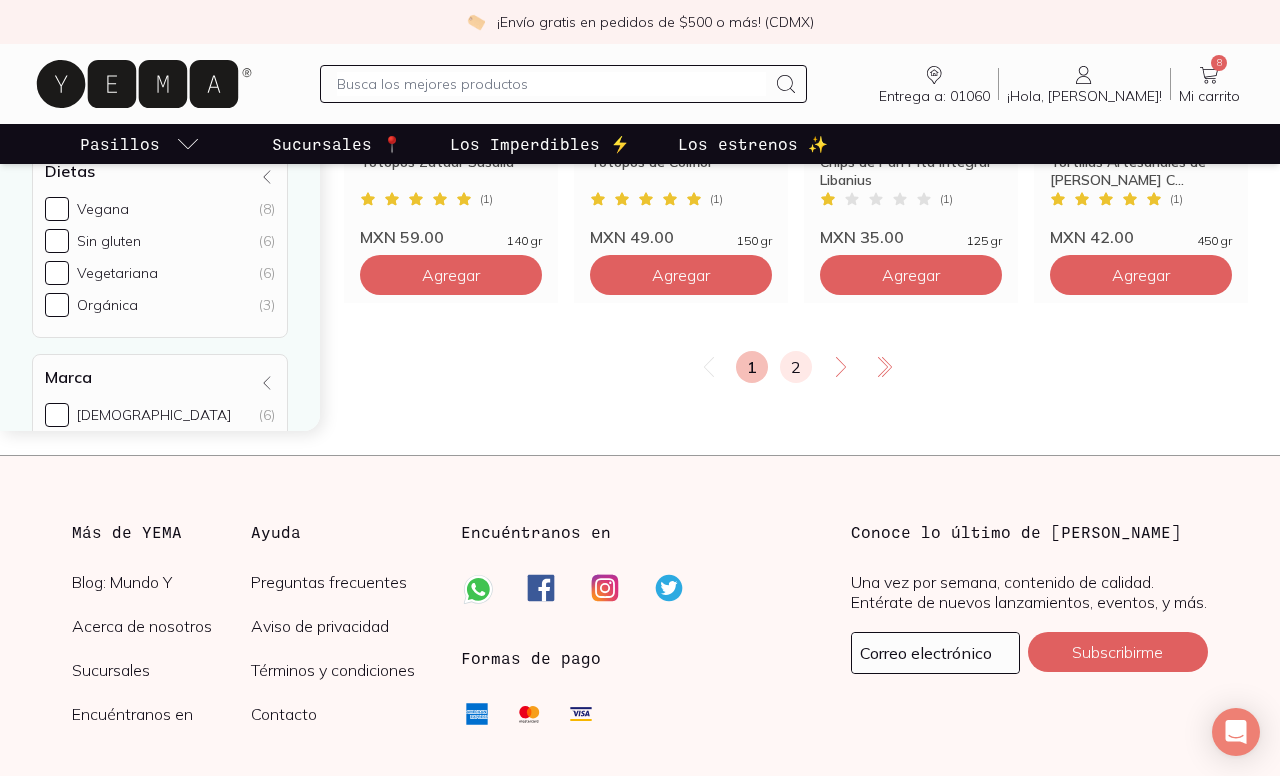 click on "2" at bounding box center (796, 367) 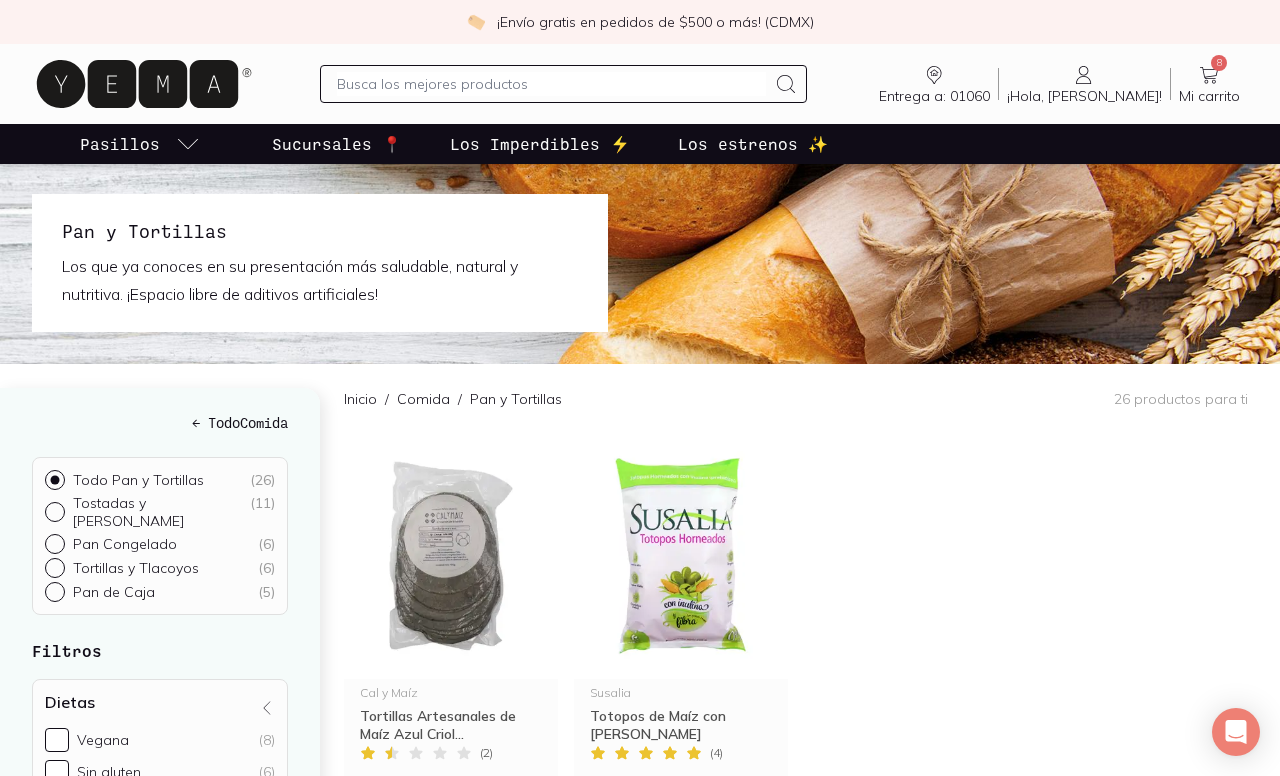 scroll, scrollTop: 0, scrollLeft: 0, axis: both 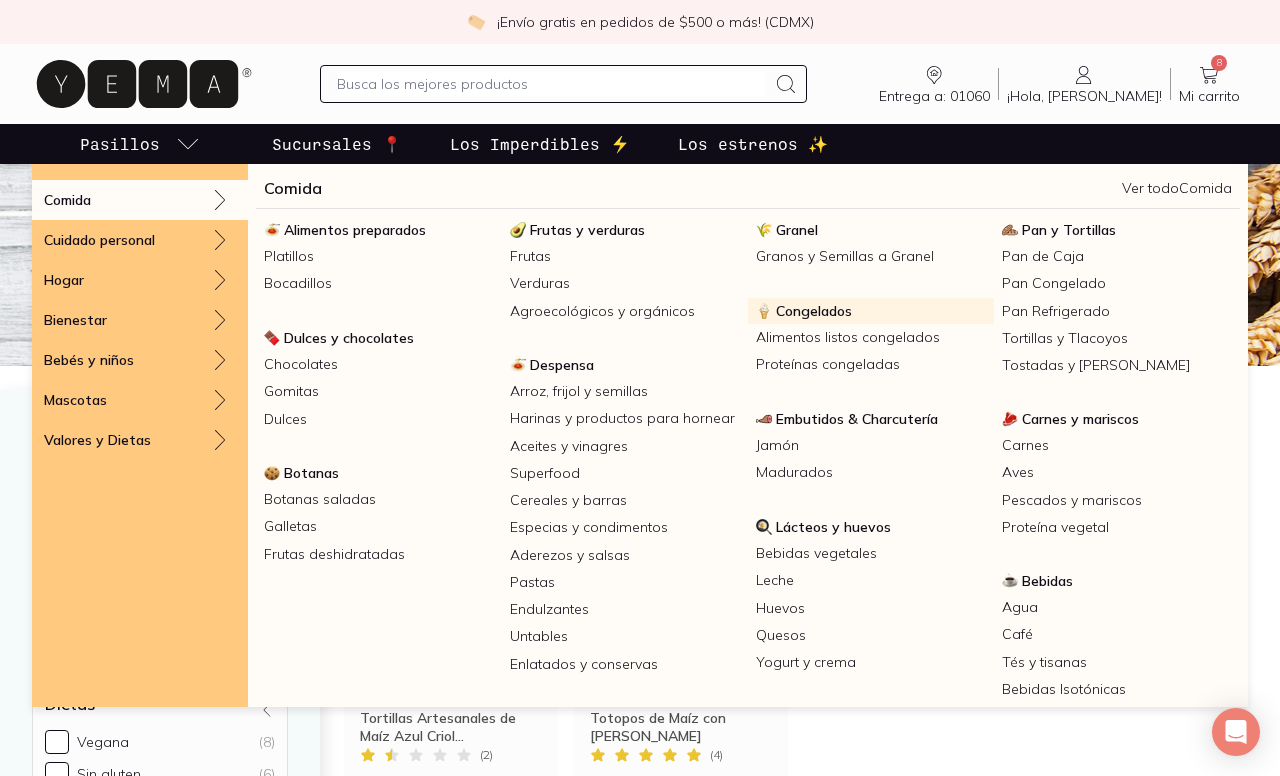 click on "Congelados" at bounding box center (814, 311) 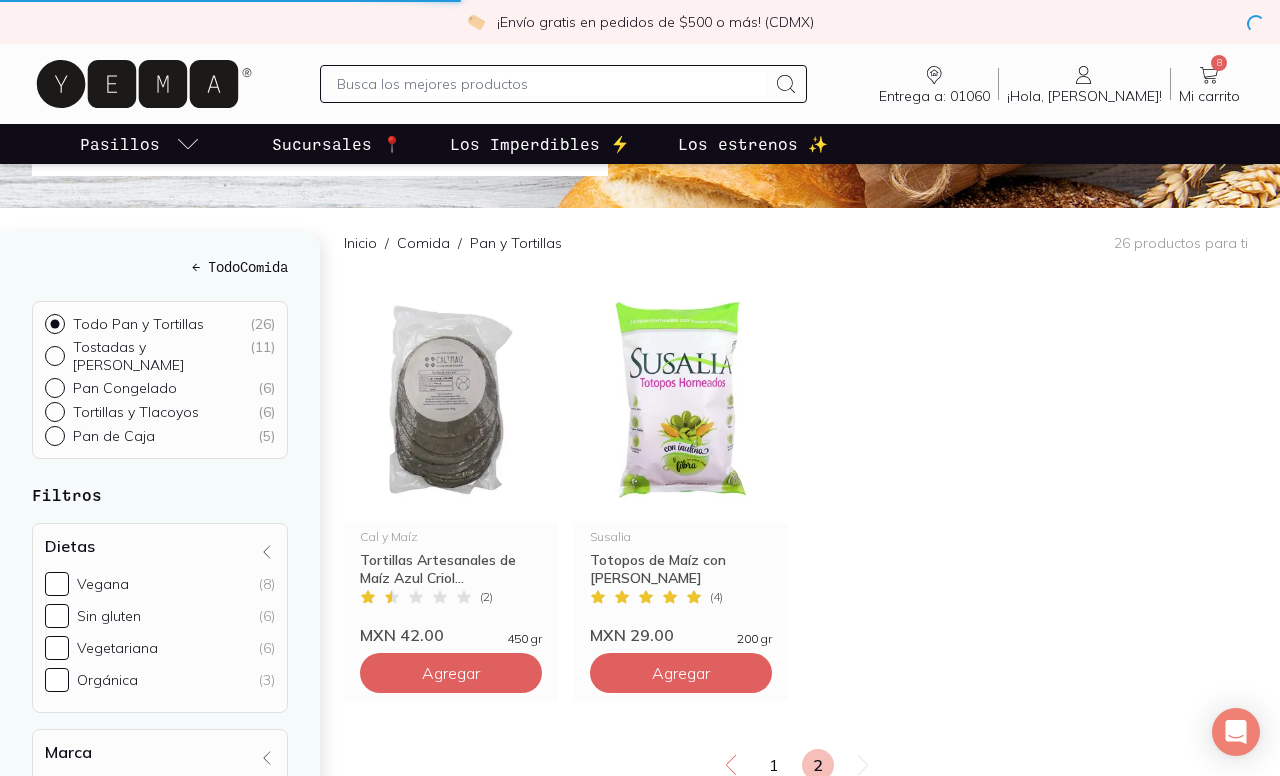 scroll, scrollTop: 254, scrollLeft: 0, axis: vertical 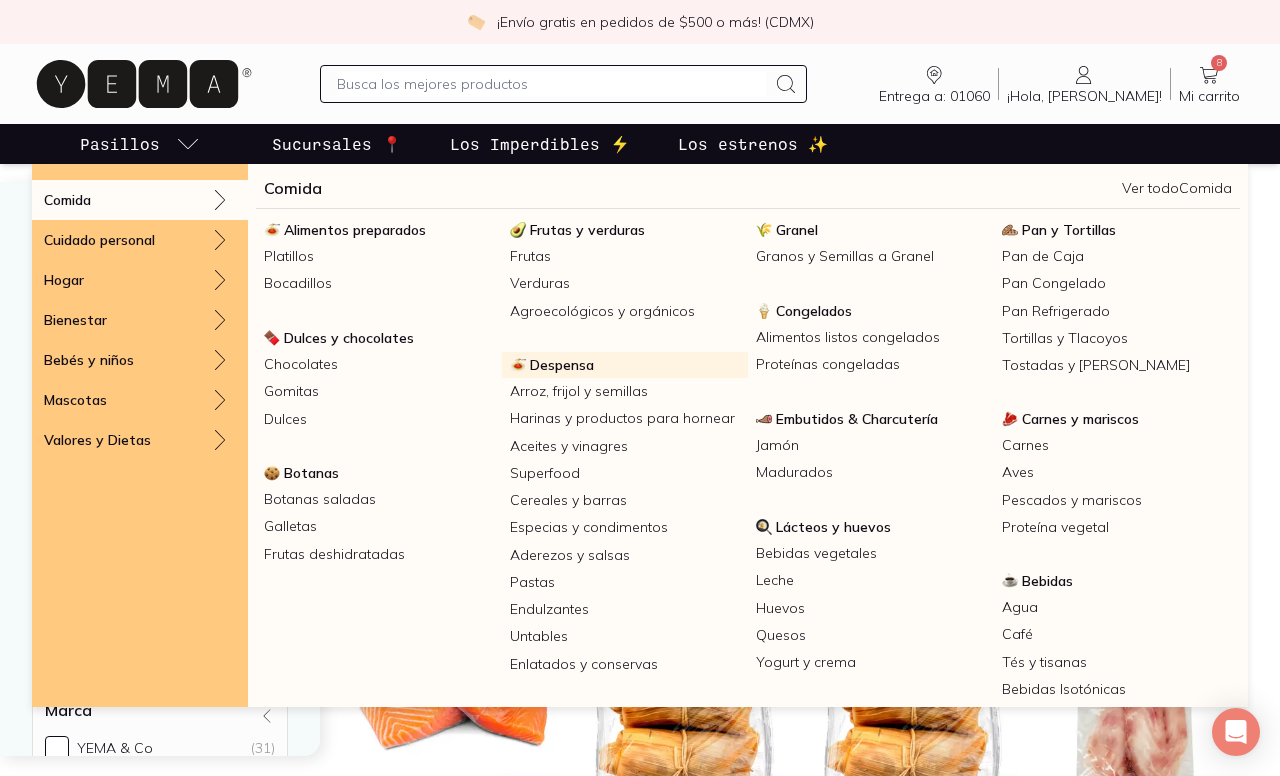 click on "Despensa" at bounding box center (562, 365) 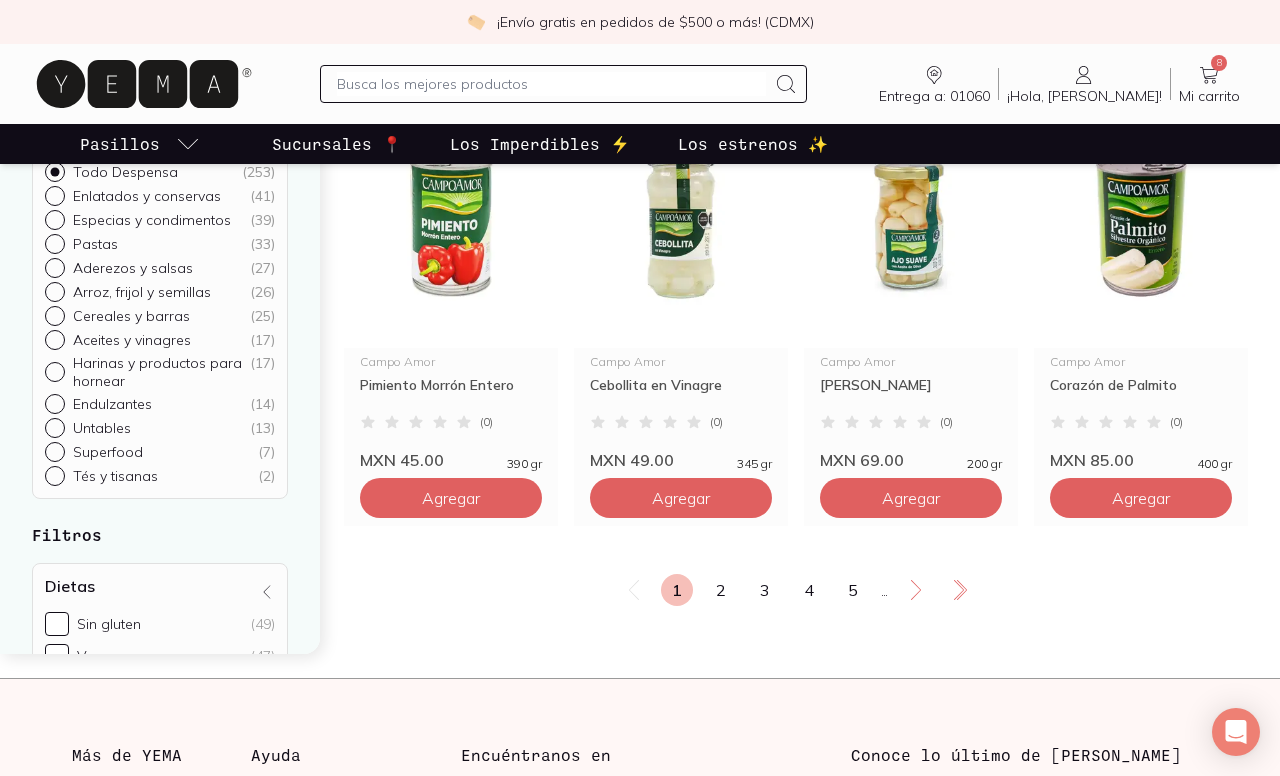 scroll, scrollTop: 2520, scrollLeft: 0, axis: vertical 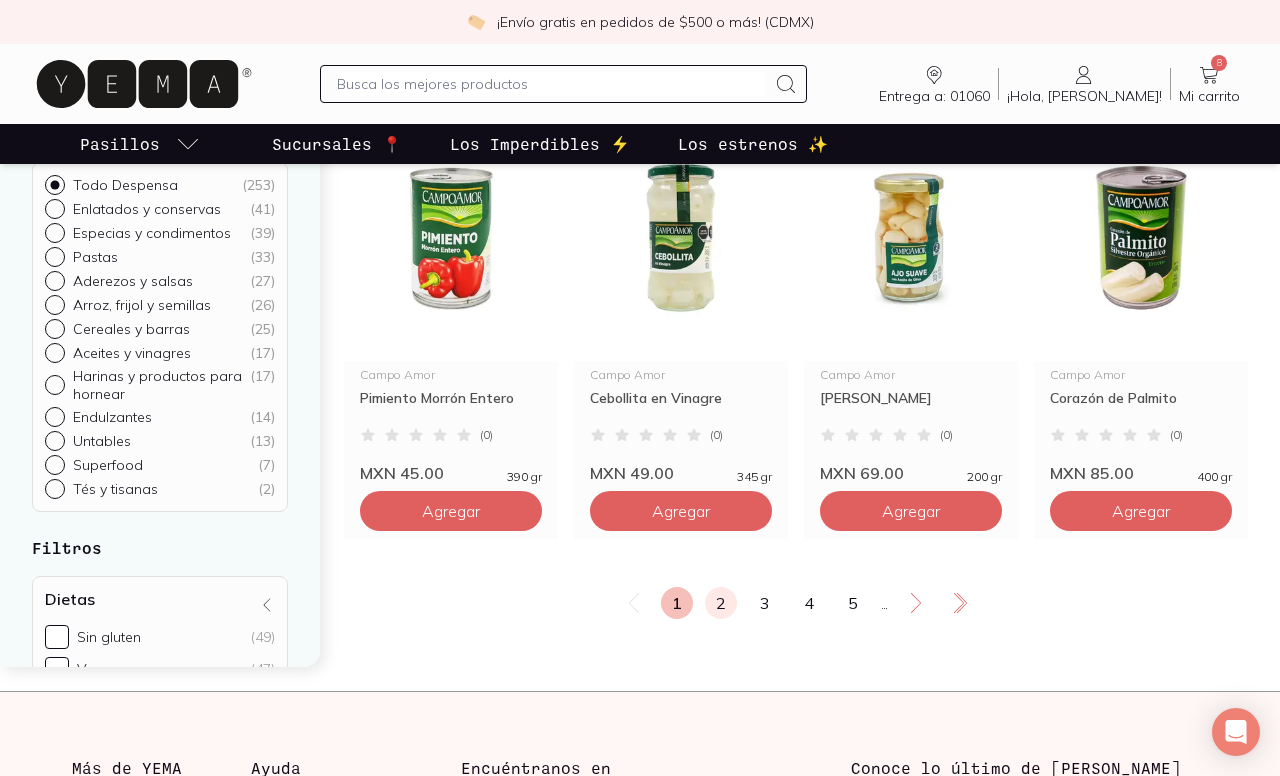 click on "2" at bounding box center [721, 603] 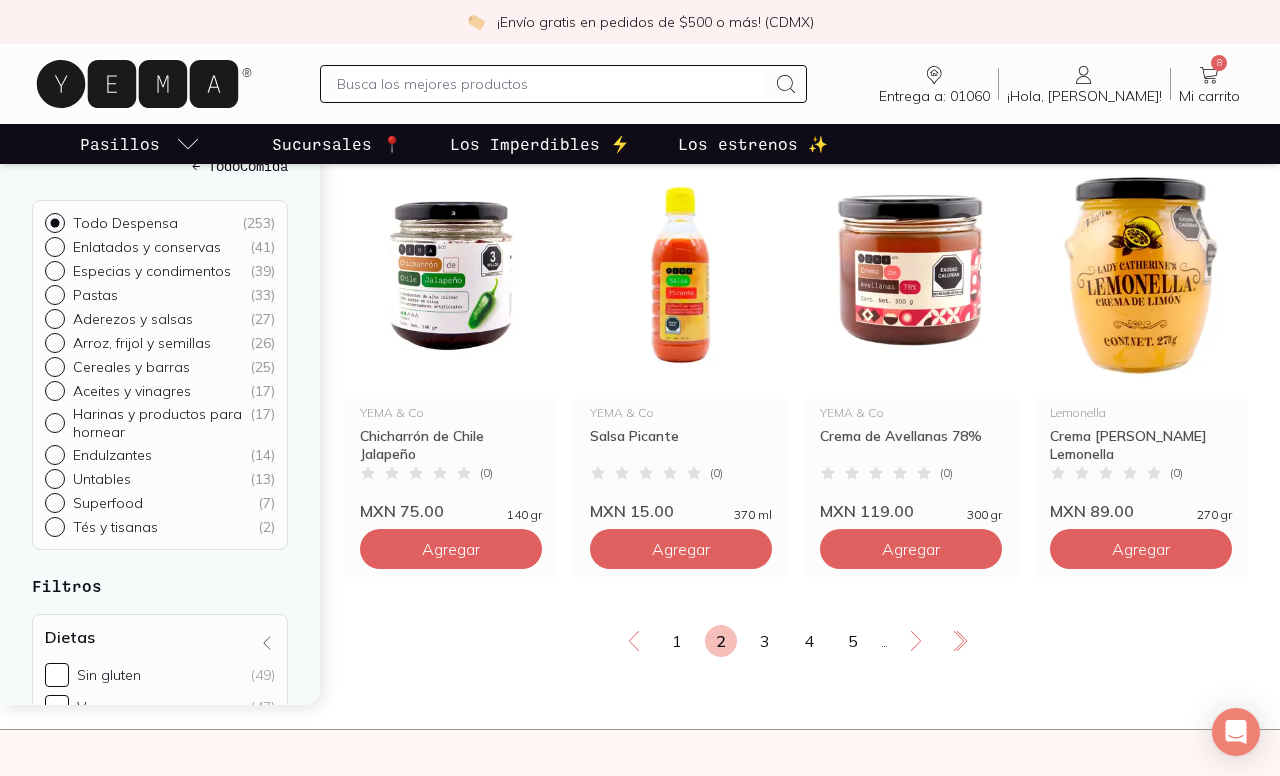 scroll, scrollTop: 2486, scrollLeft: 0, axis: vertical 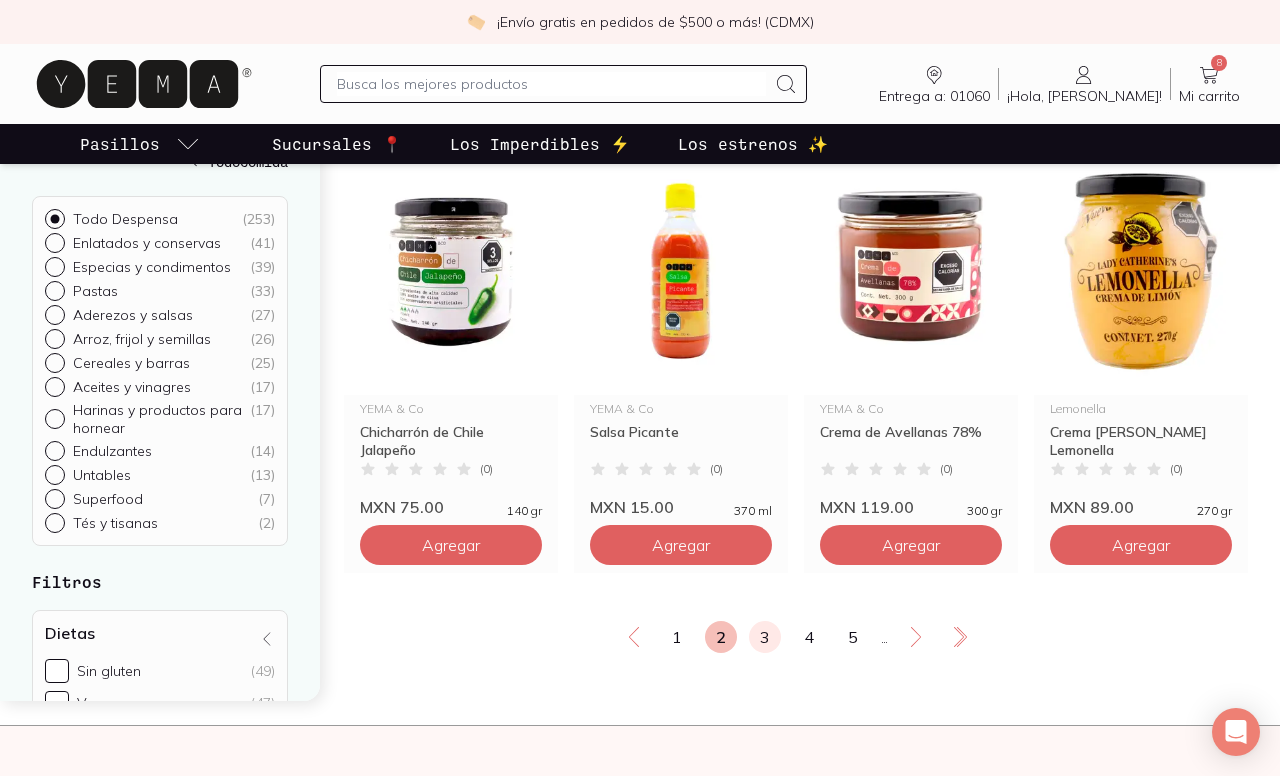 click on "3" at bounding box center (765, 637) 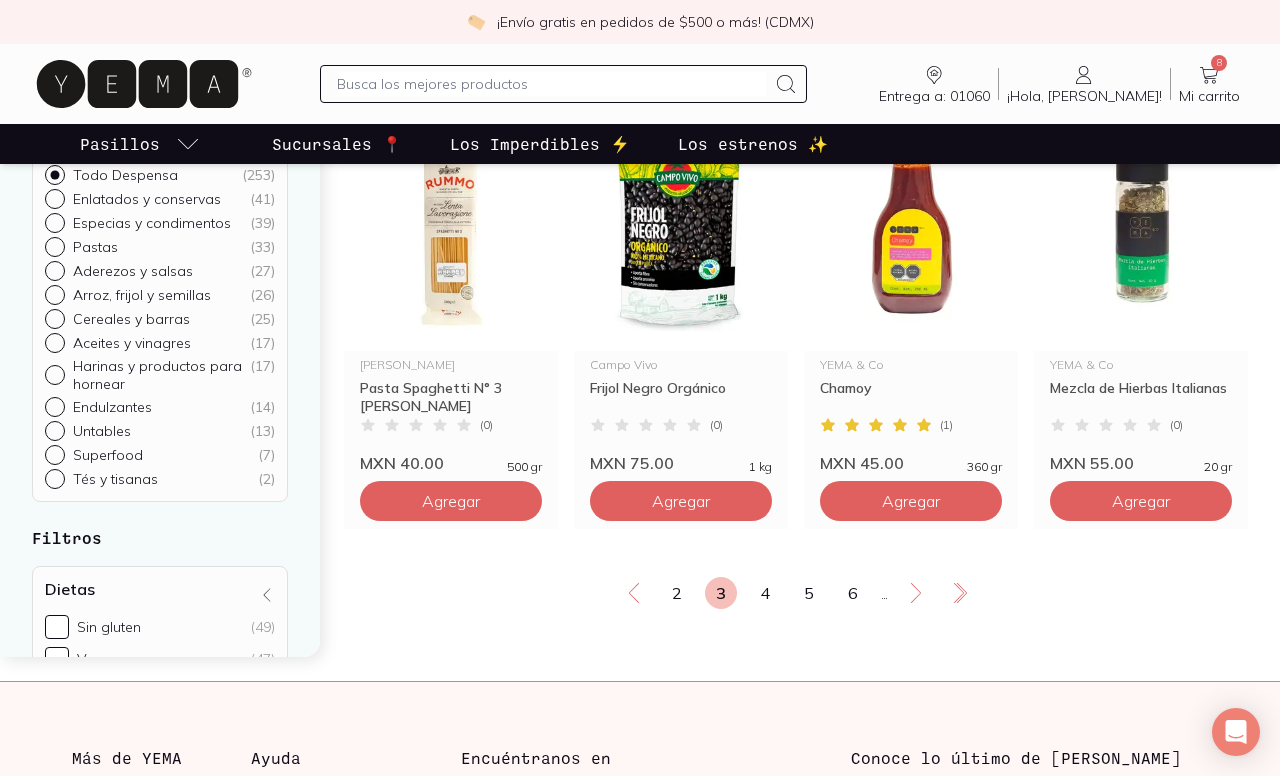 scroll, scrollTop: 2548, scrollLeft: 0, axis: vertical 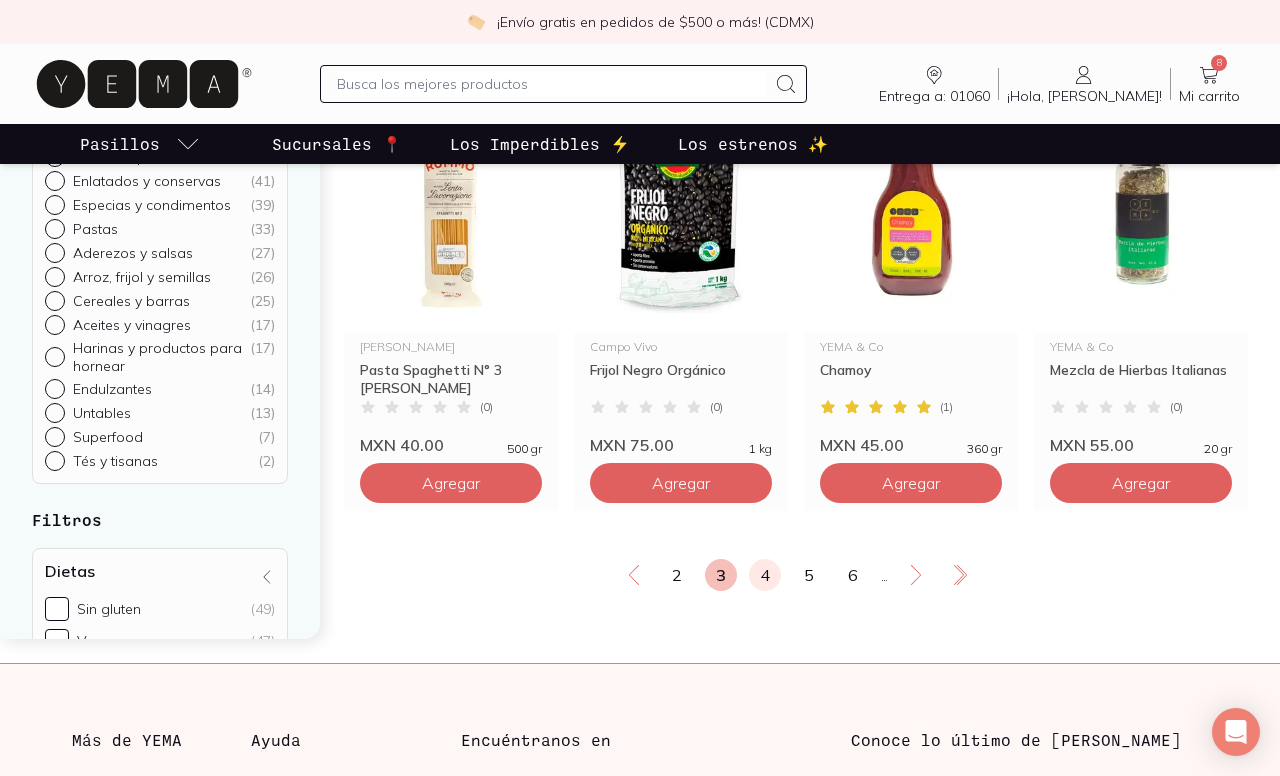 click on "4" at bounding box center (765, 575) 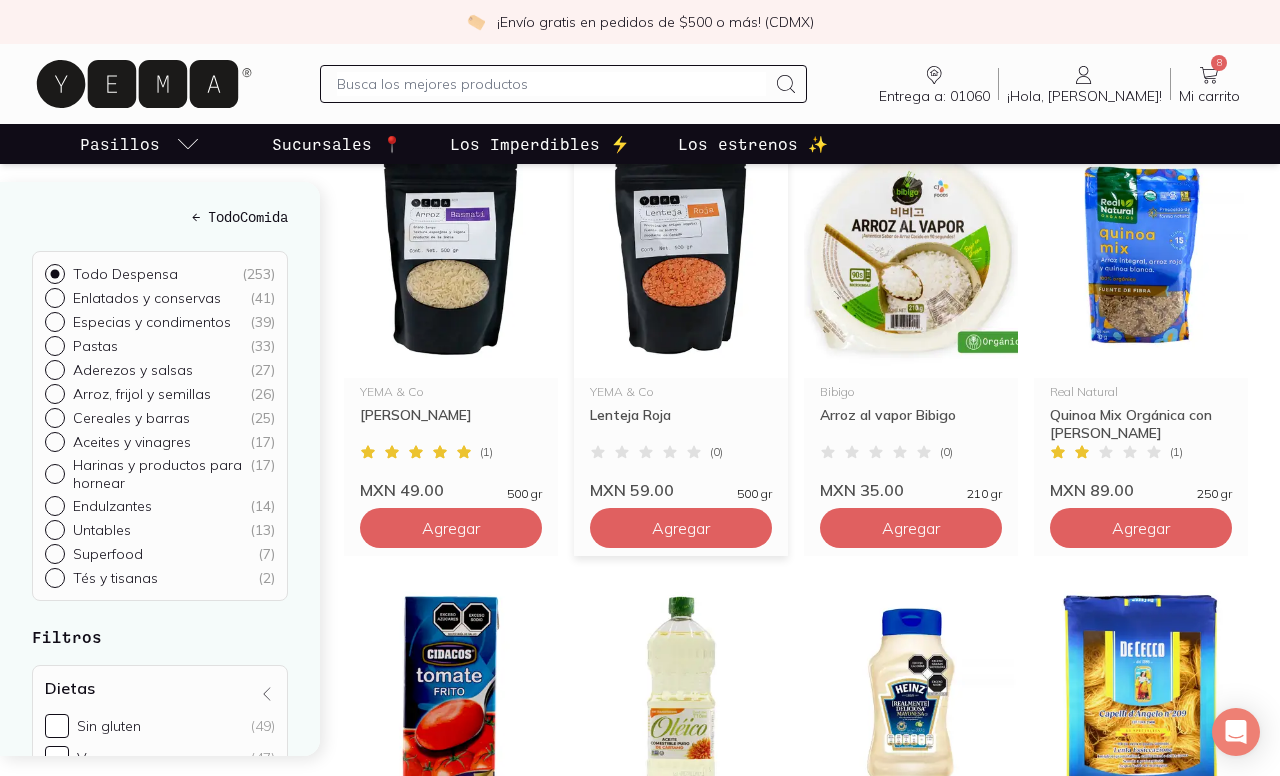 scroll, scrollTop: 760, scrollLeft: 0, axis: vertical 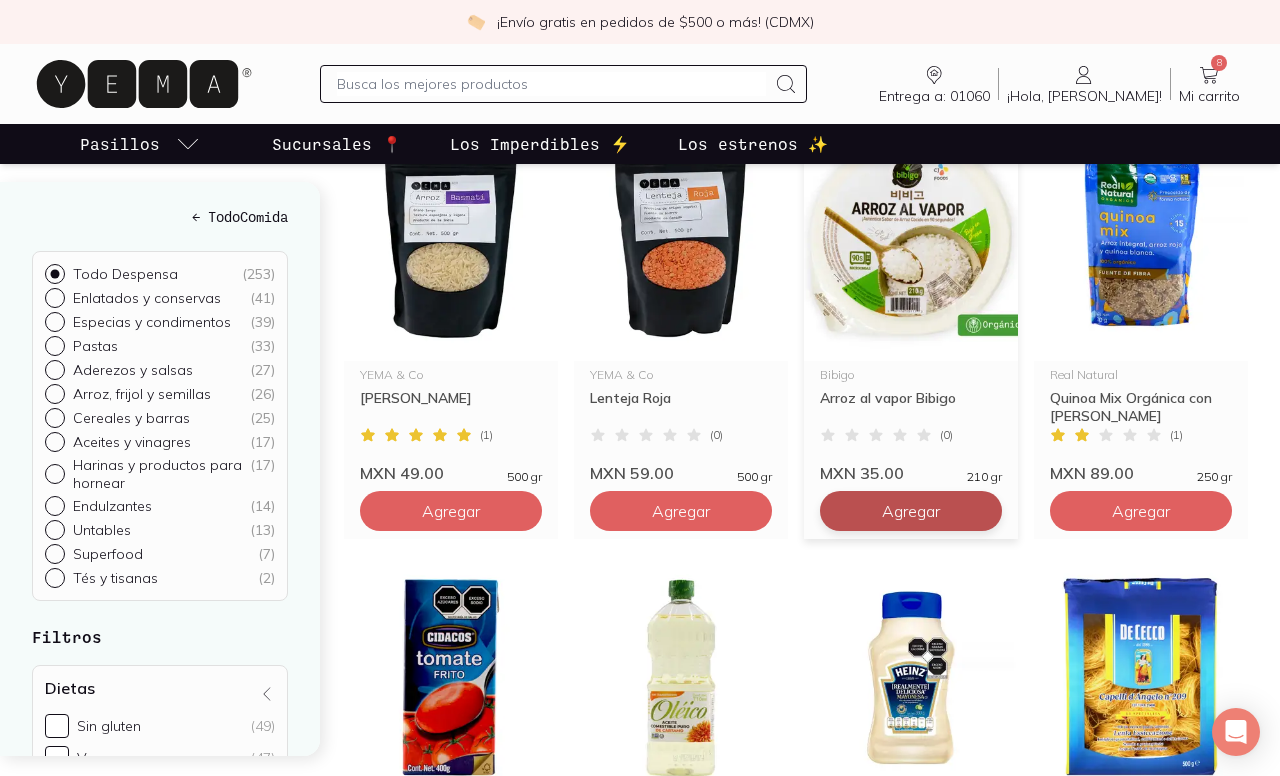 click on "Agregar" at bounding box center [451, 71] 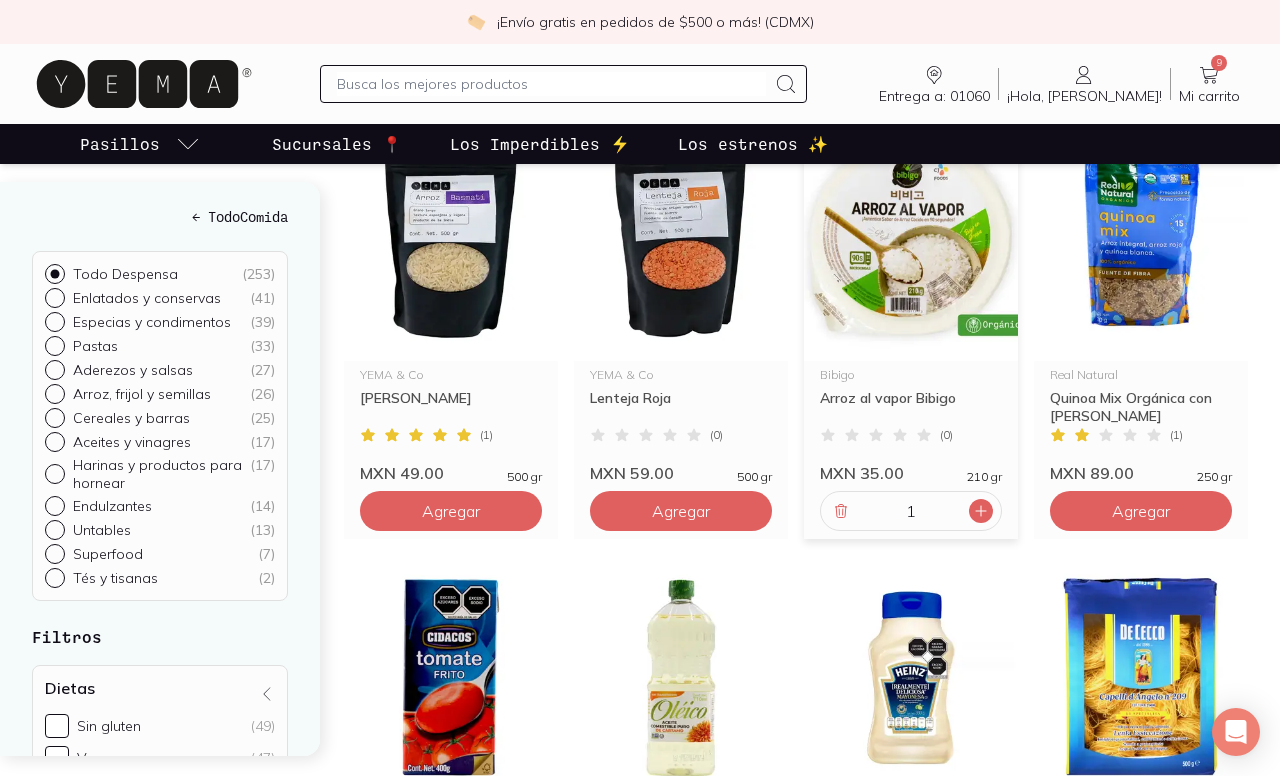 click 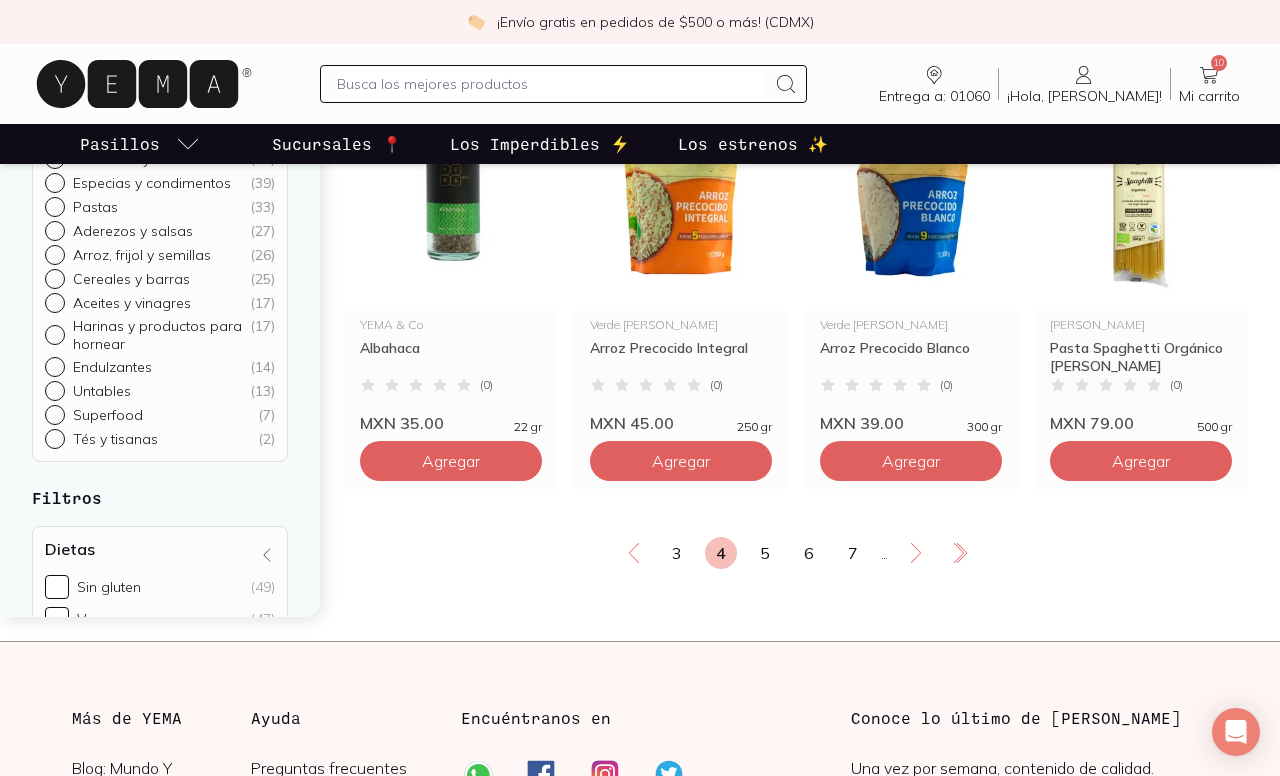 scroll, scrollTop: 2574, scrollLeft: 0, axis: vertical 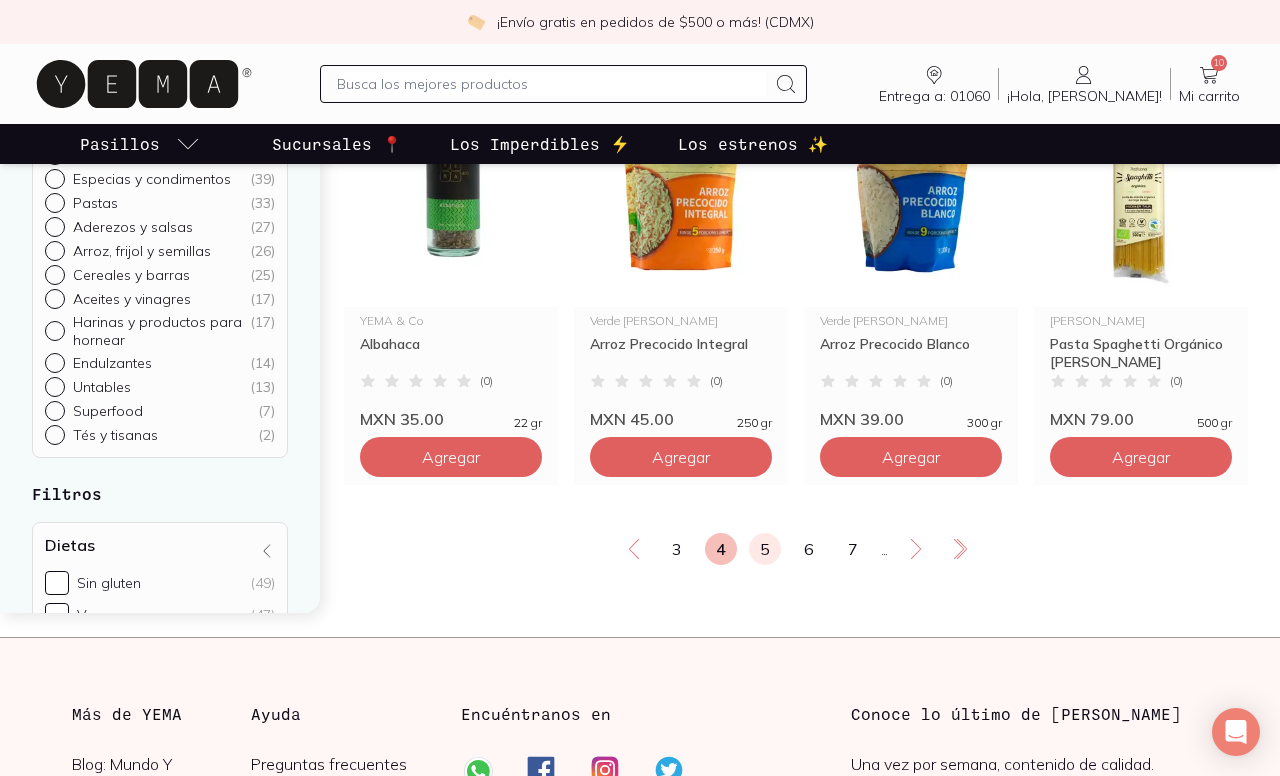 click on "5" at bounding box center [765, 549] 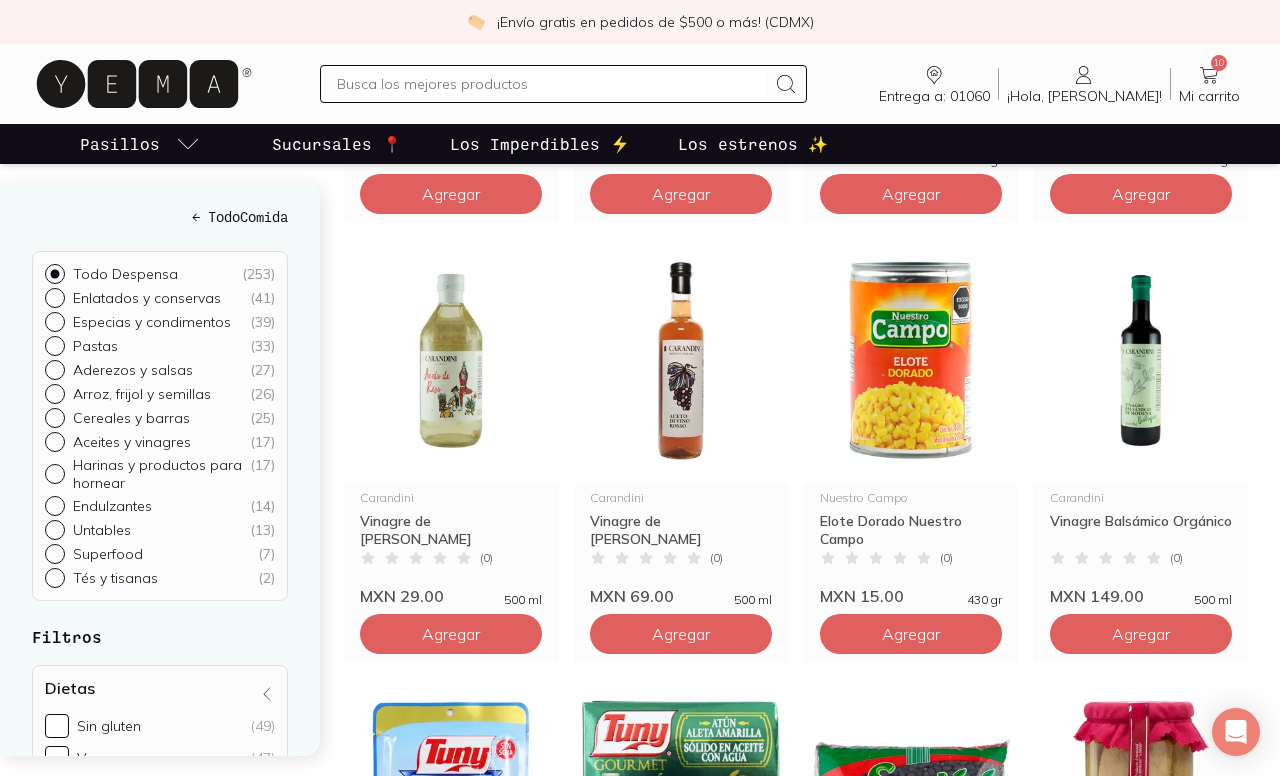 scroll, scrollTop: 1519, scrollLeft: 0, axis: vertical 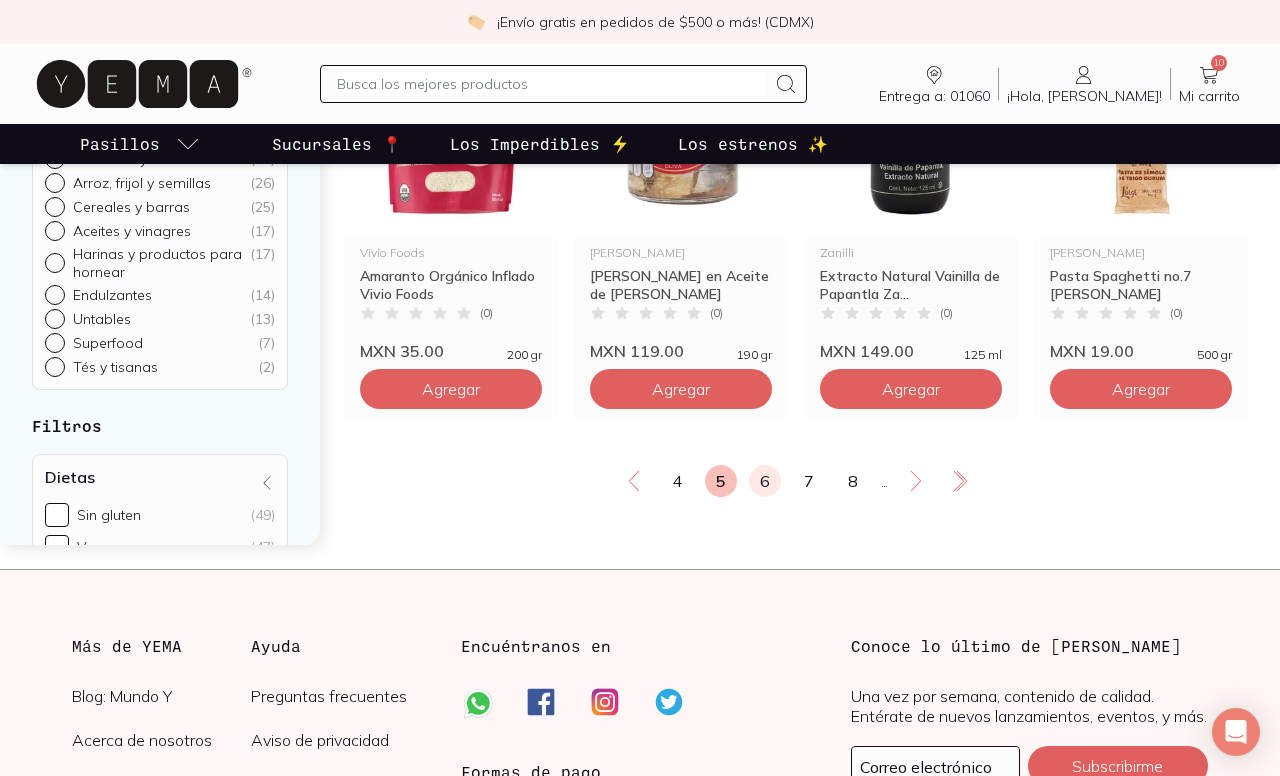 click on "6" at bounding box center (765, 481) 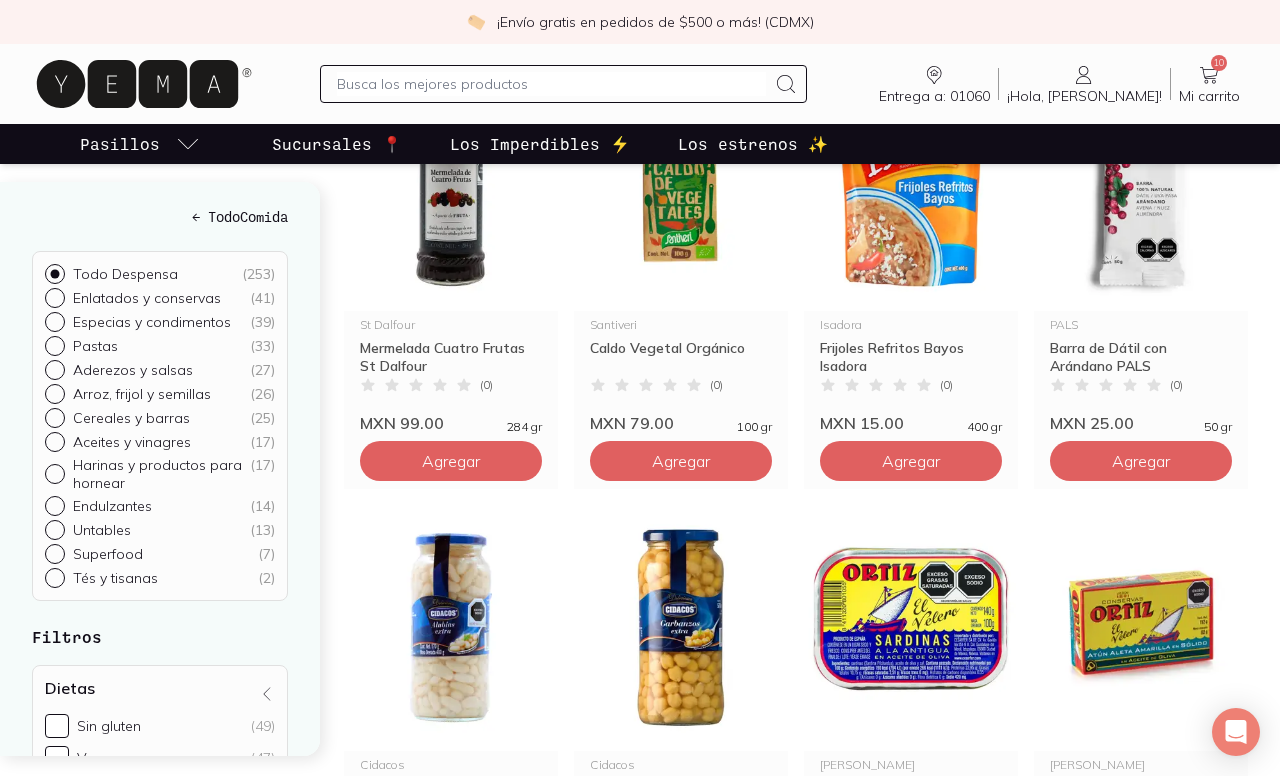 scroll, scrollTop: 813, scrollLeft: 0, axis: vertical 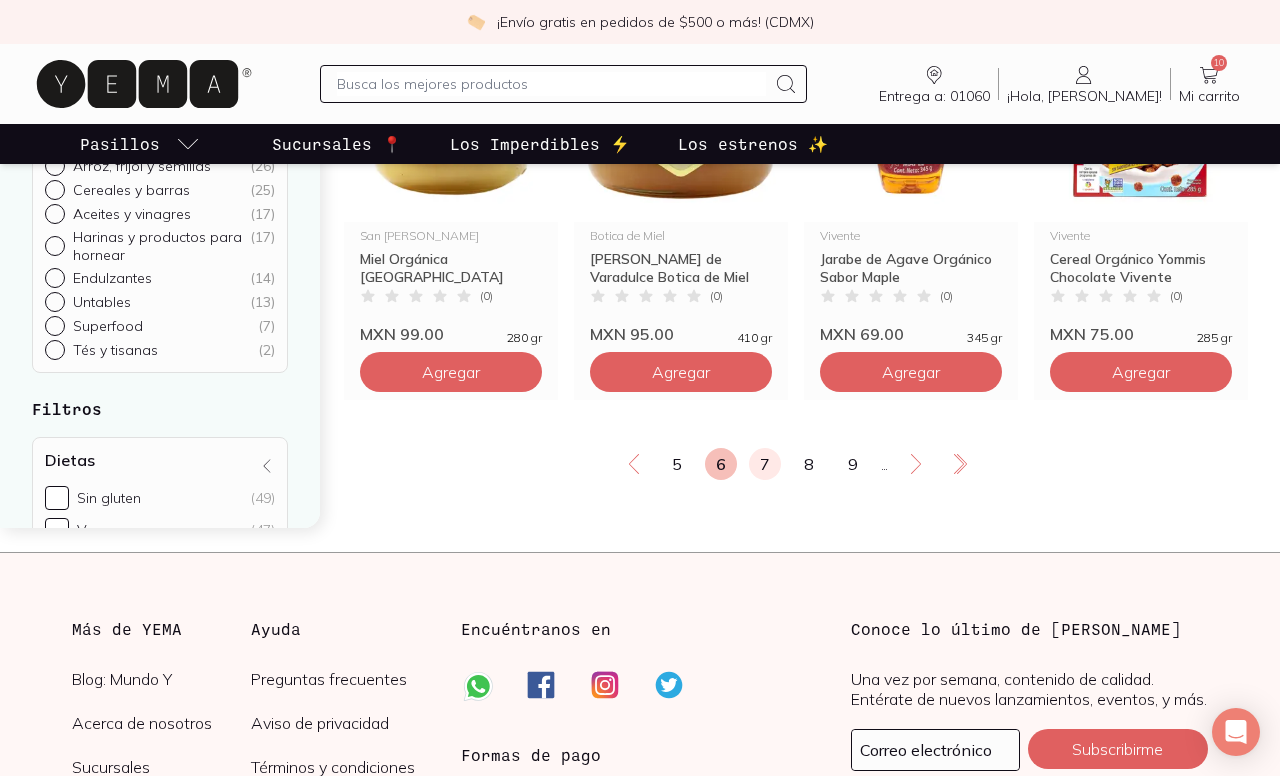 click on "7" at bounding box center (765, 464) 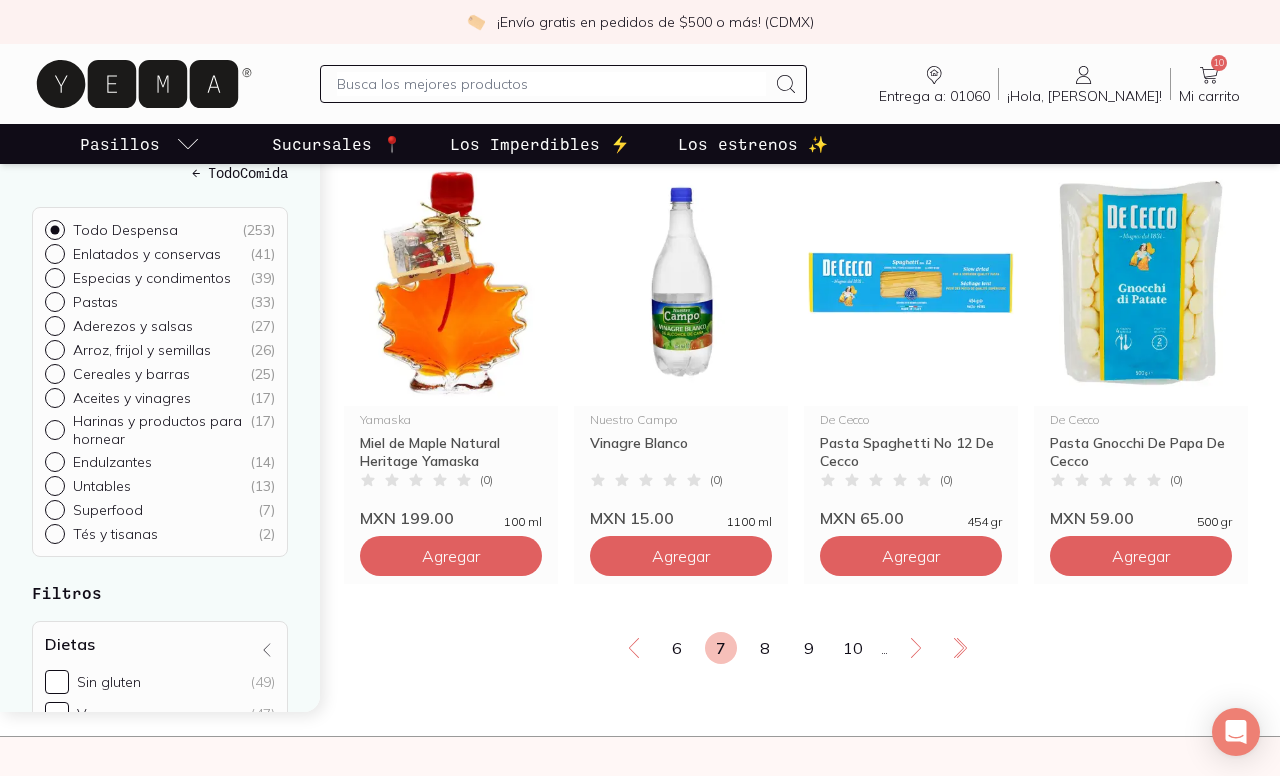 scroll, scrollTop: 2487, scrollLeft: 0, axis: vertical 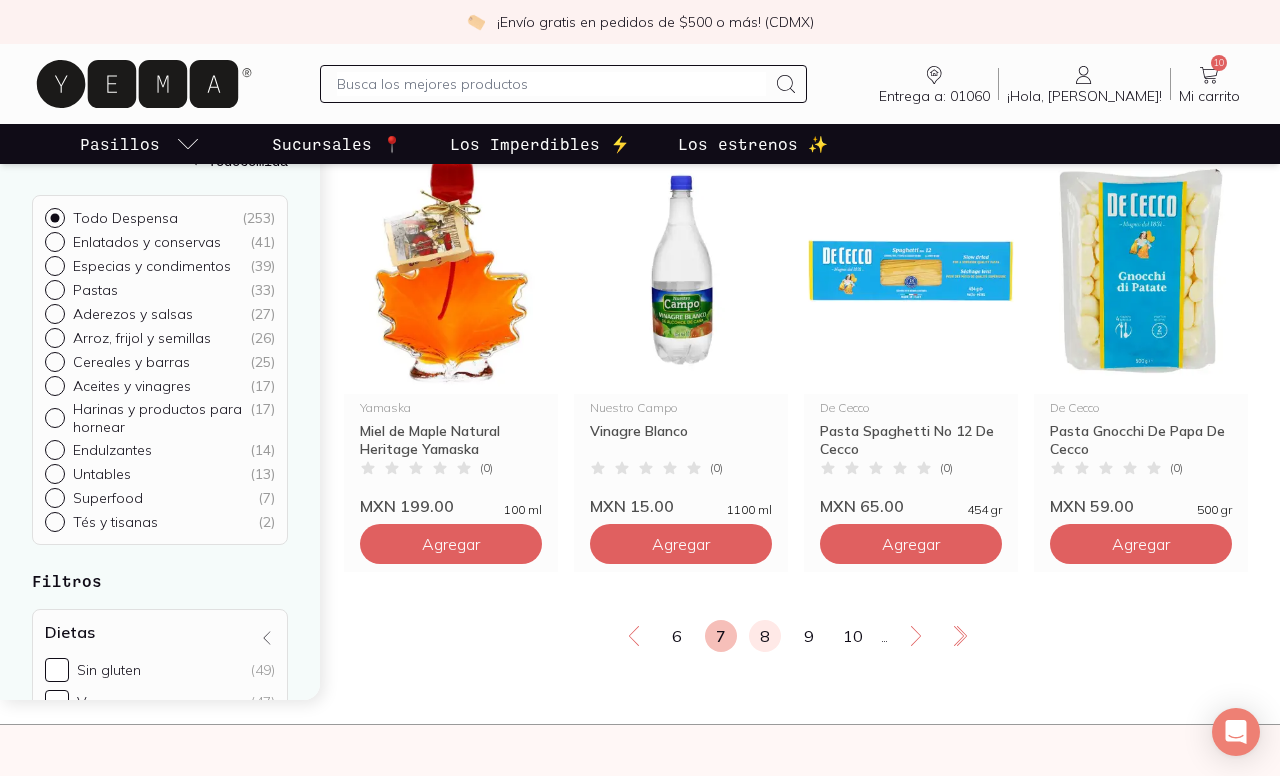 click on "8" at bounding box center [765, 636] 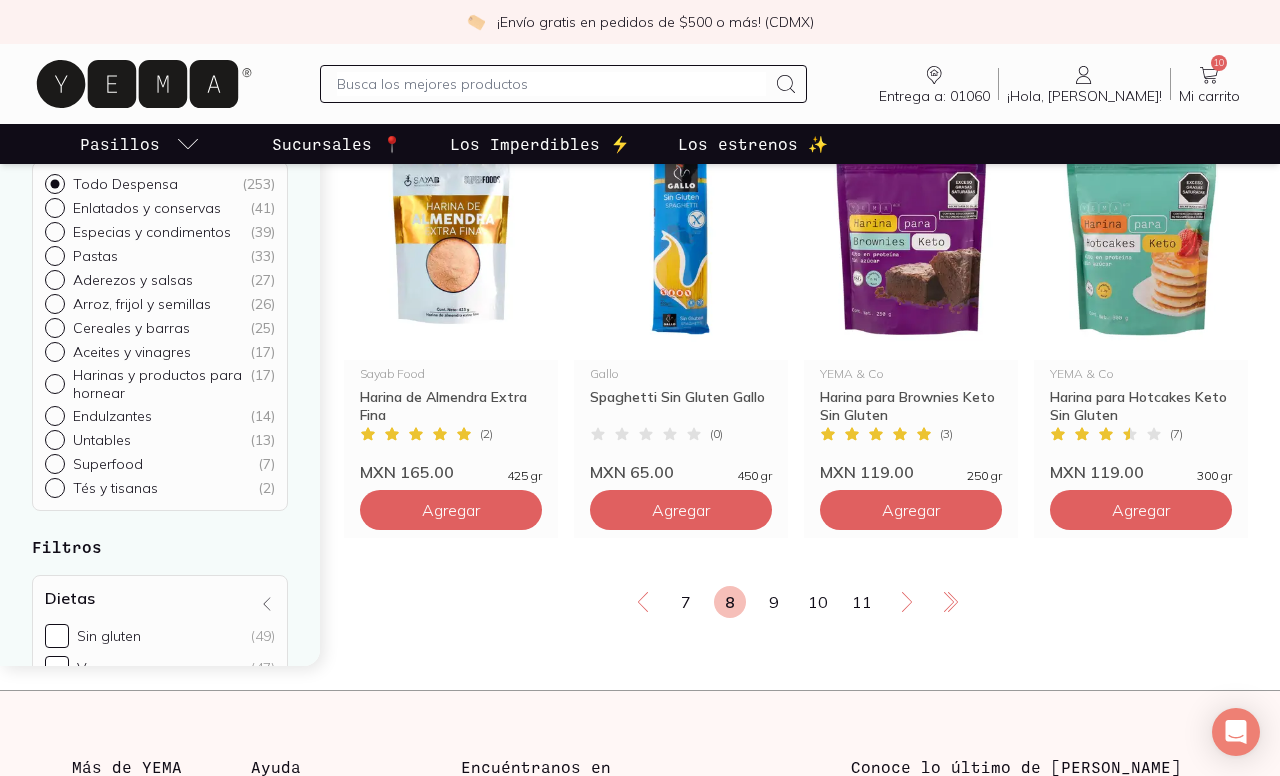 scroll, scrollTop: 2583, scrollLeft: 0, axis: vertical 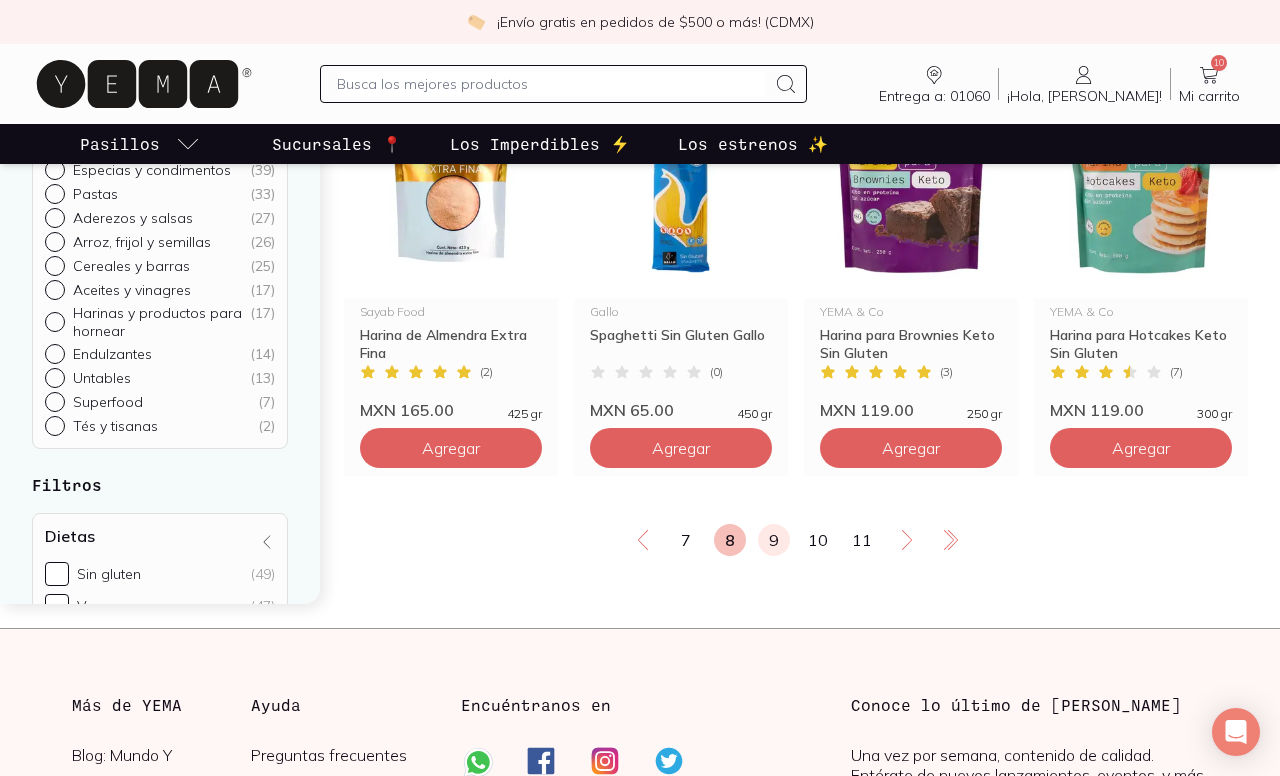 click on "9" at bounding box center [774, 540] 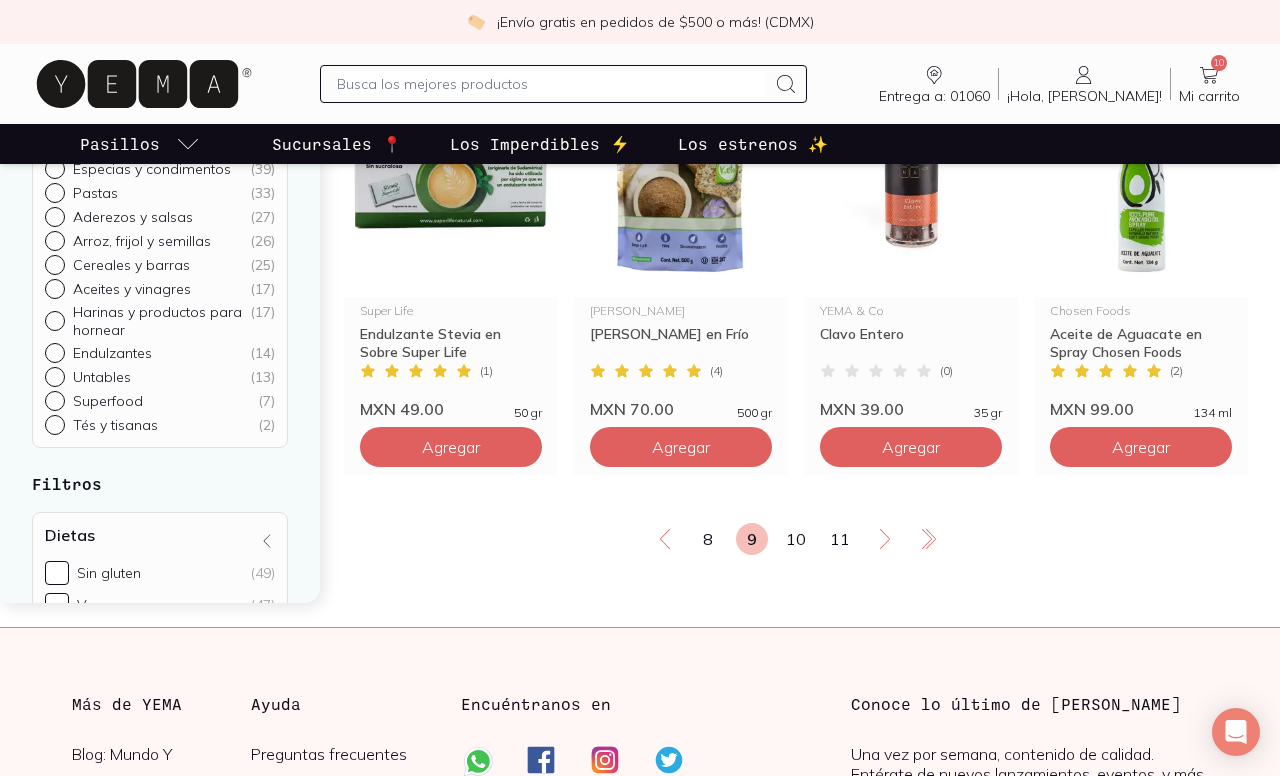 scroll, scrollTop: 2588, scrollLeft: 0, axis: vertical 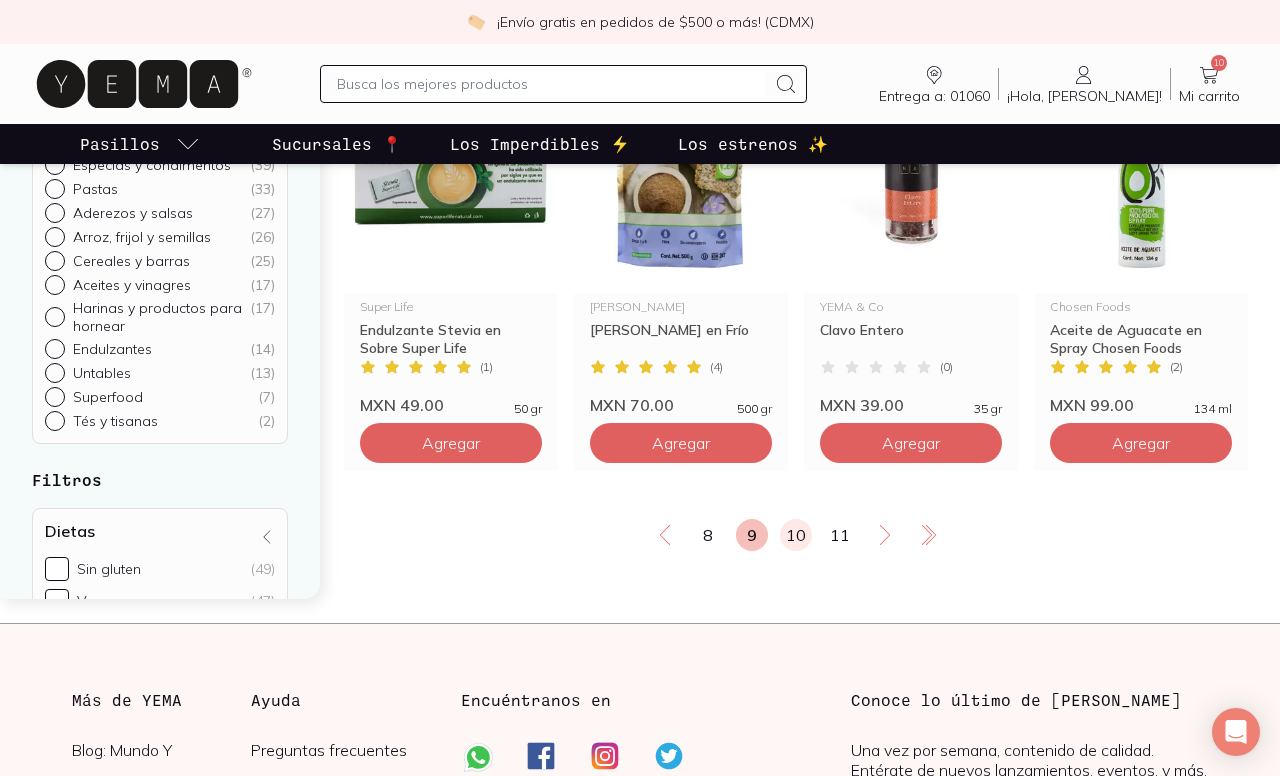 click on "10" at bounding box center (796, 535) 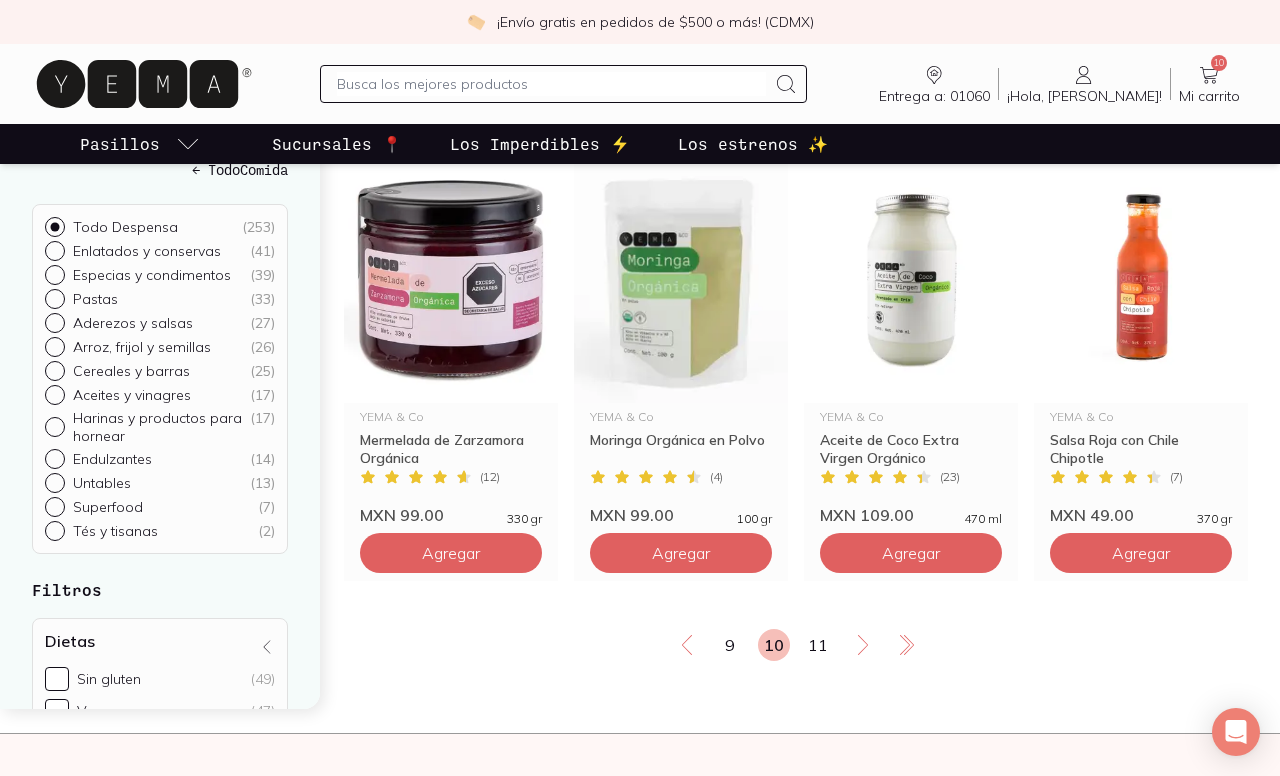scroll, scrollTop: 2499, scrollLeft: 0, axis: vertical 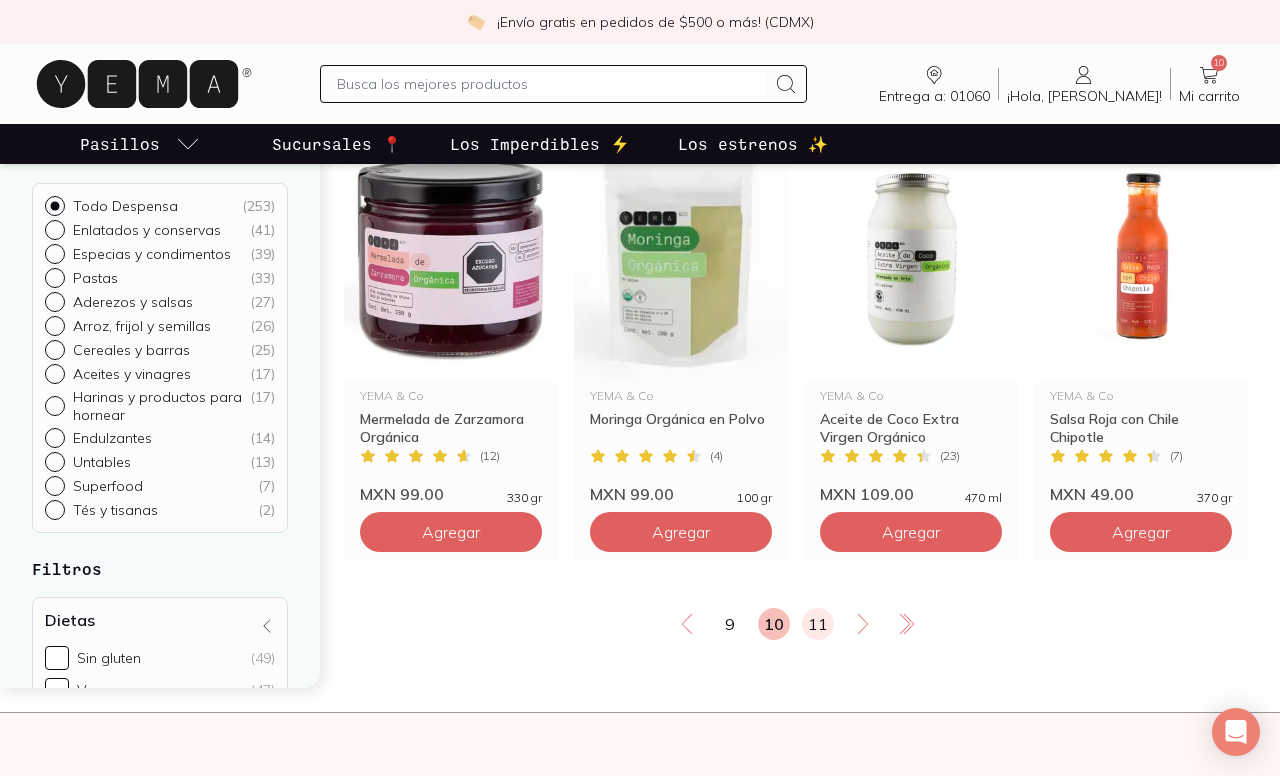 click on "11" at bounding box center (818, 624) 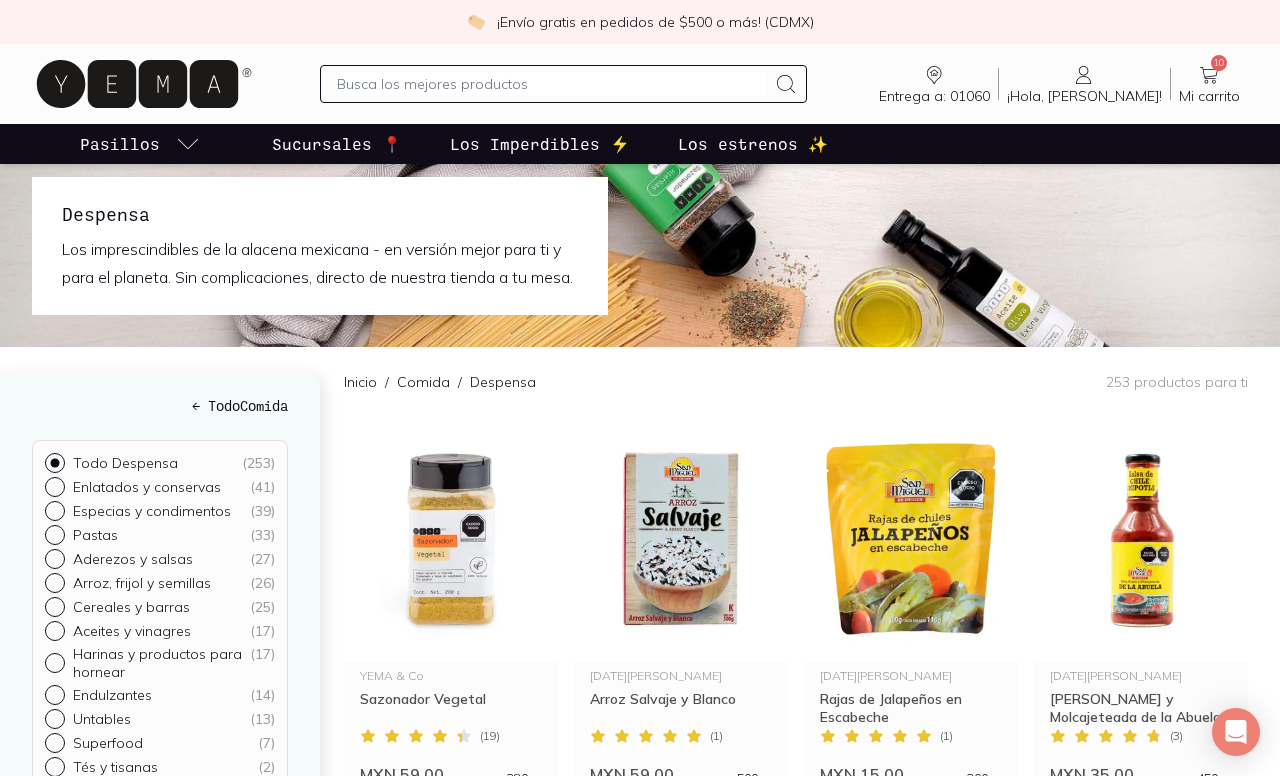 scroll, scrollTop: 0, scrollLeft: 0, axis: both 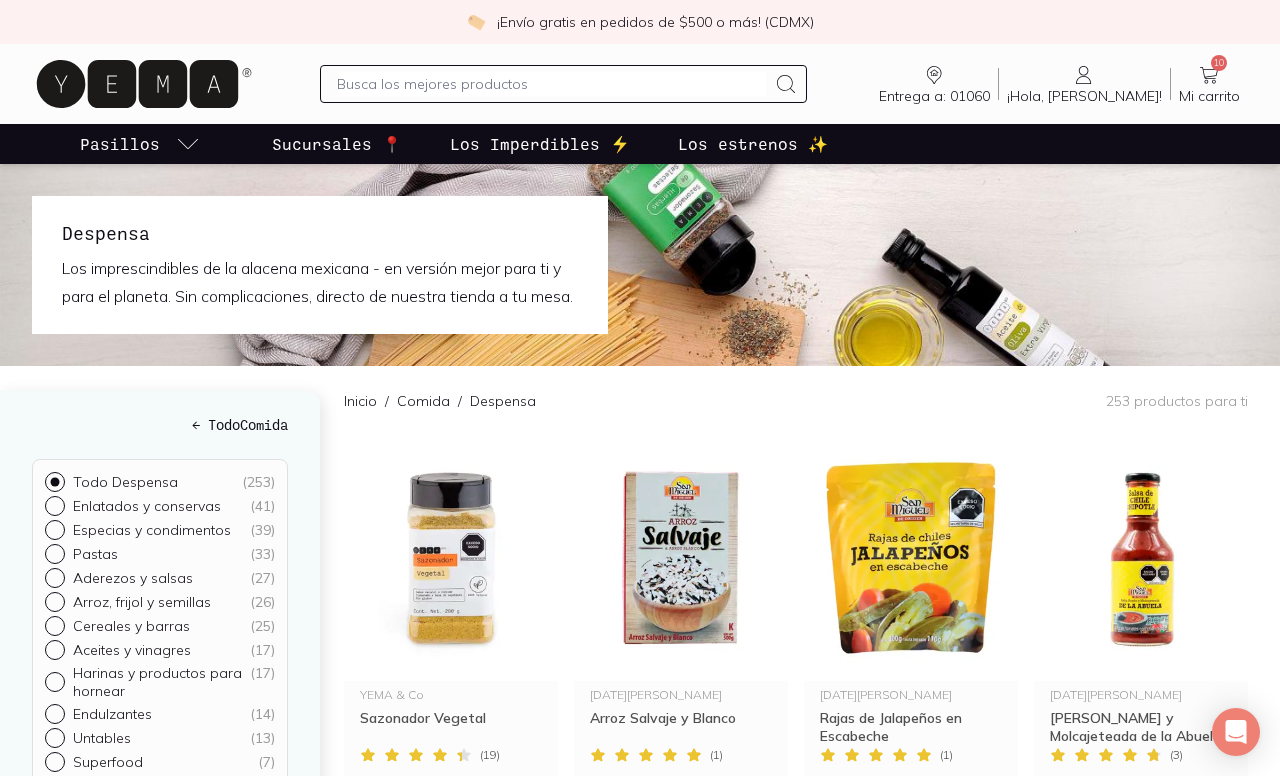click on "Mi carrito" at bounding box center [1209, 96] 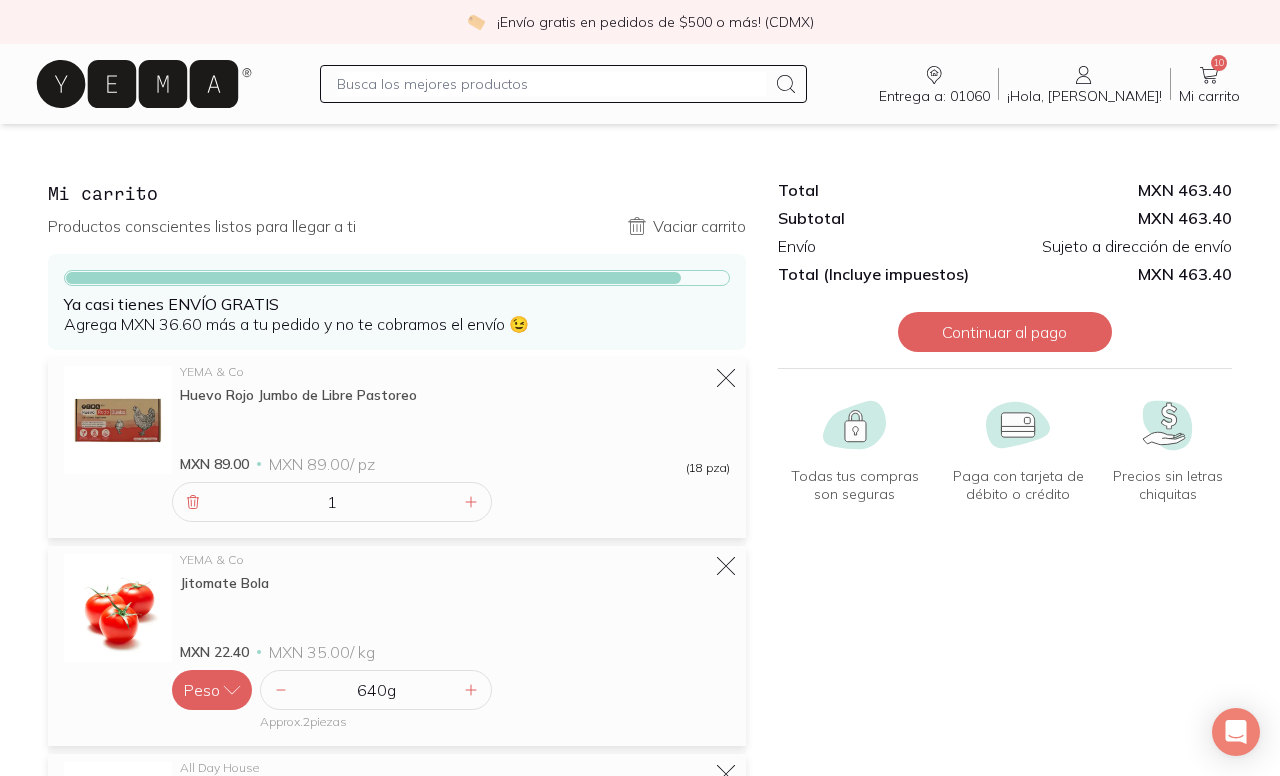 click at bounding box center [551, 84] 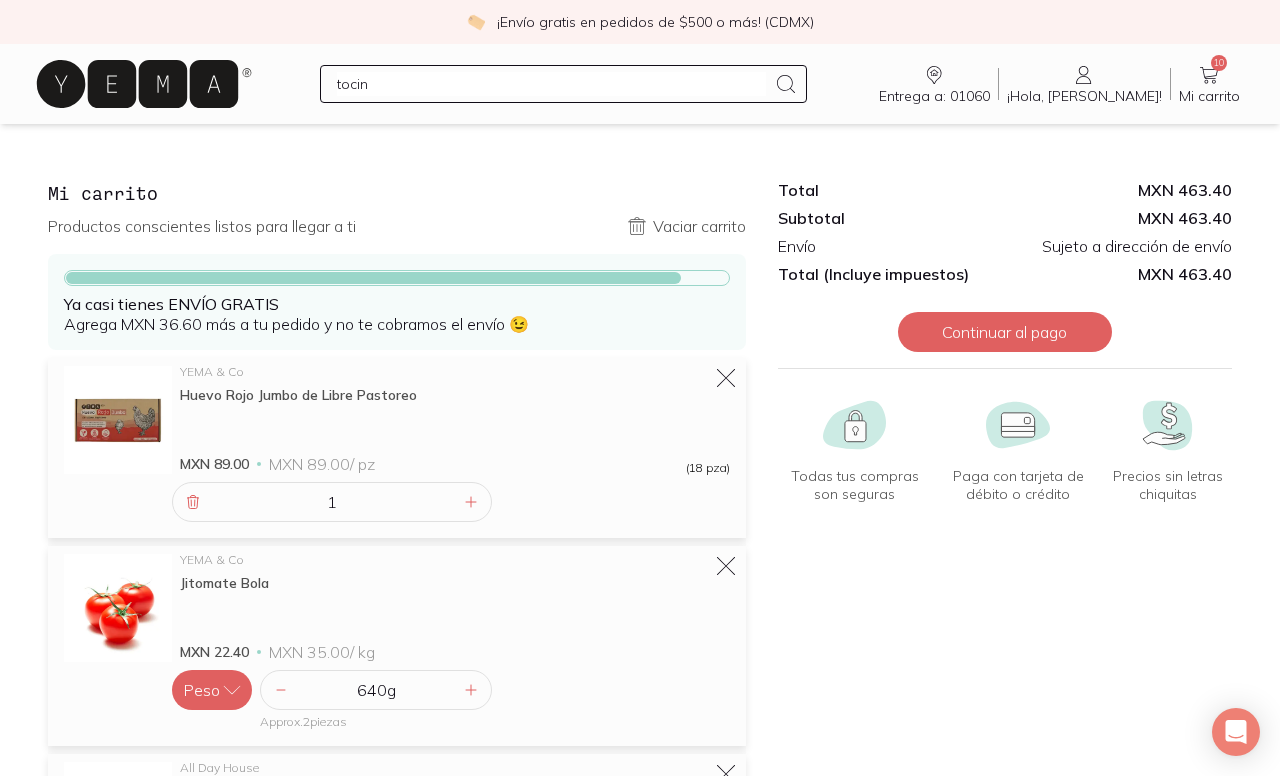 type on "tocino" 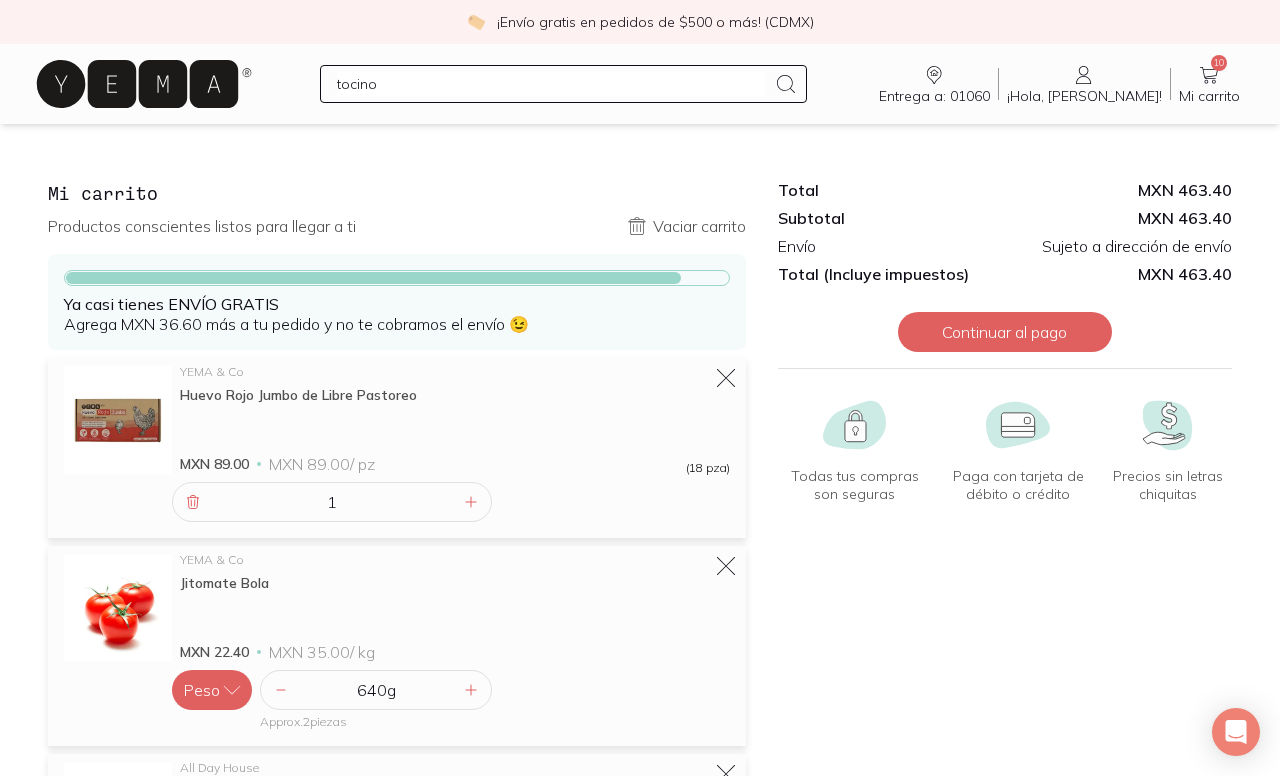 type 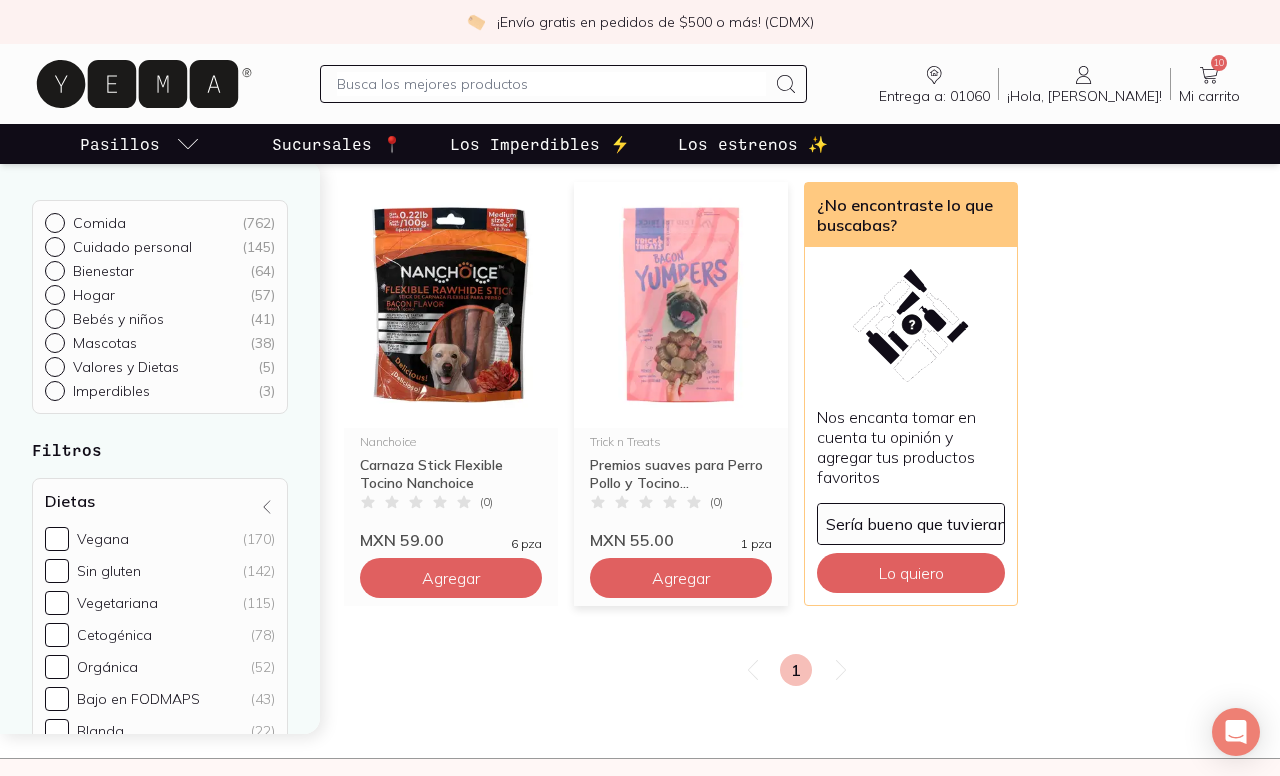 scroll, scrollTop: 0, scrollLeft: 0, axis: both 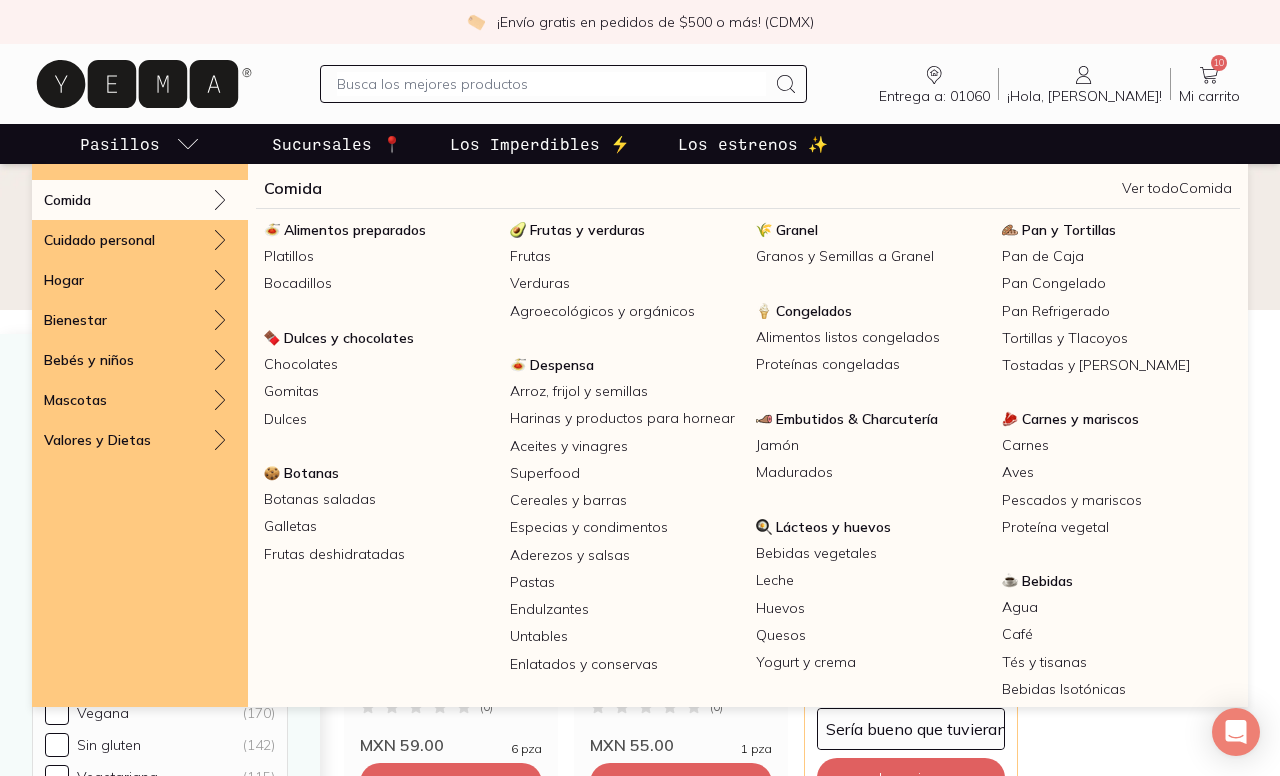 click on "Pasillos" at bounding box center [140, 144] 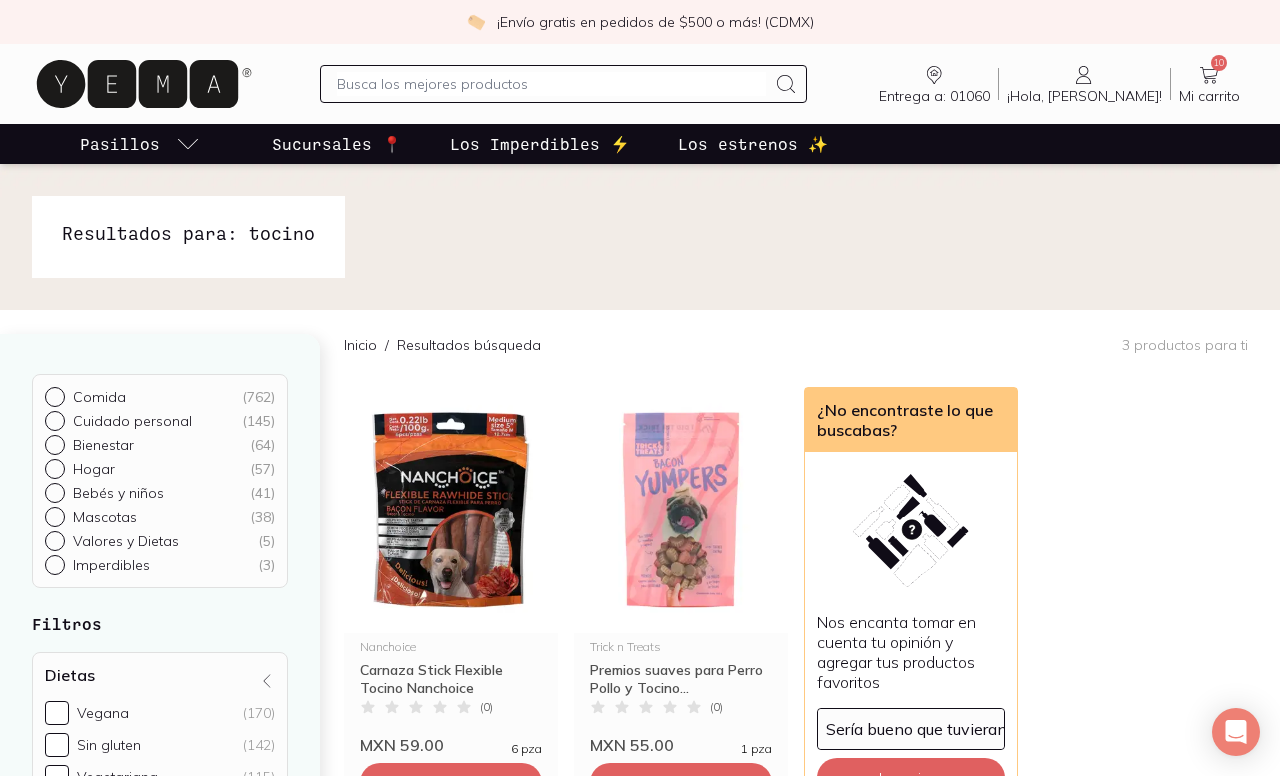 click 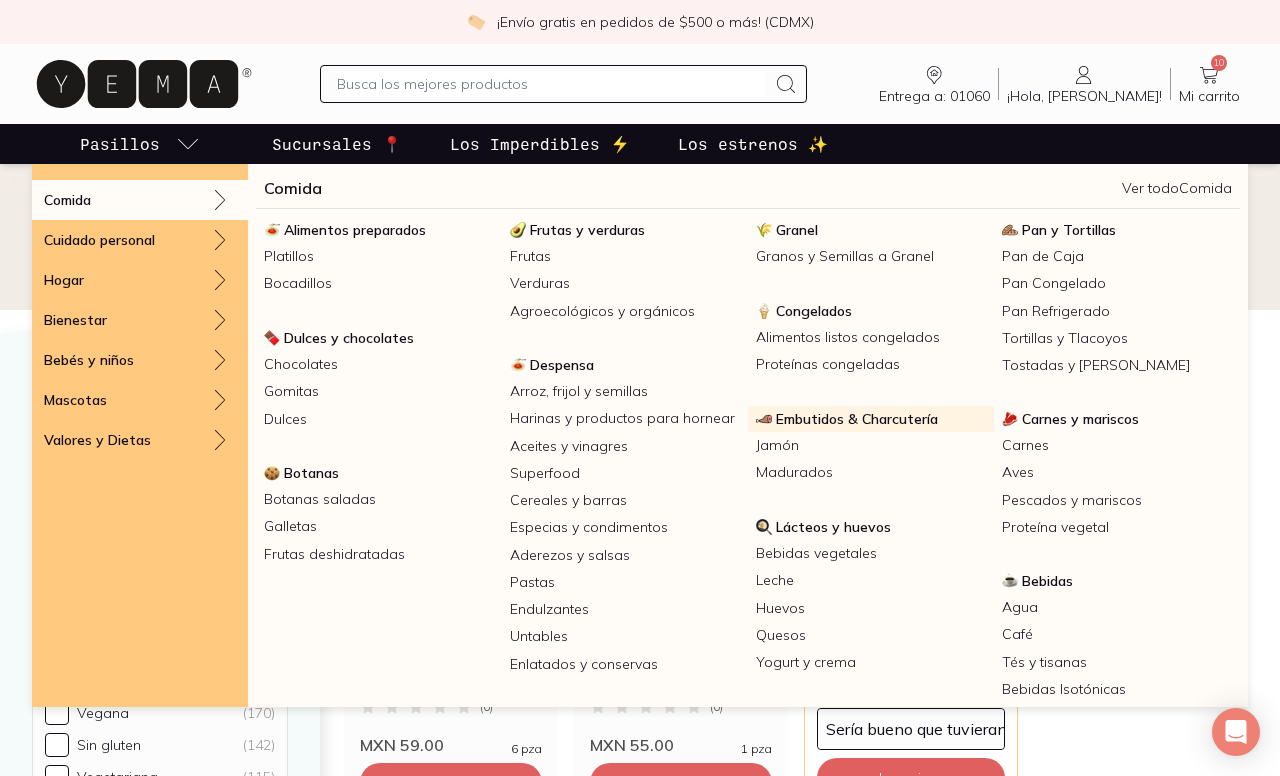 click on "Embutidos & Charcutería" at bounding box center (857, 419) 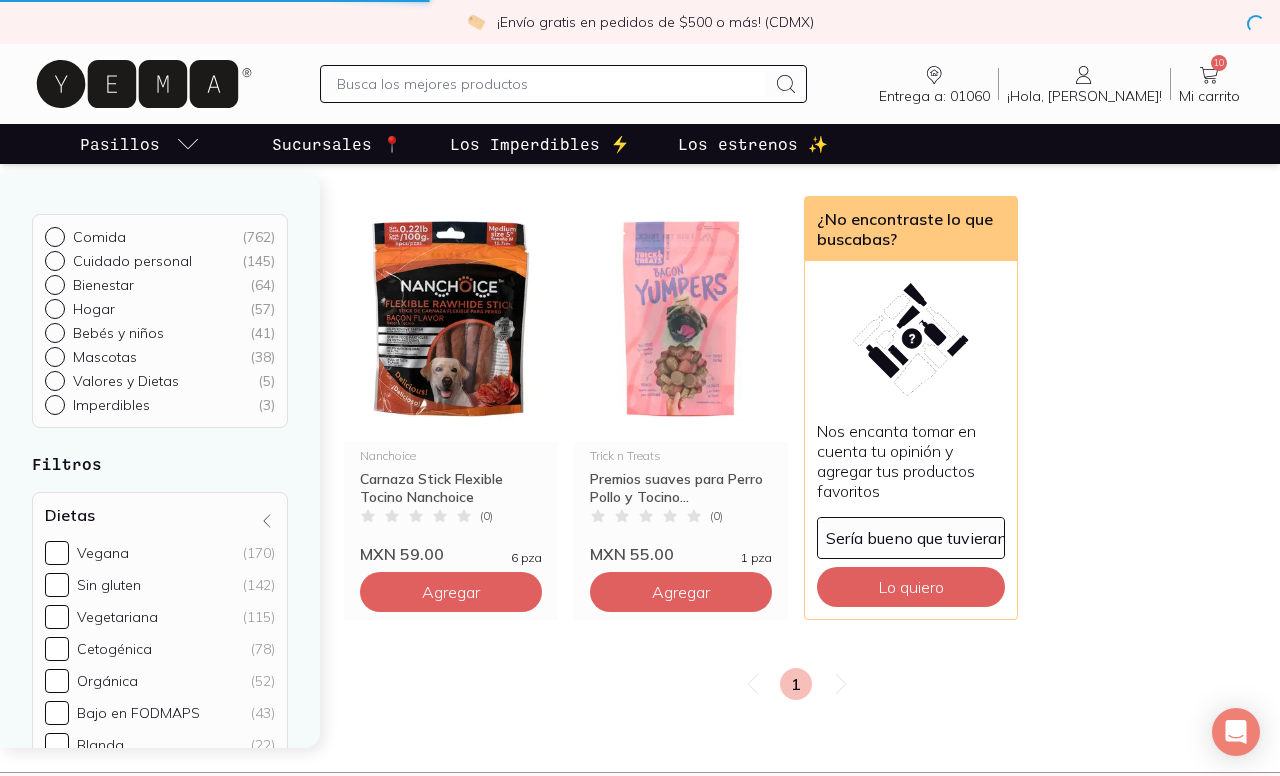 scroll, scrollTop: 192, scrollLeft: 0, axis: vertical 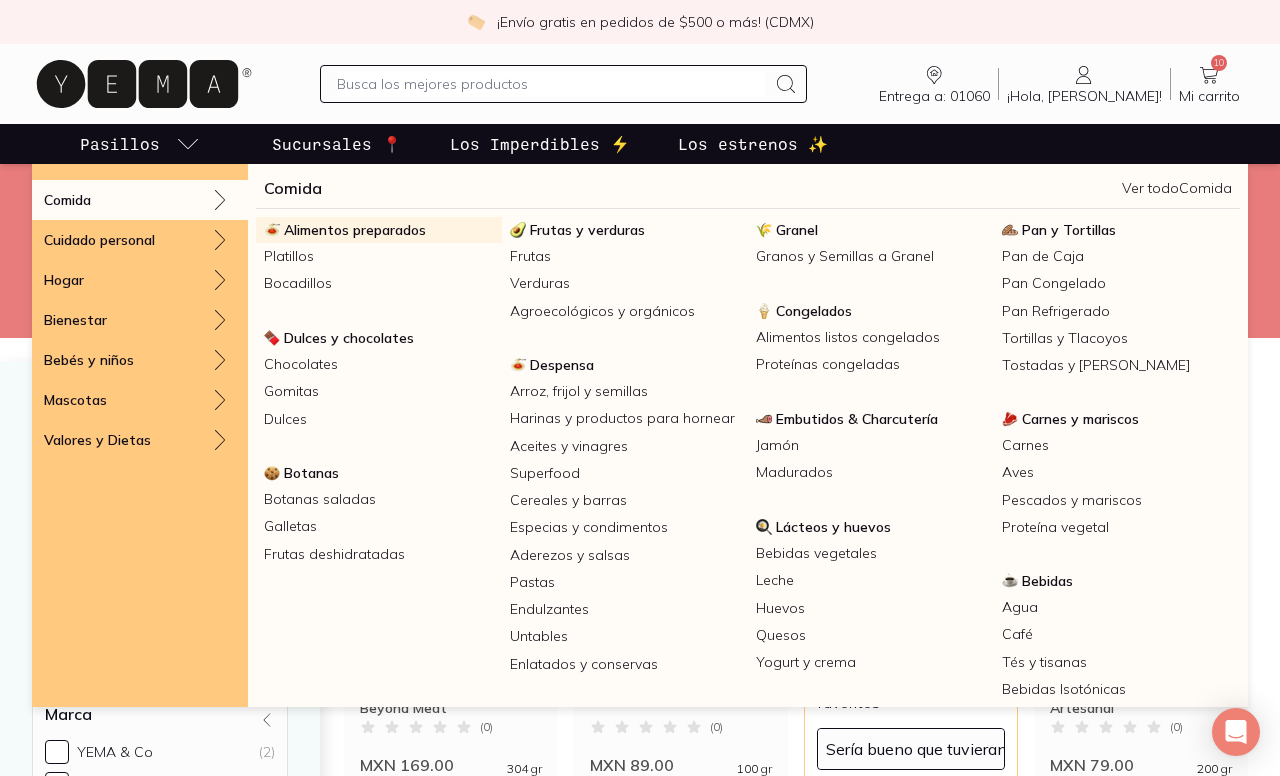 click on "Alimentos preparados" at bounding box center (355, 230) 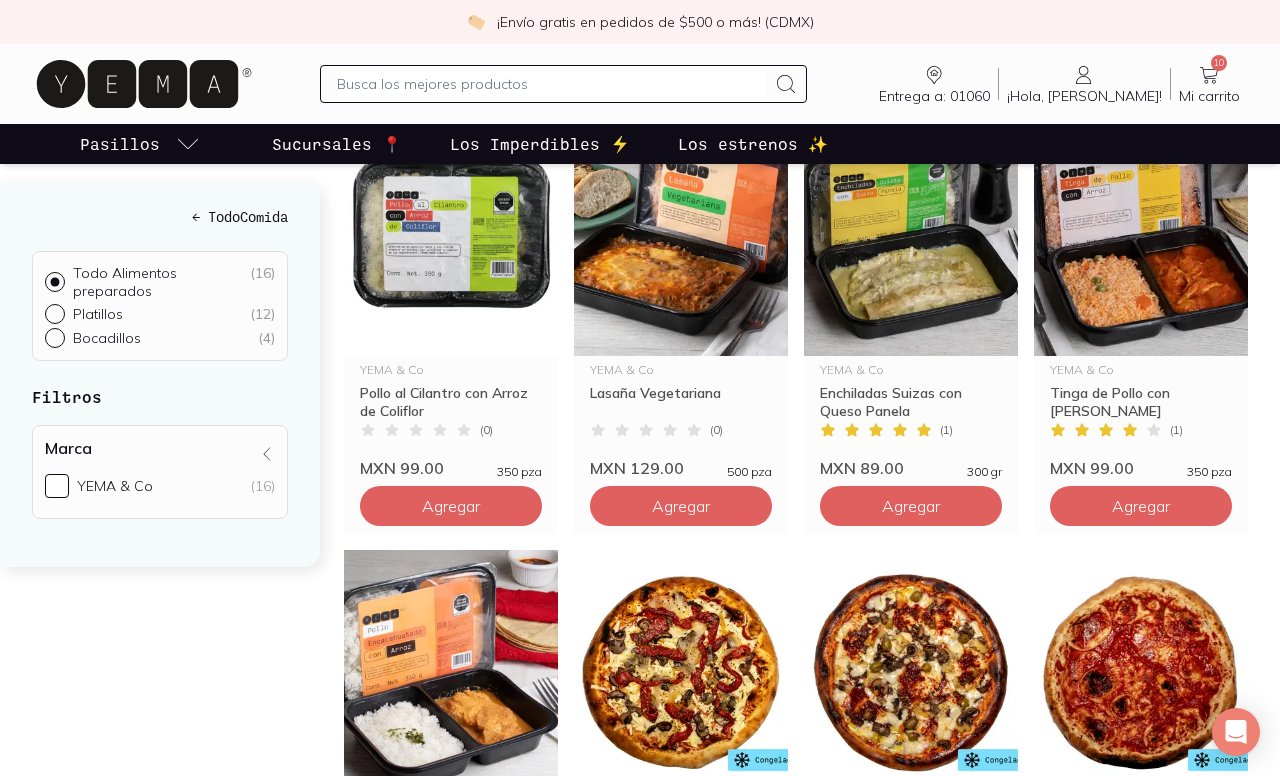 scroll, scrollTop: 1055, scrollLeft: 0, axis: vertical 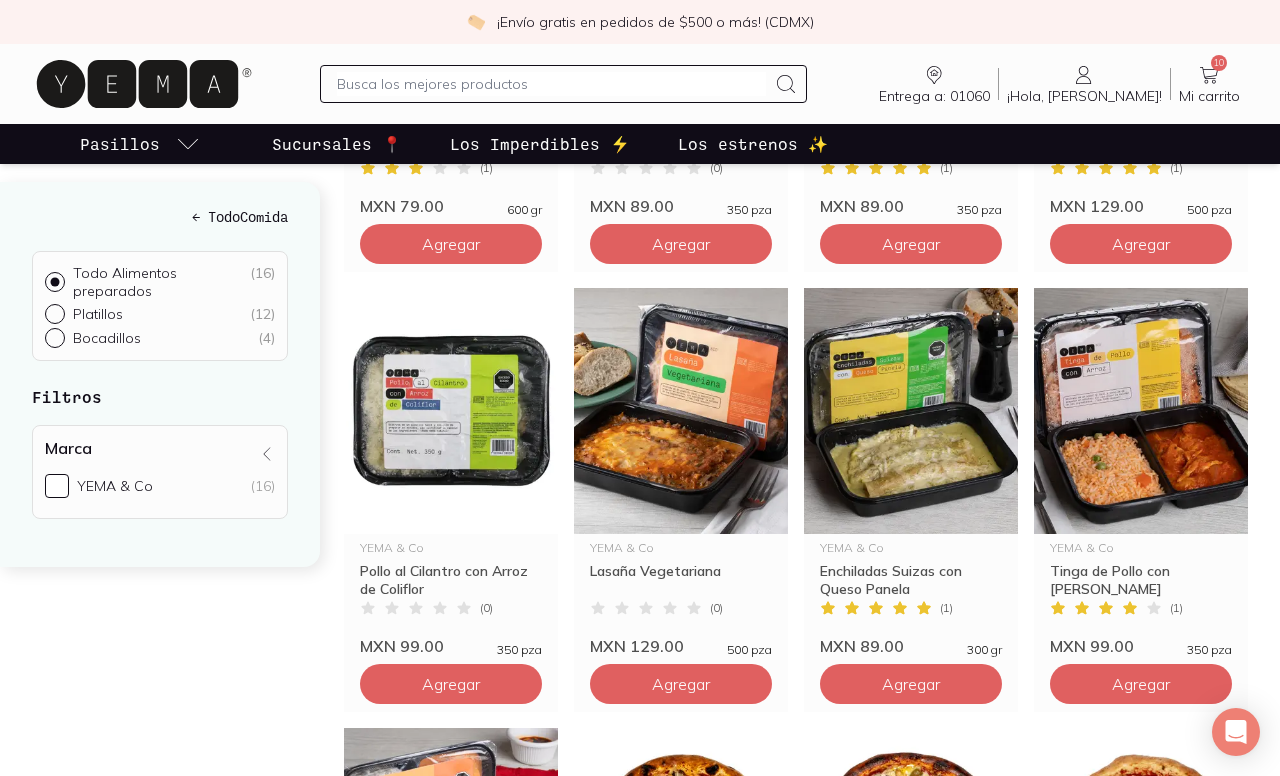 click 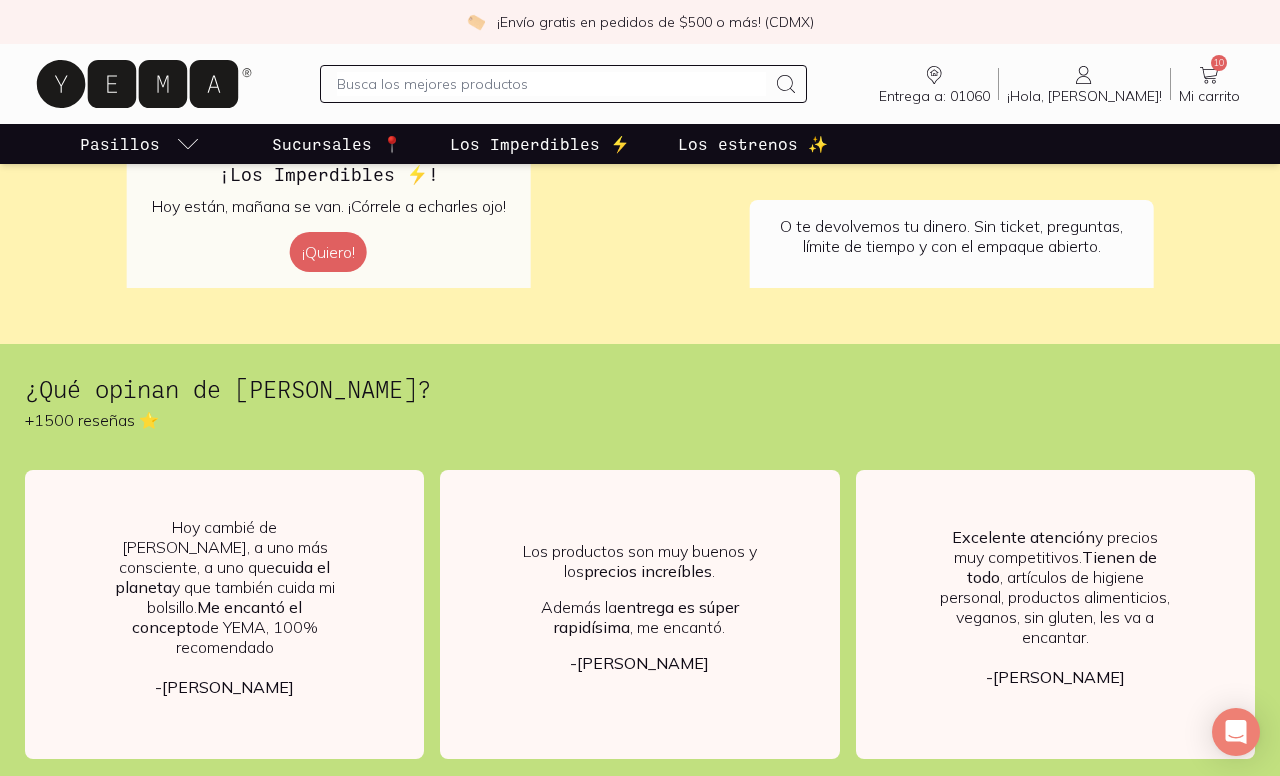 scroll, scrollTop: 3610, scrollLeft: 0, axis: vertical 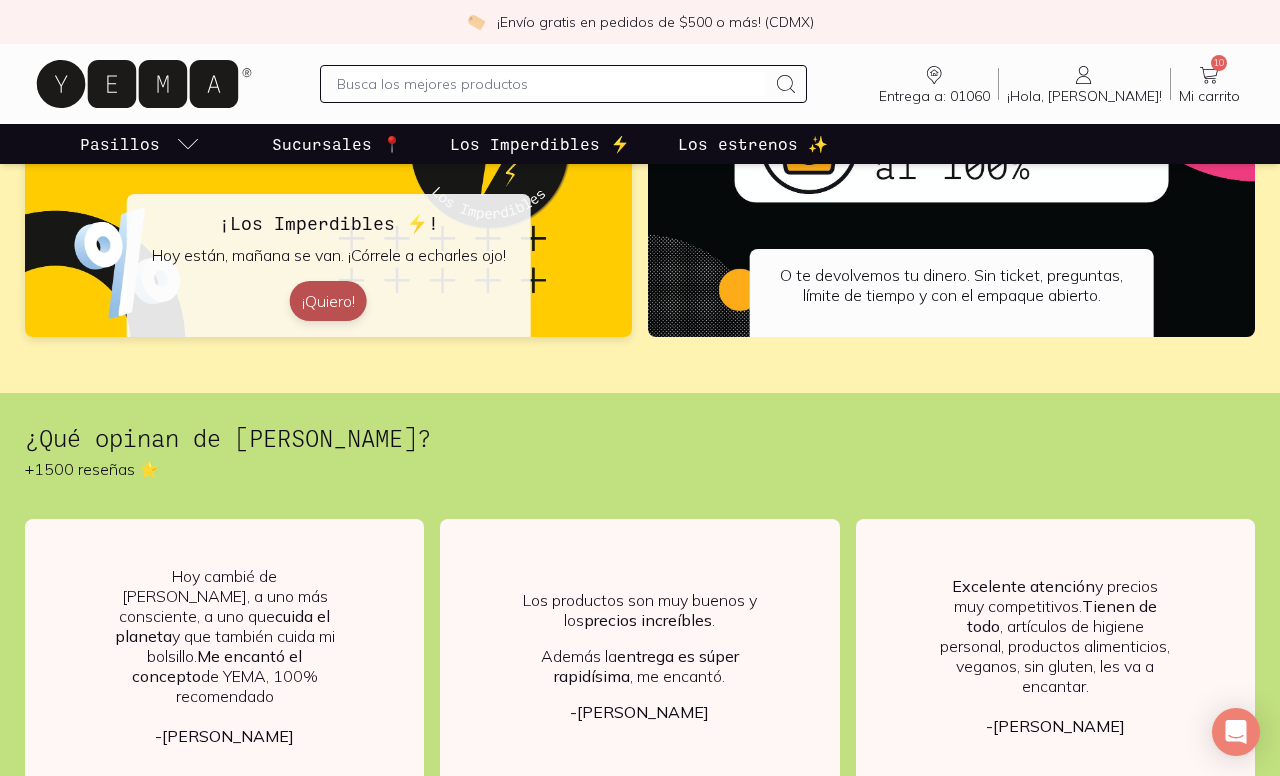 click on "¡Quiero!" at bounding box center [328, 301] 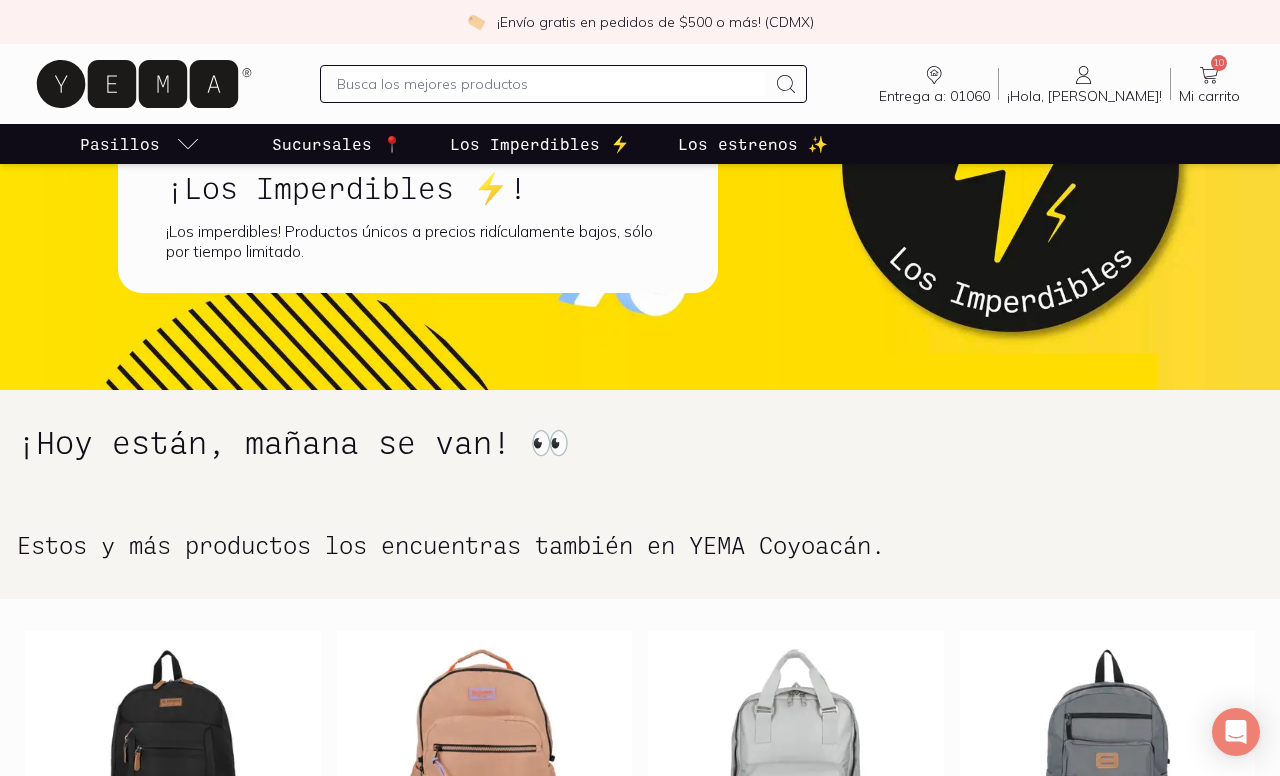scroll, scrollTop: 0, scrollLeft: 0, axis: both 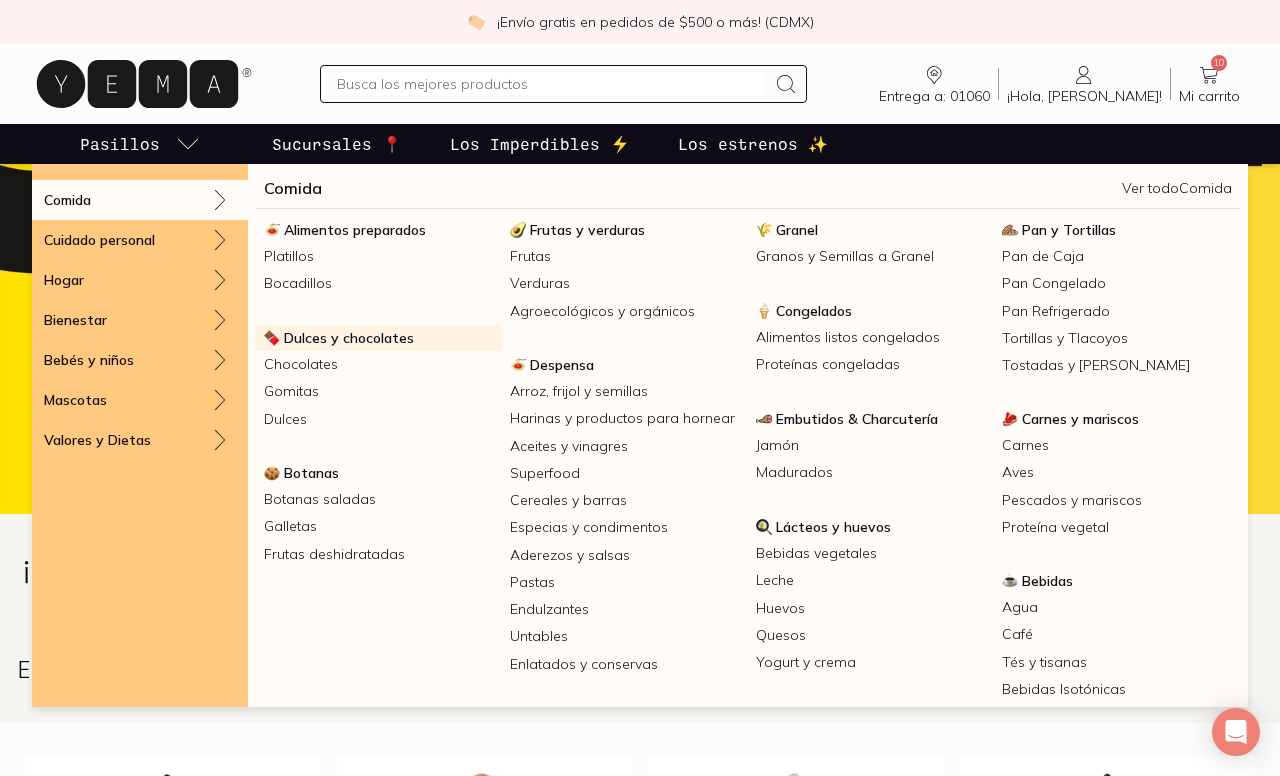 click on "Dulces y chocolates" at bounding box center [349, 338] 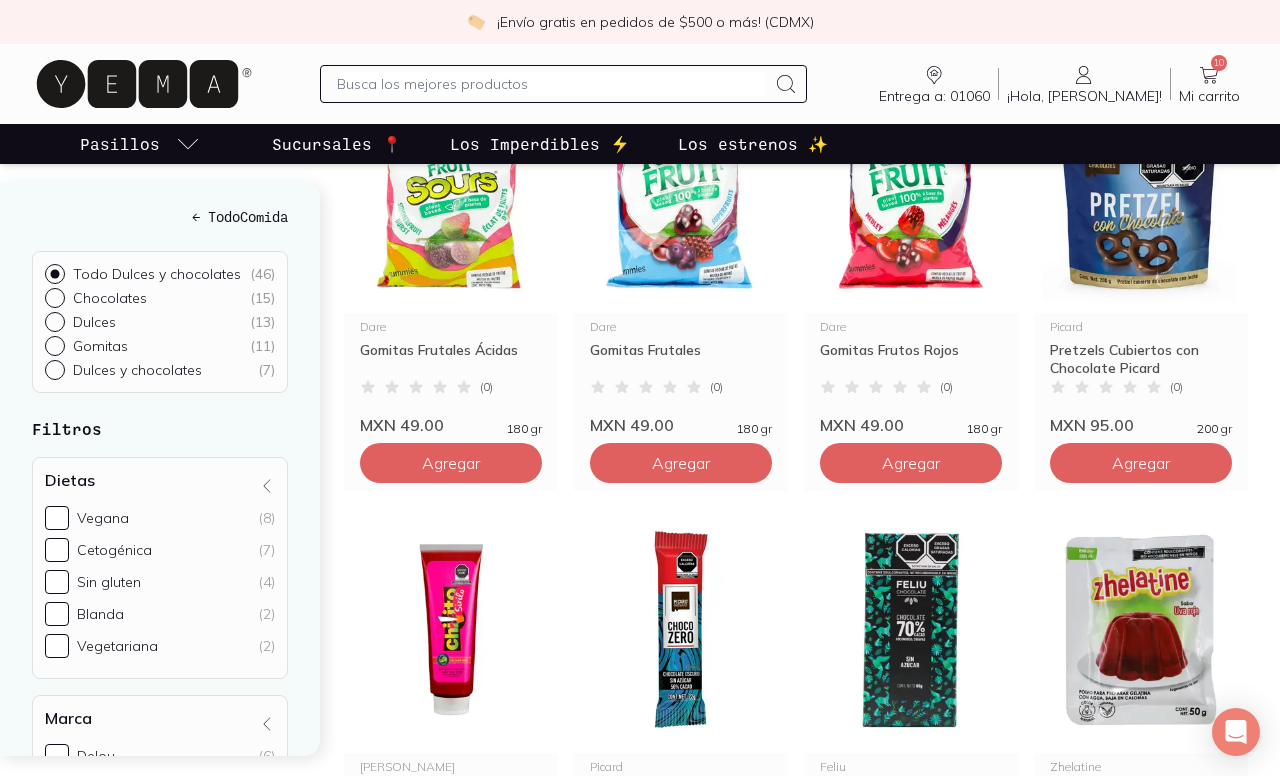 scroll, scrollTop: 1223, scrollLeft: 0, axis: vertical 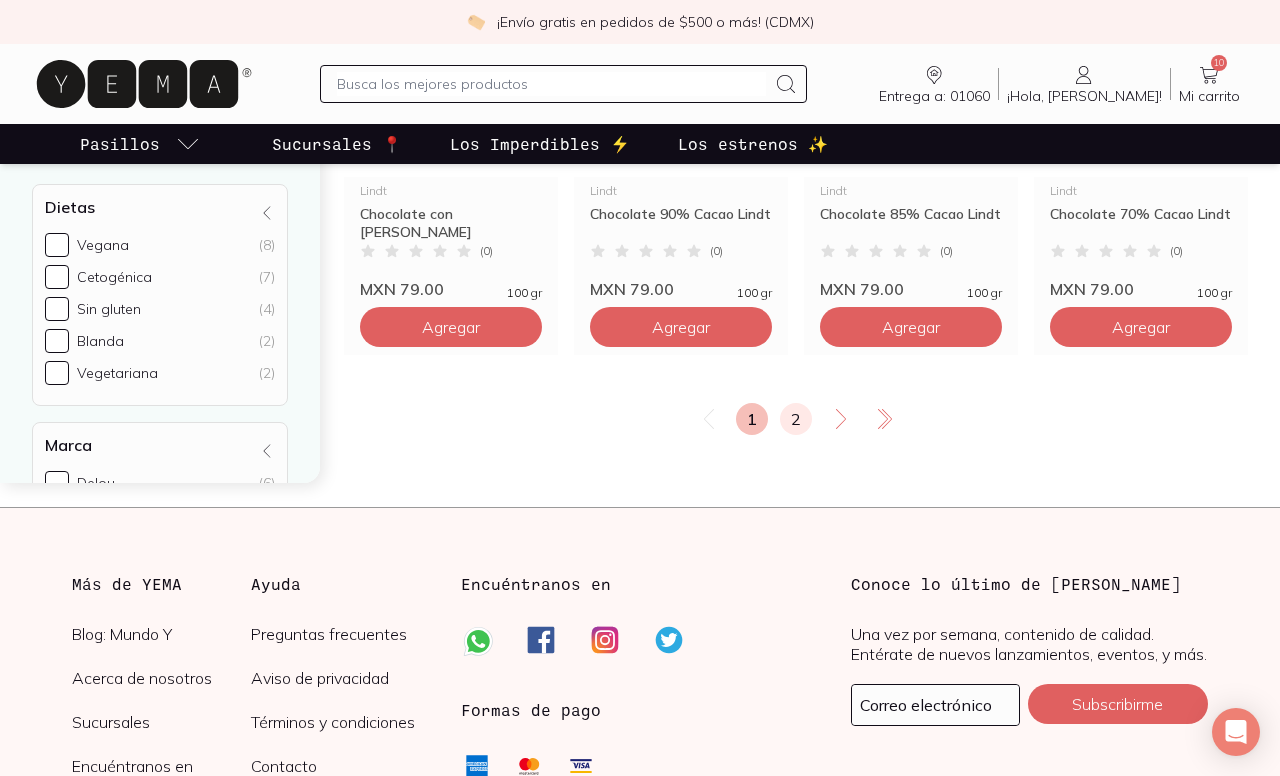 click on "2" at bounding box center (796, 419) 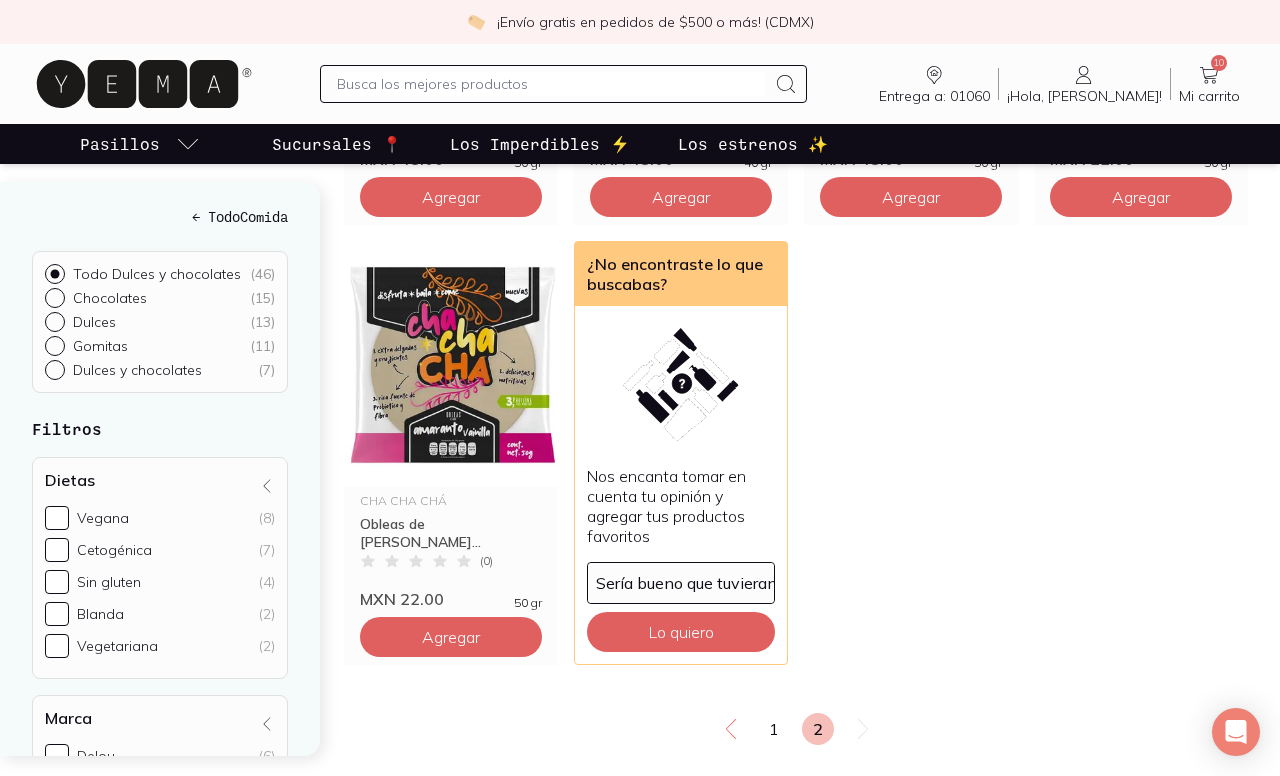 scroll, scrollTop: 1239, scrollLeft: 0, axis: vertical 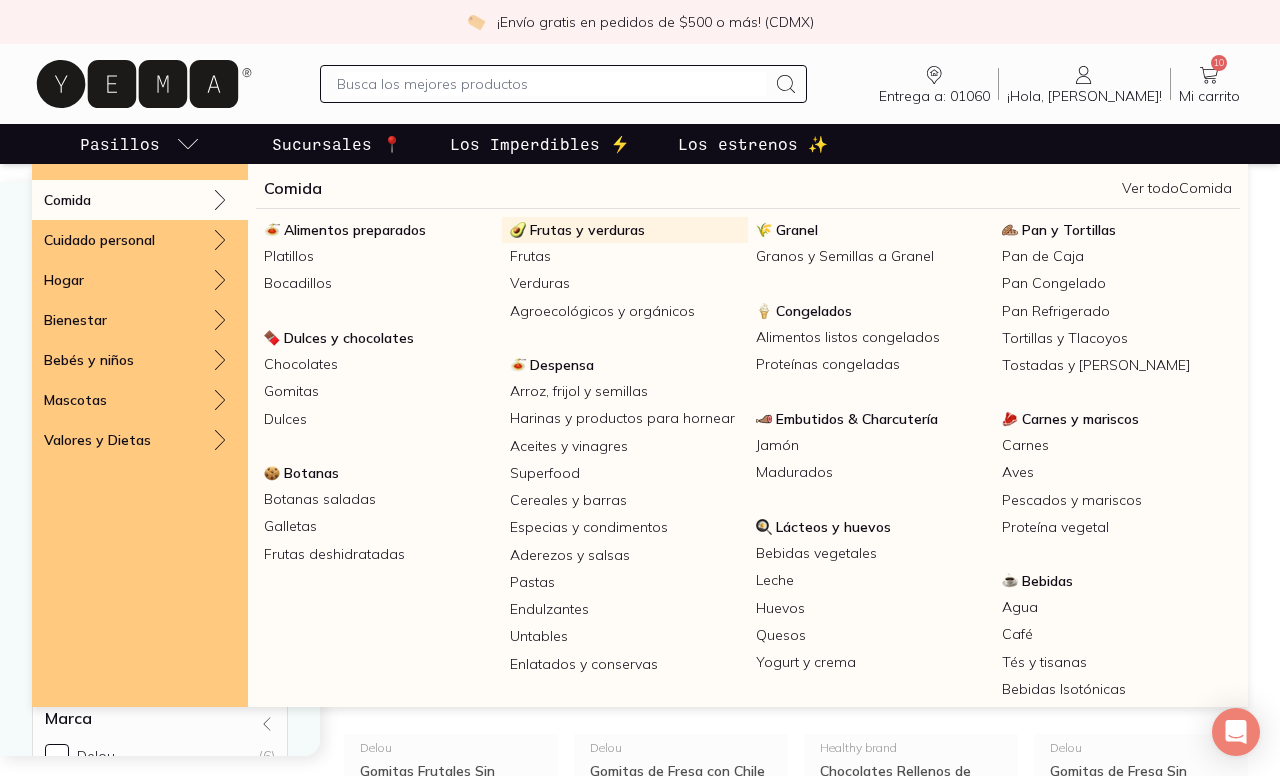 click on "Frutas y verduras" at bounding box center (587, 230) 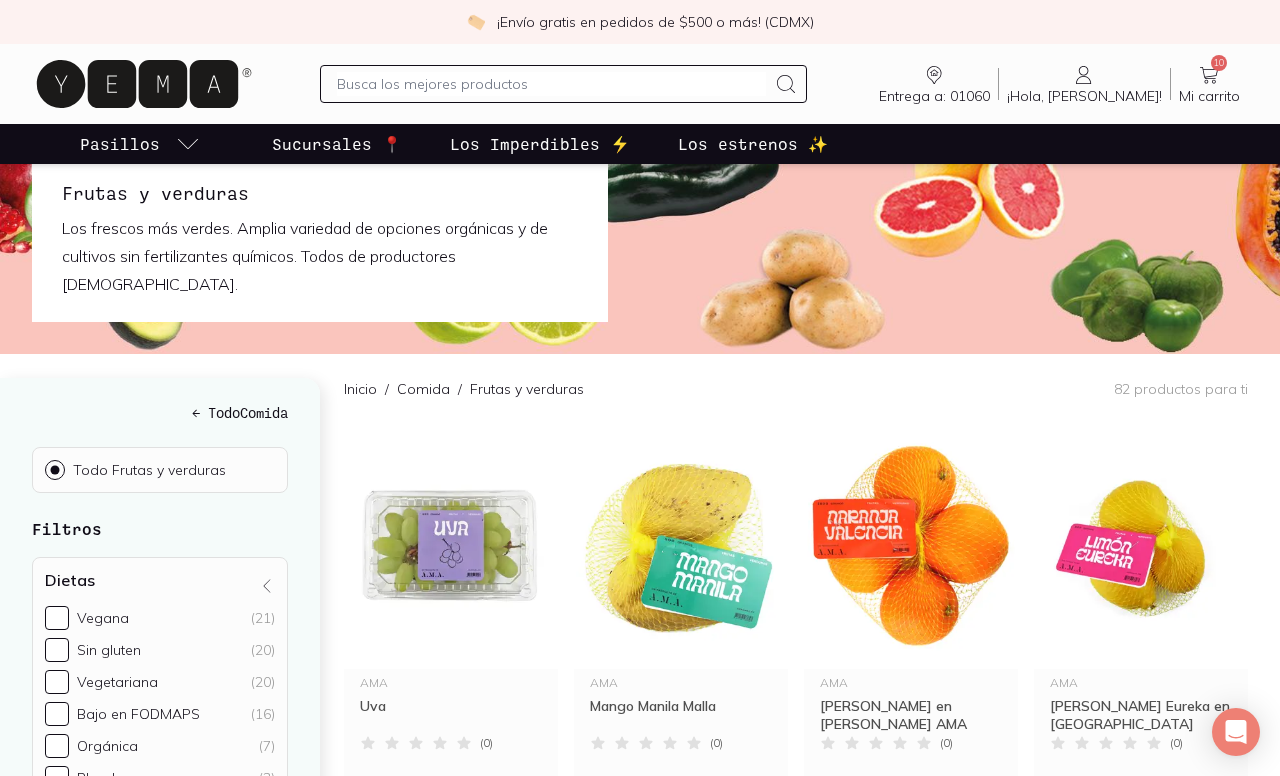scroll, scrollTop: 0, scrollLeft: 0, axis: both 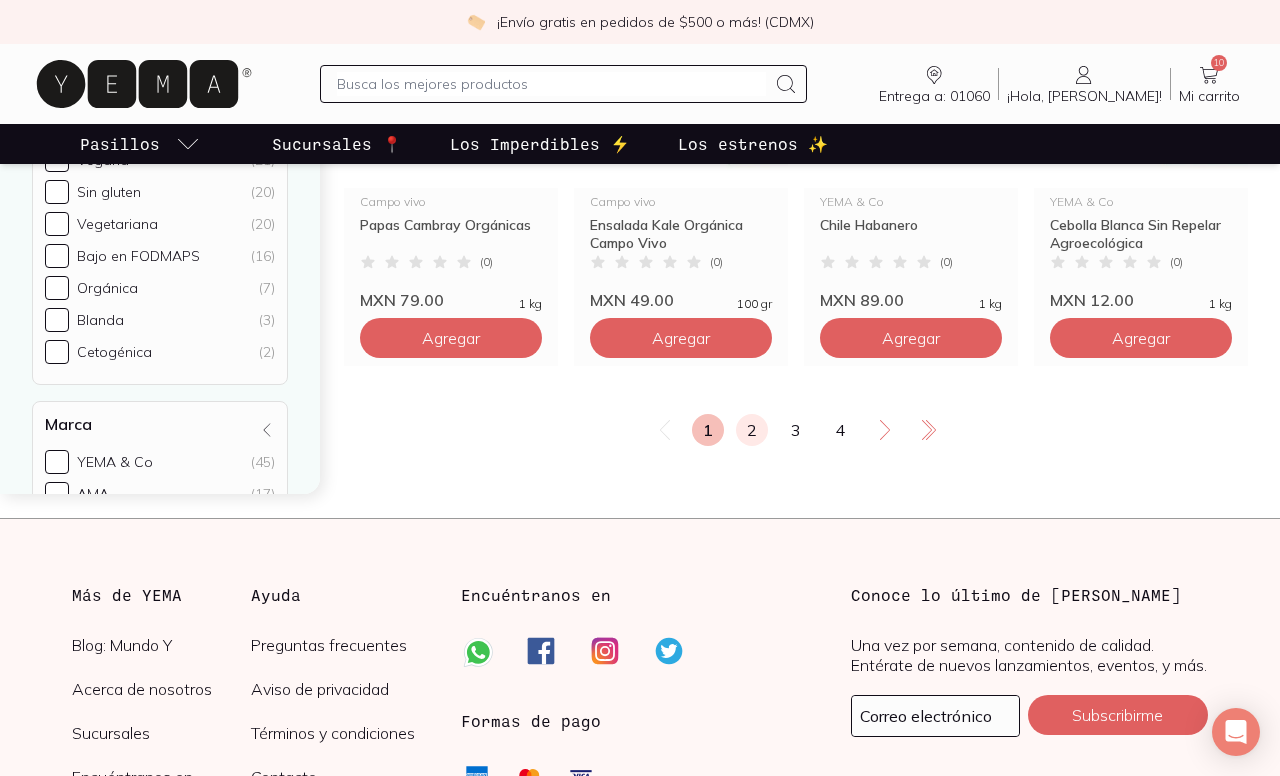 click on "2" at bounding box center [752, 430] 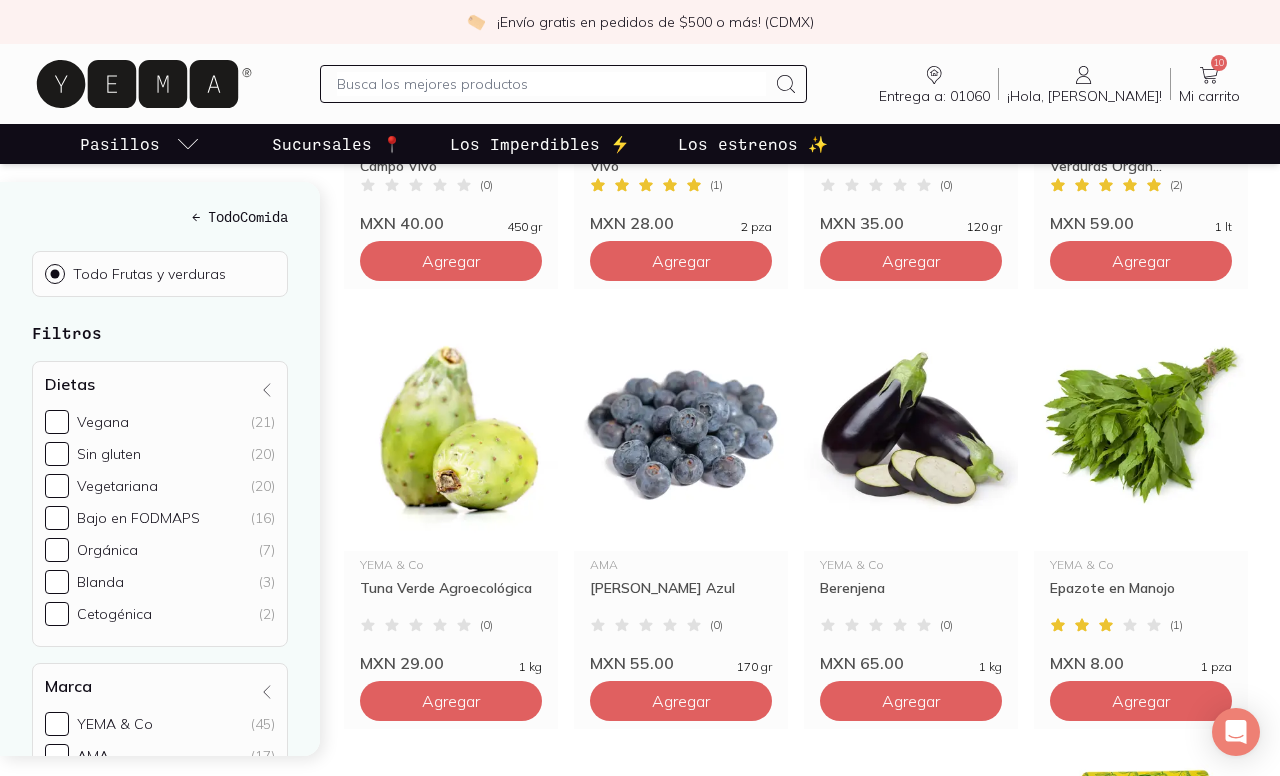 scroll, scrollTop: 1037, scrollLeft: 0, axis: vertical 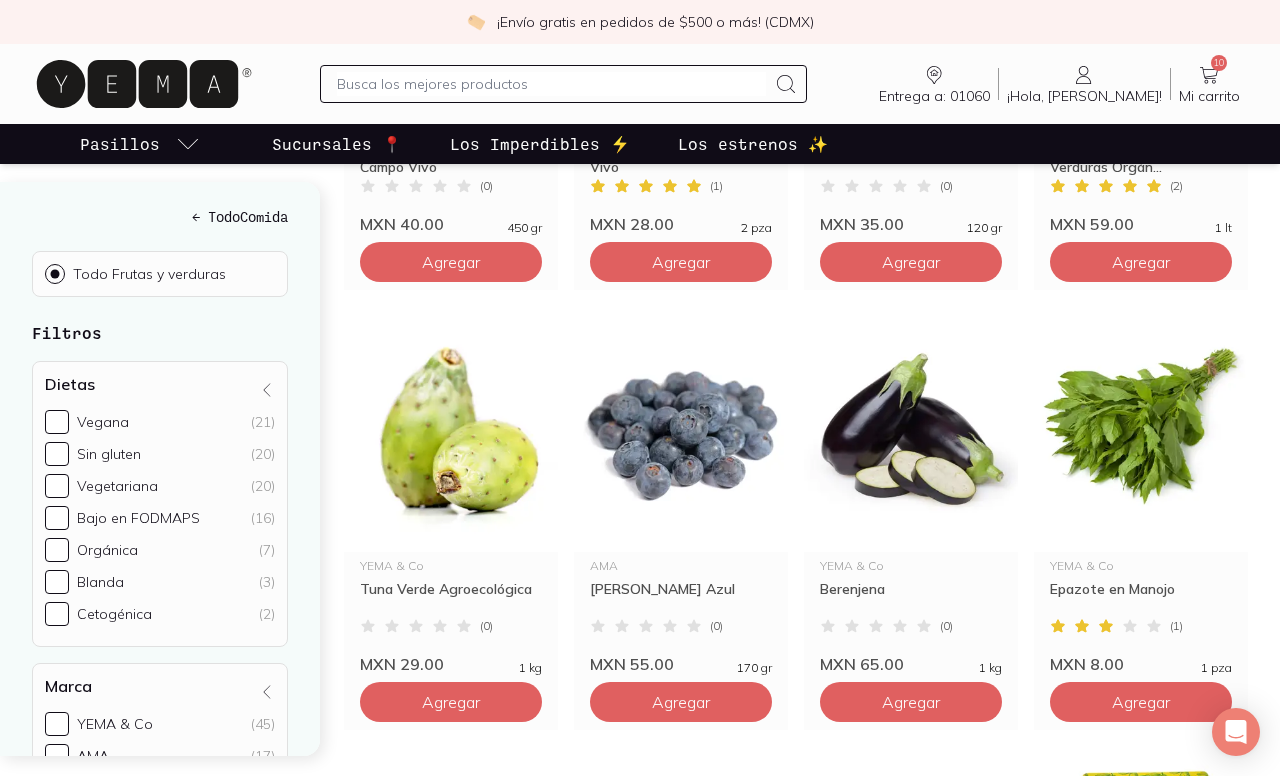 click at bounding box center (551, 84) 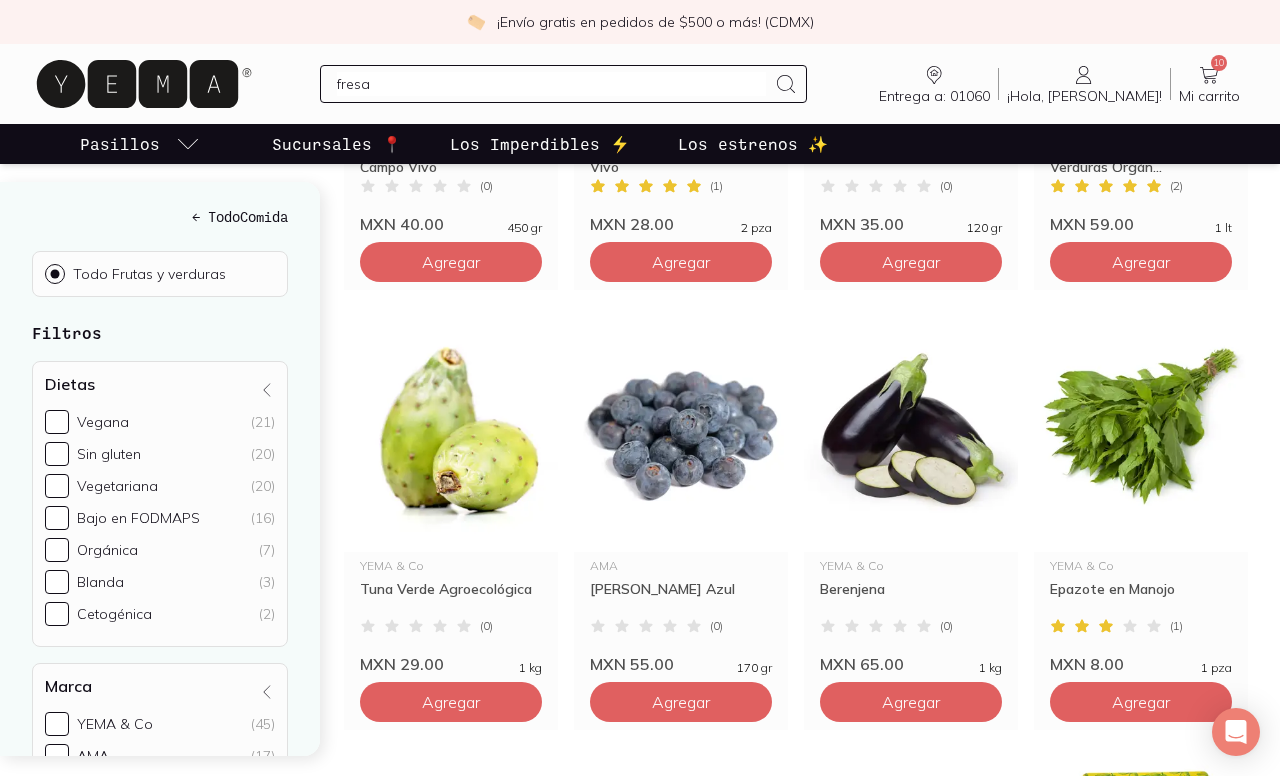 type on "fresas" 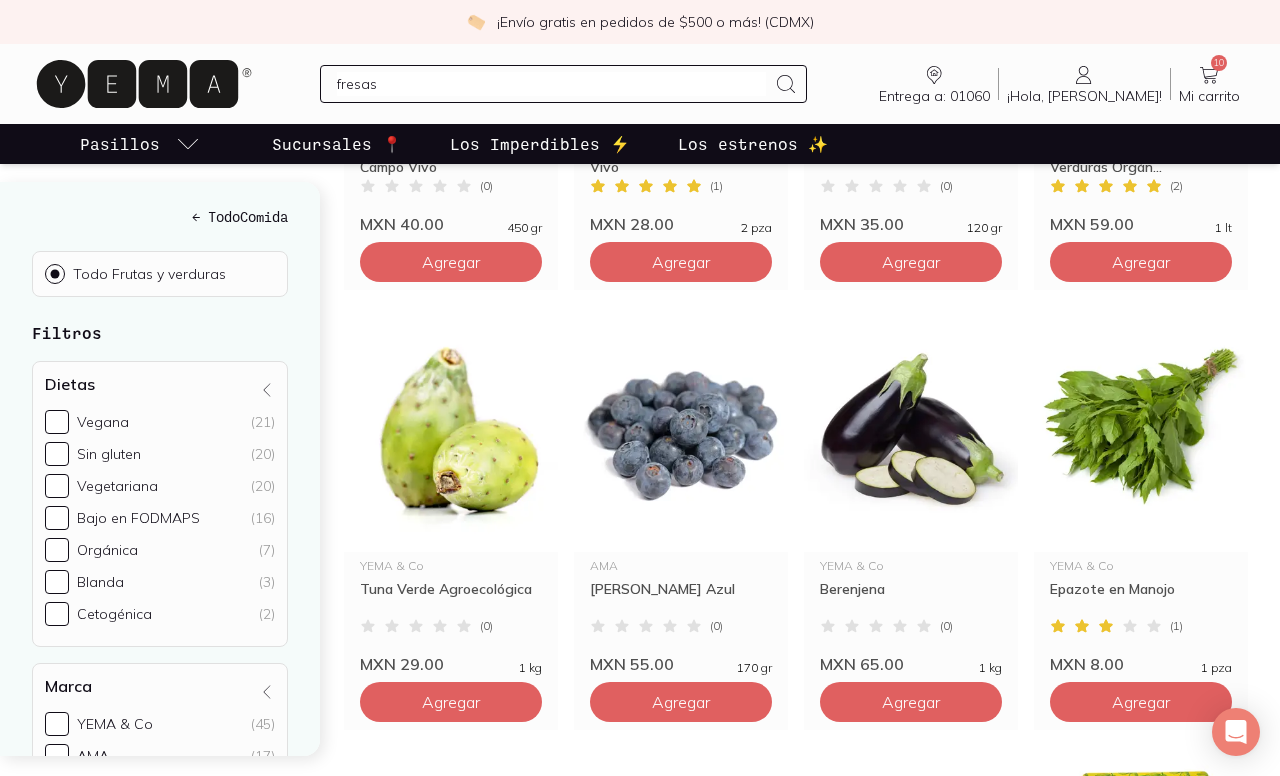 type 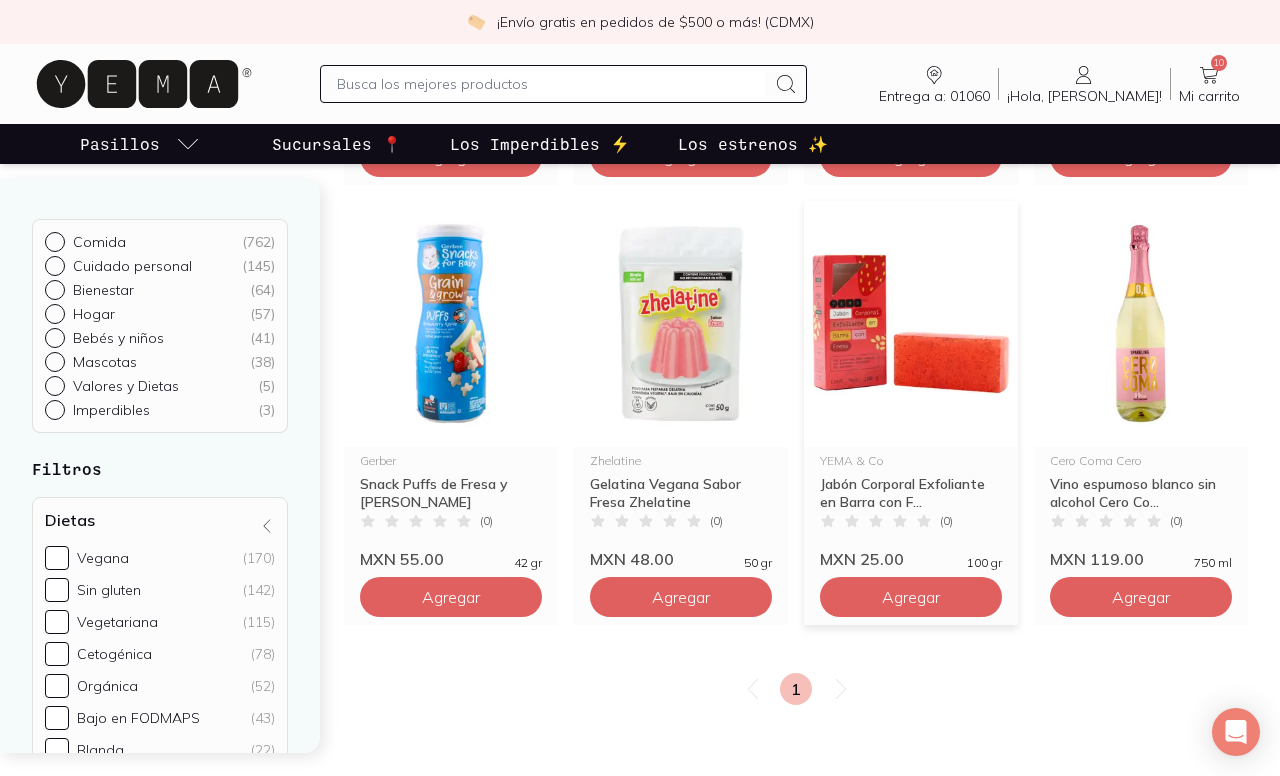 scroll, scrollTop: 1076, scrollLeft: 0, axis: vertical 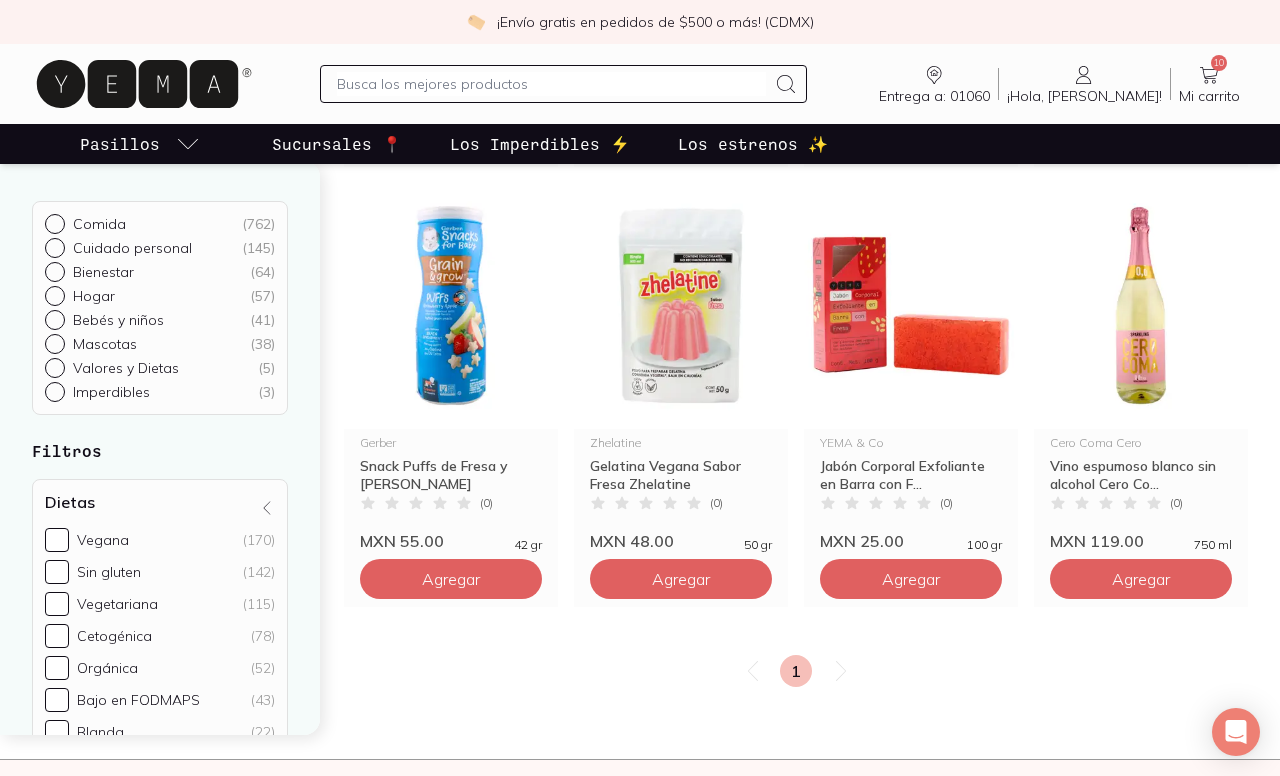 click 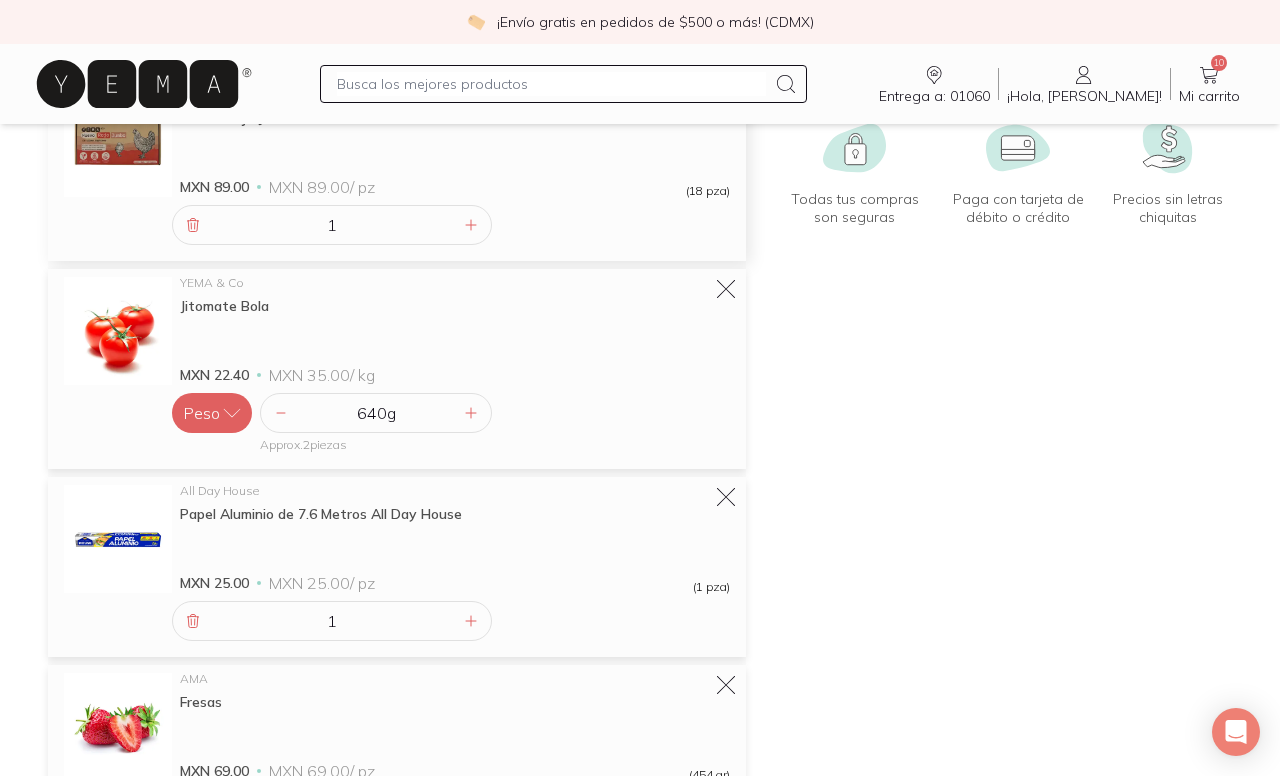 scroll, scrollTop: 0, scrollLeft: 0, axis: both 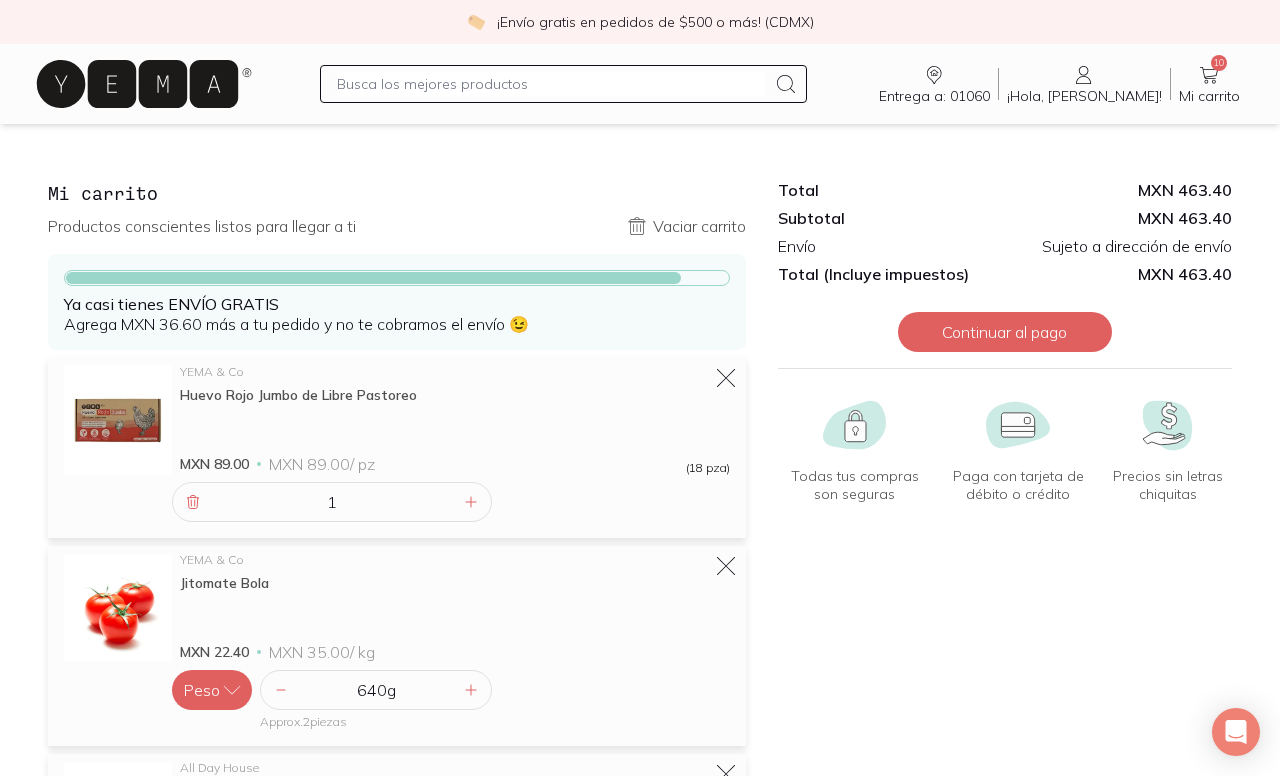 click at bounding box center [551, 84] 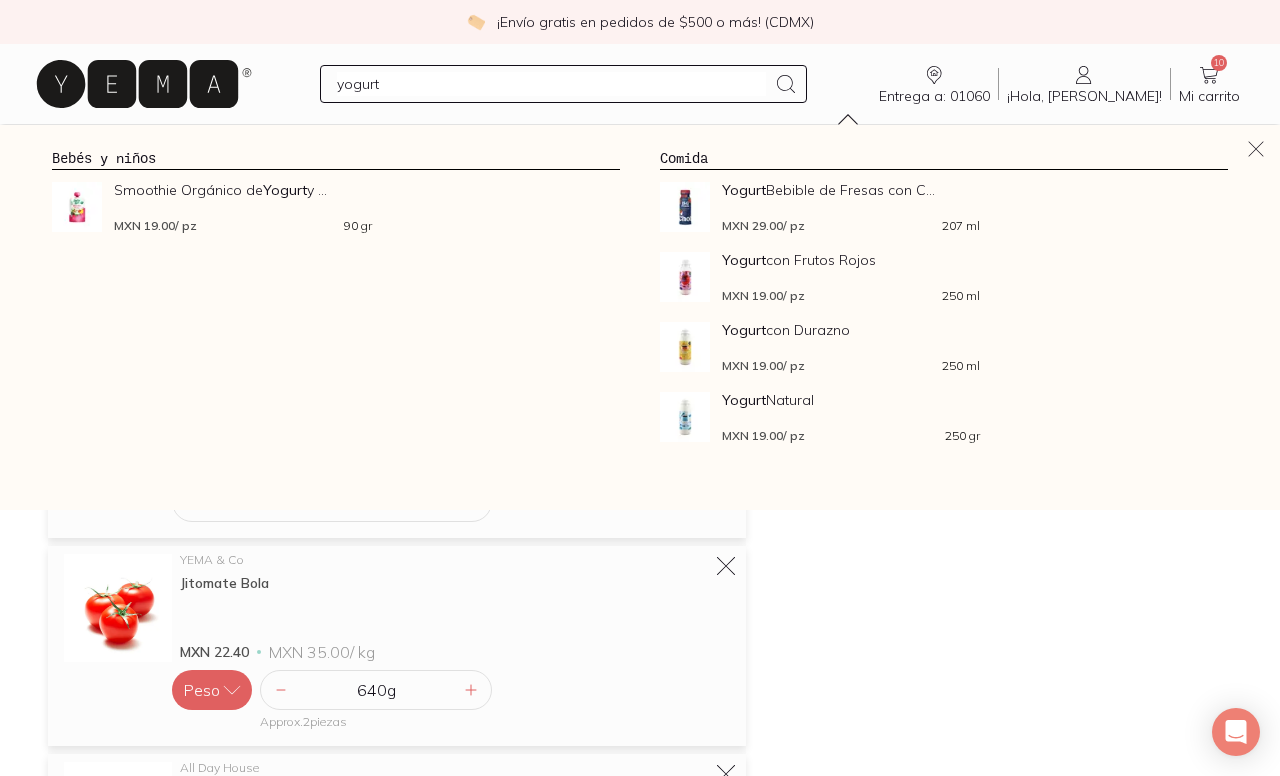 type on "yogurth" 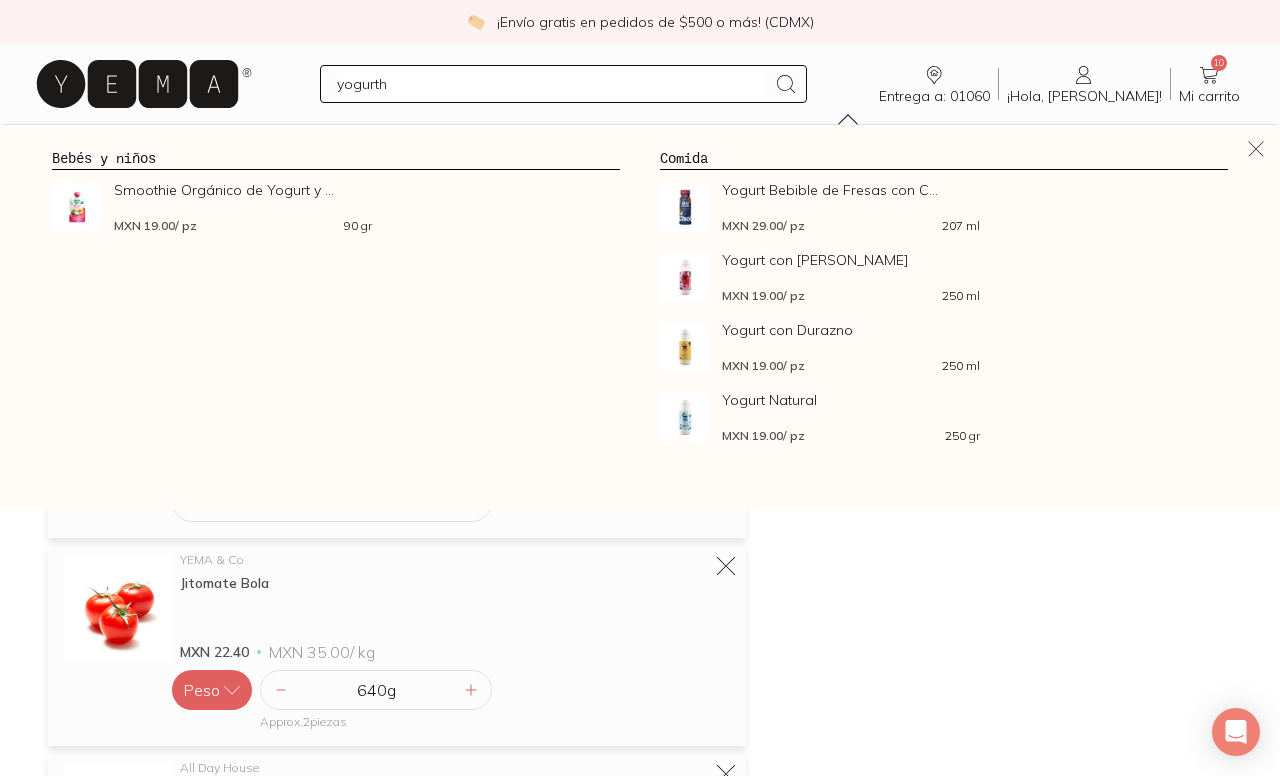 type 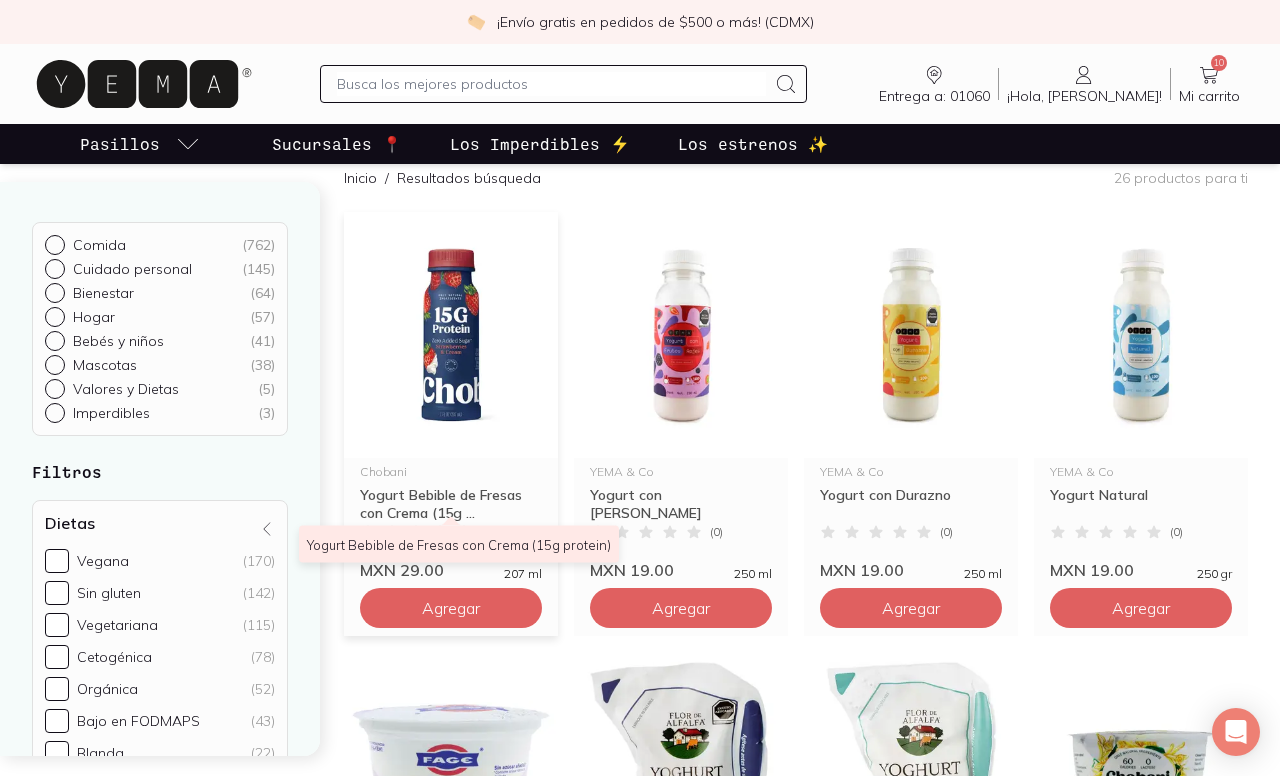 scroll, scrollTop: 125, scrollLeft: 0, axis: vertical 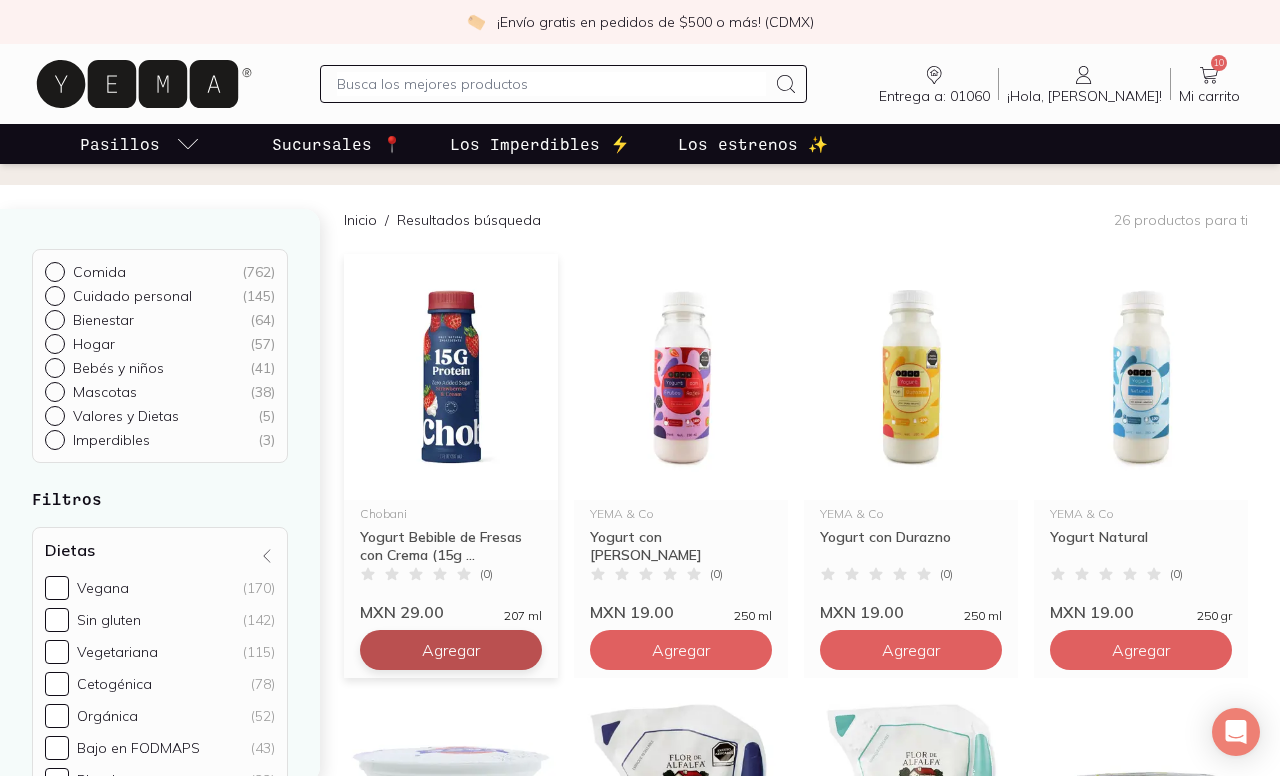 click on "Agregar" at bounding box center (451, 650) 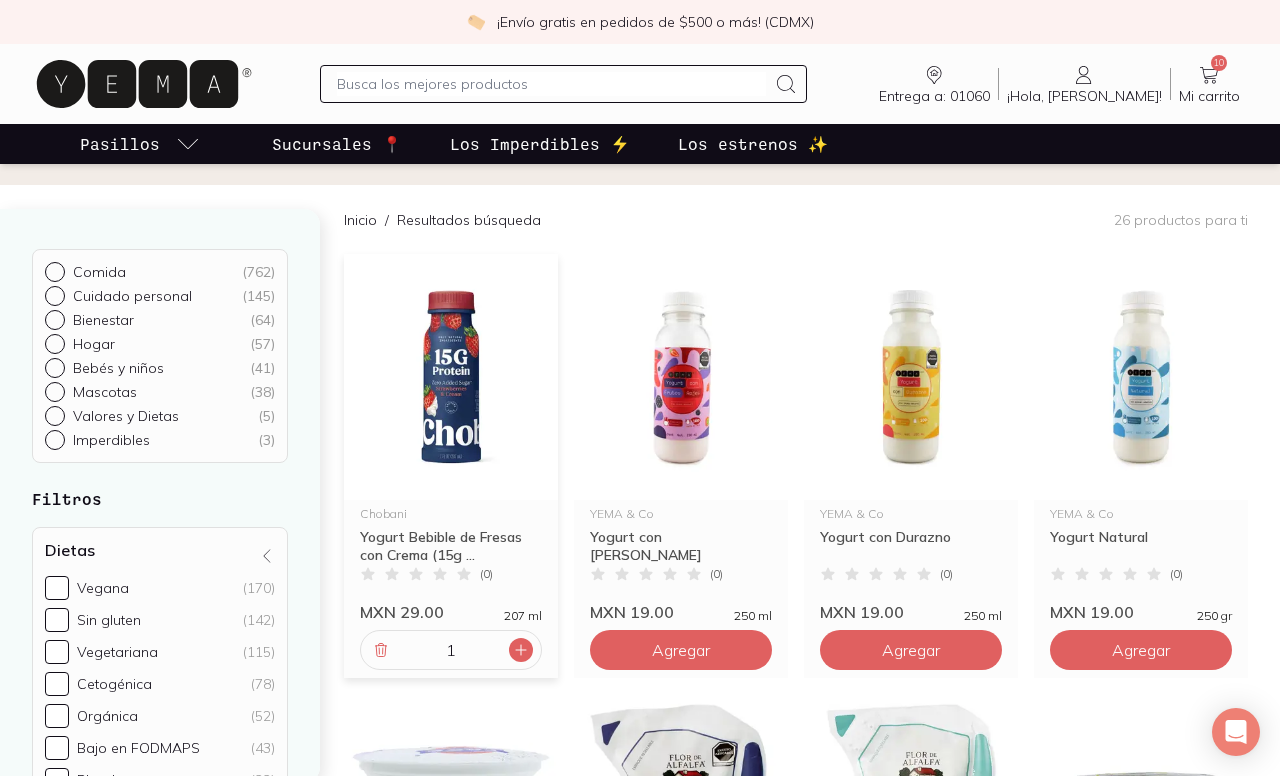 click 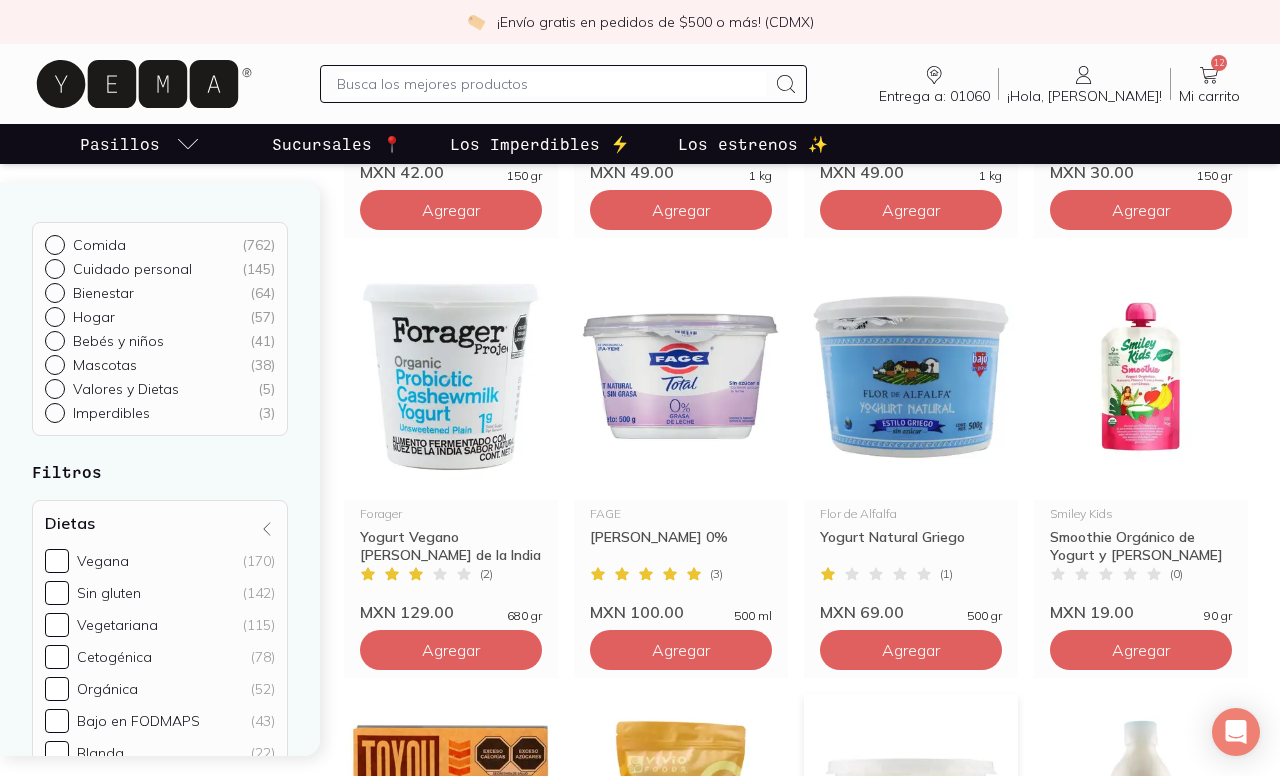 scroll, scrollTop: 975, scrollLeft: 0, axis: vertical 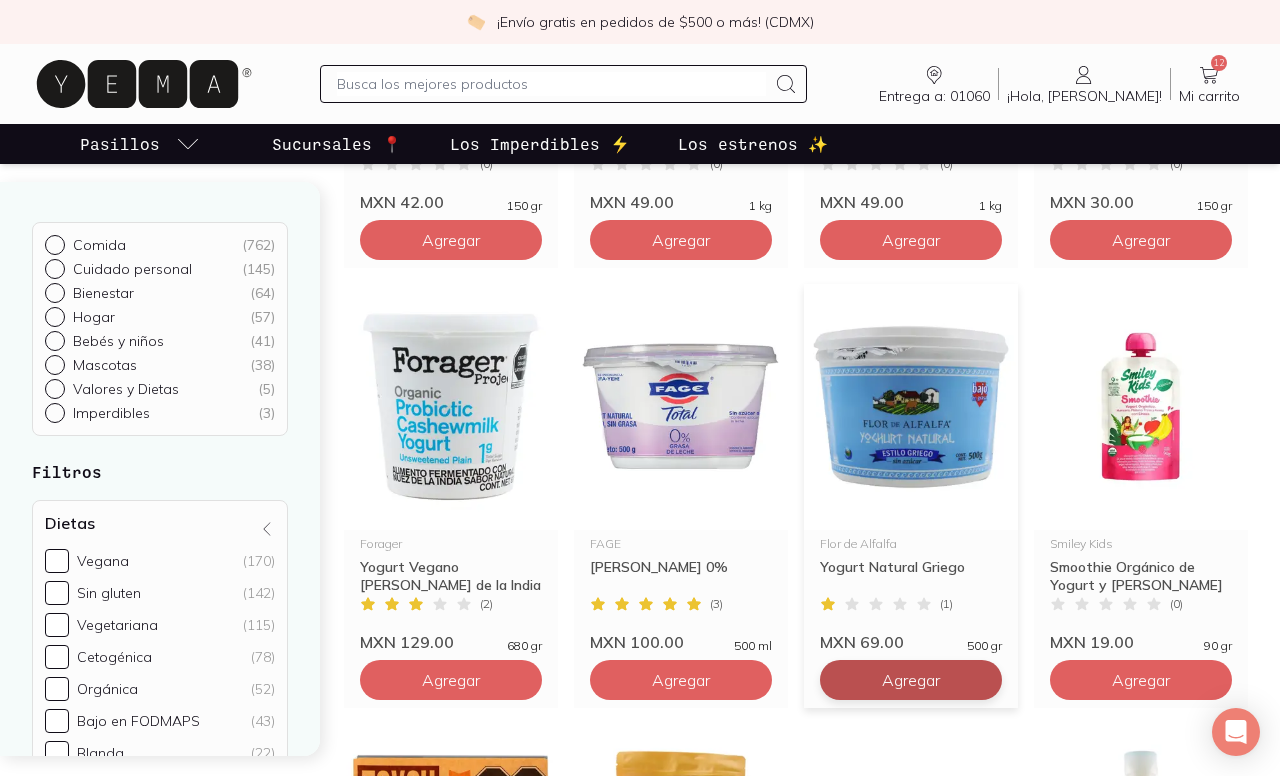 click on "Agregar" at bounding box center [681, -200] 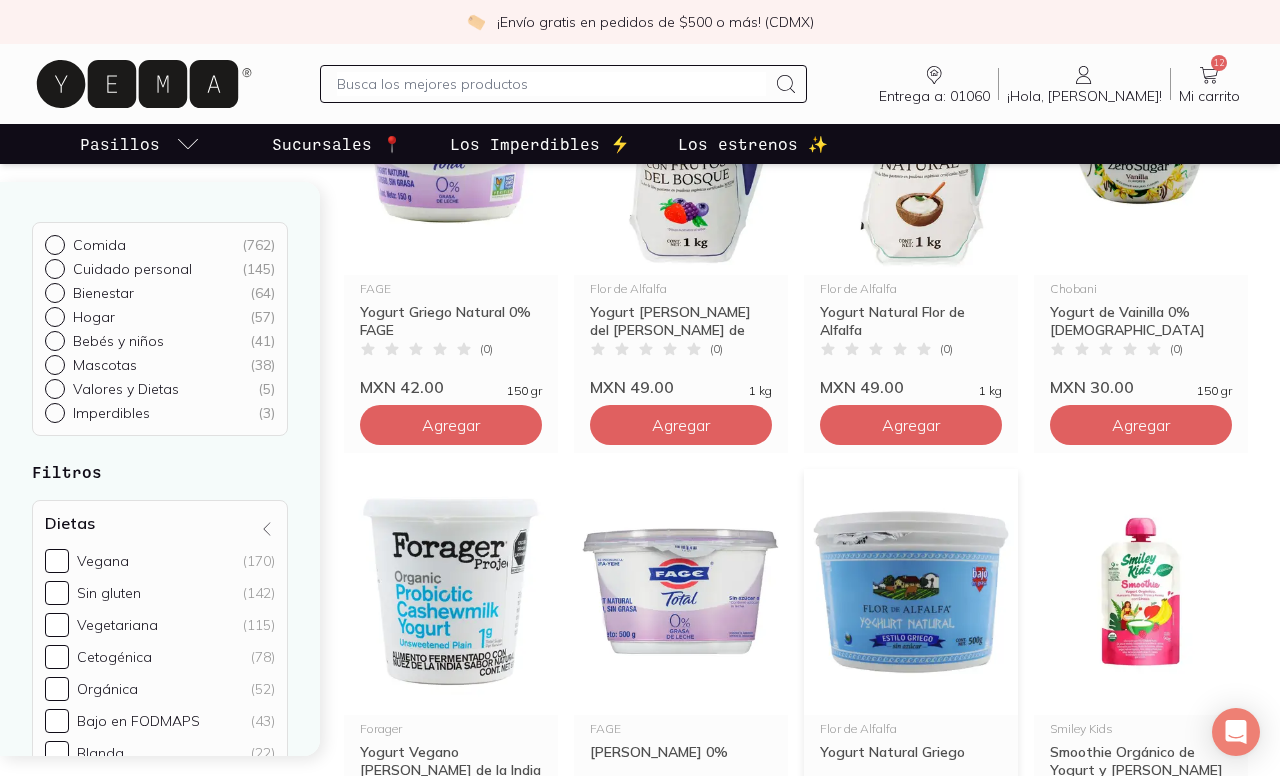 scroll, scrollTop: 774, scrollLeft: 0, axis: vertical 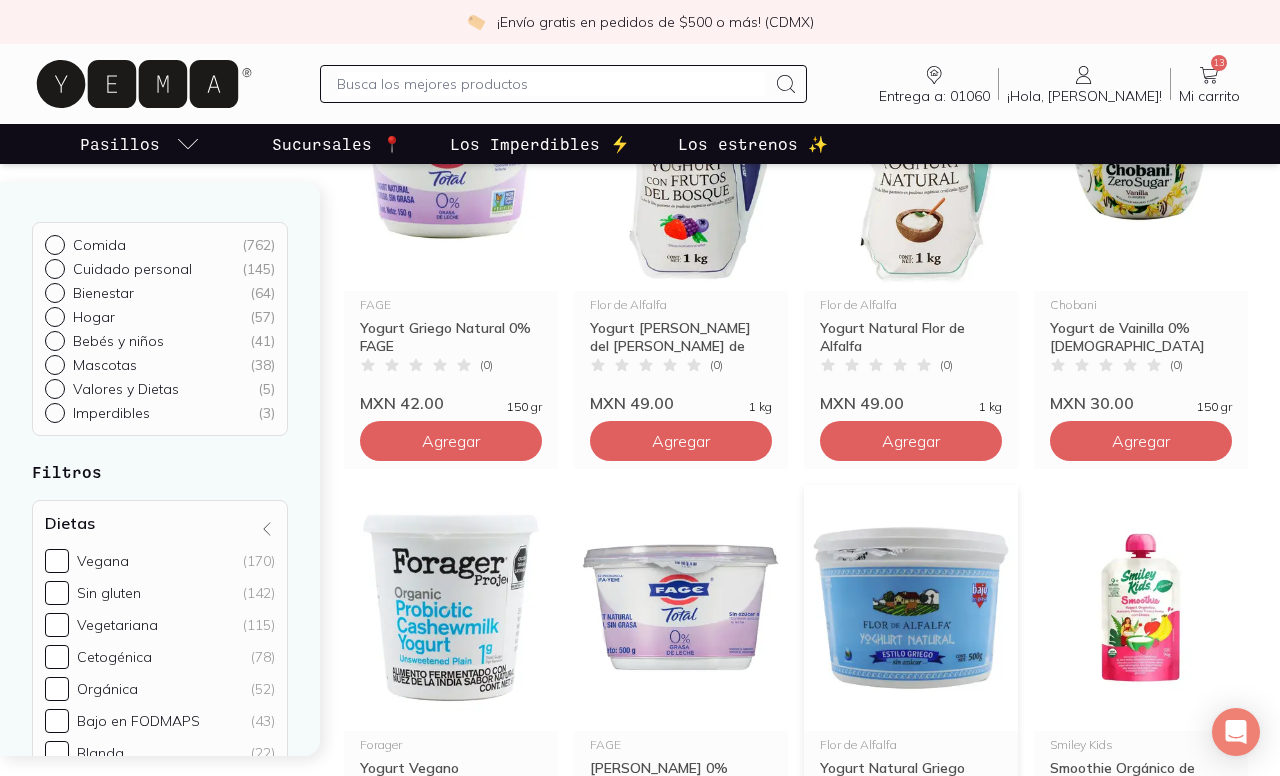 click 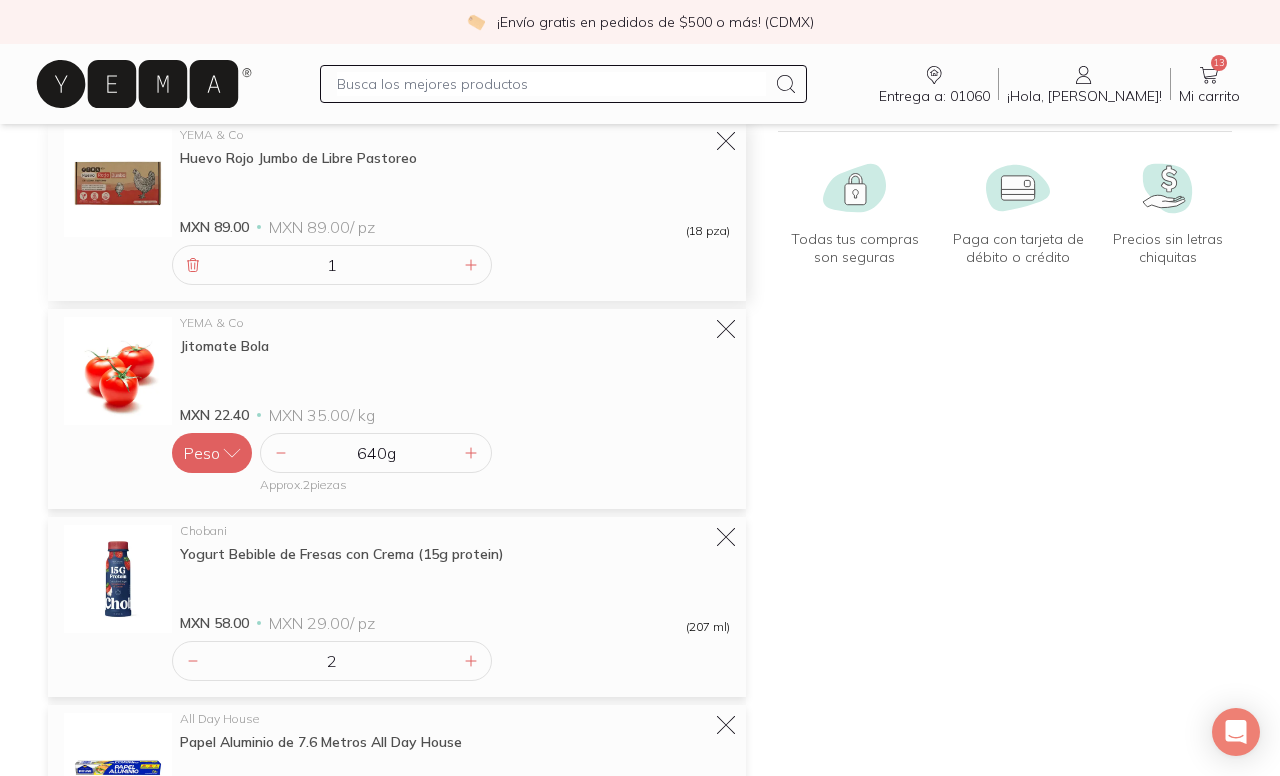 scroll, scrollTop: 271, scrollLeft: 0, axis: vertical 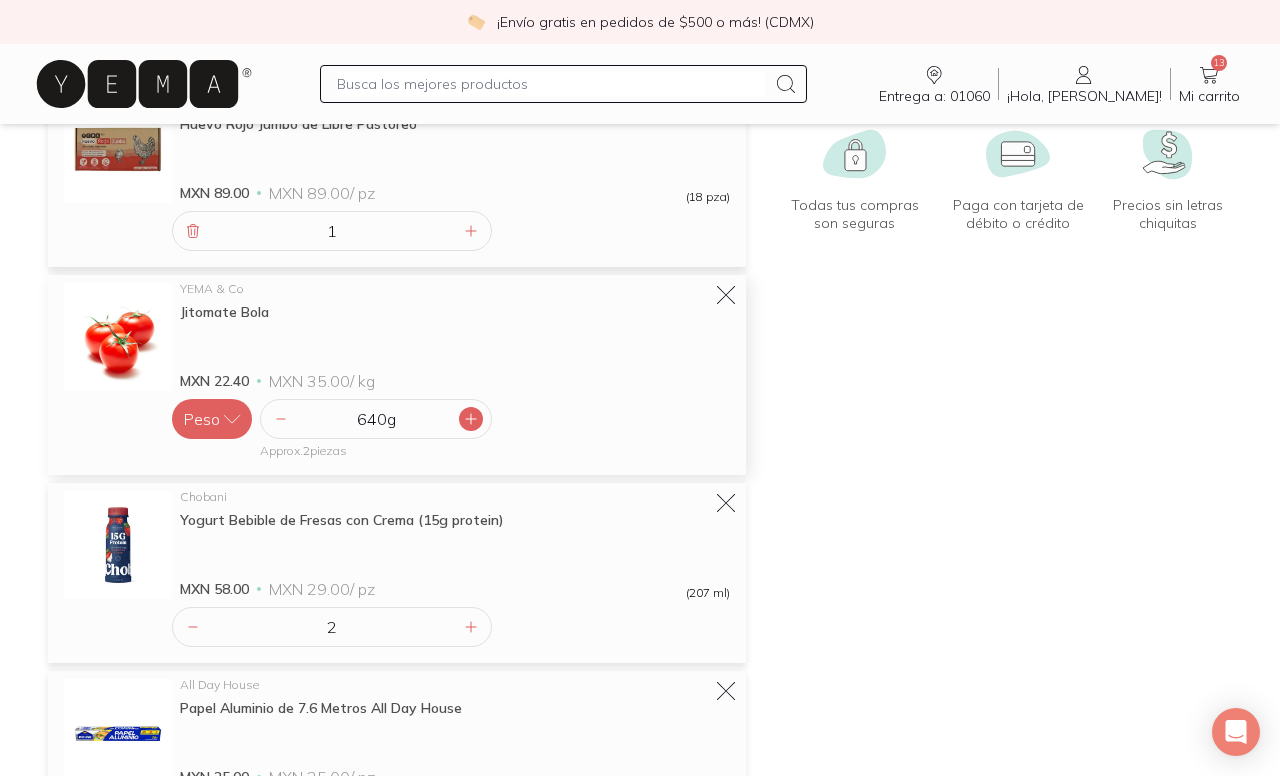 click at bounding box center [471, 419] 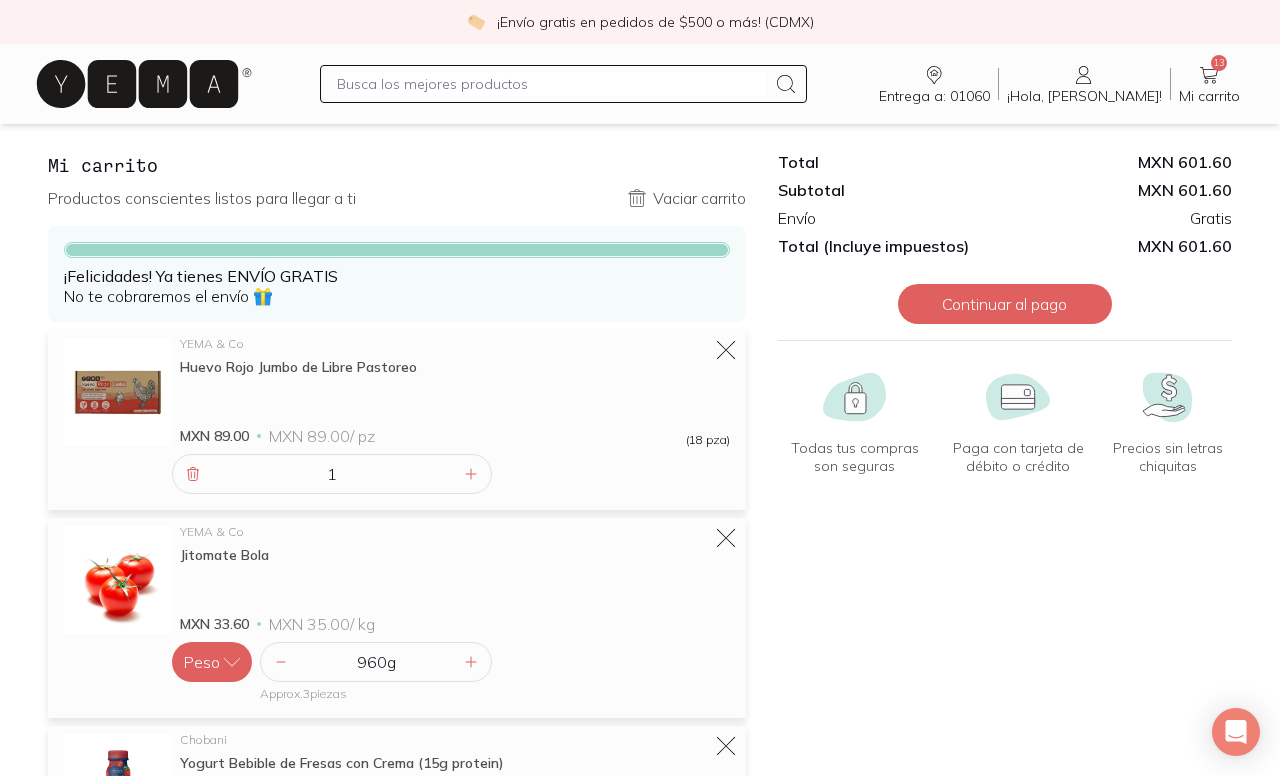 scroll, scrollTop: 0, scrollLeft: 0, axis: both 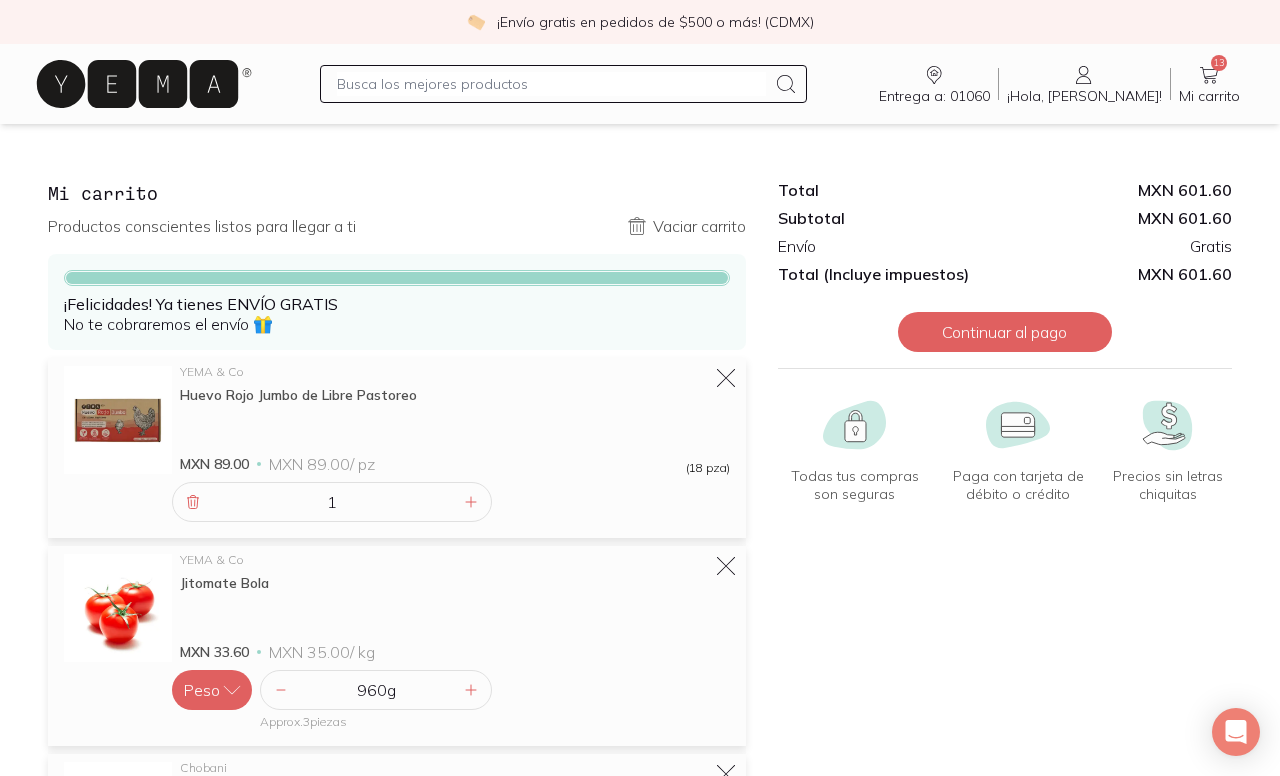 click at bounding box center [551, 84] 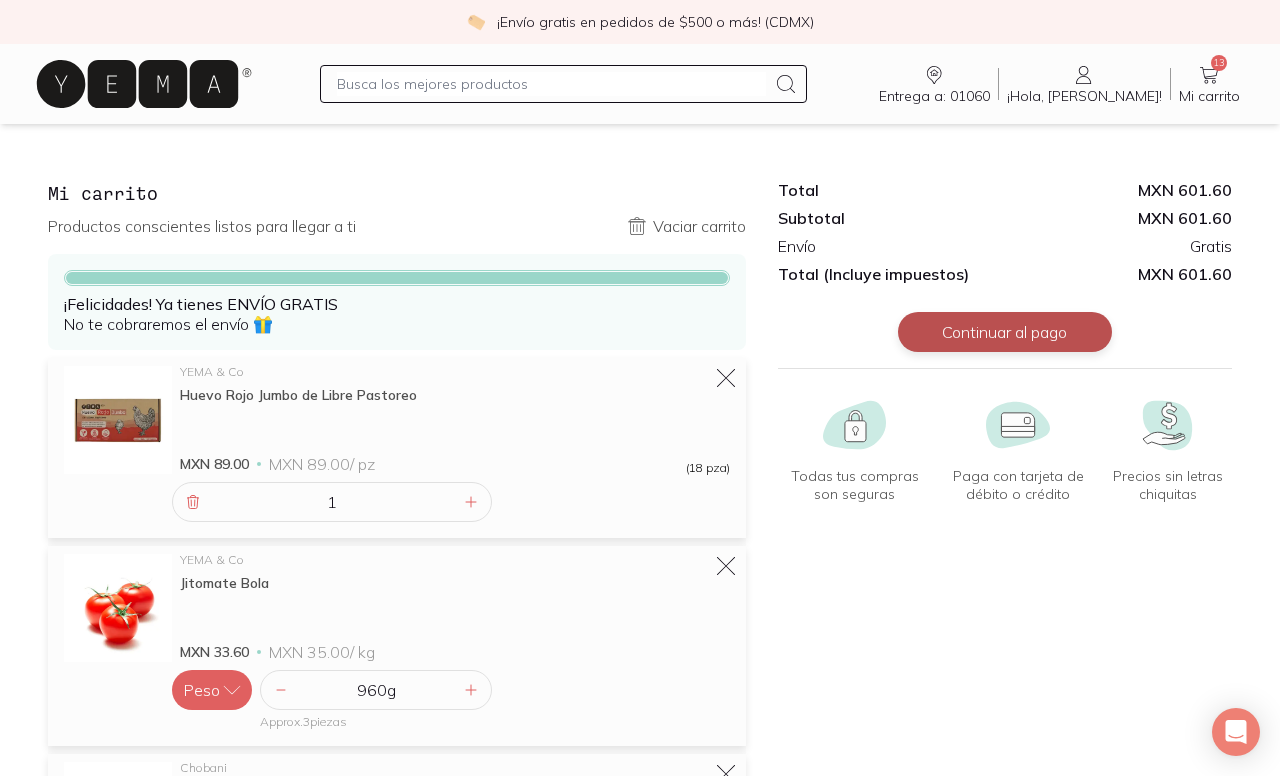 click on "Continuar al pago" at bounding box center [1005, 332] 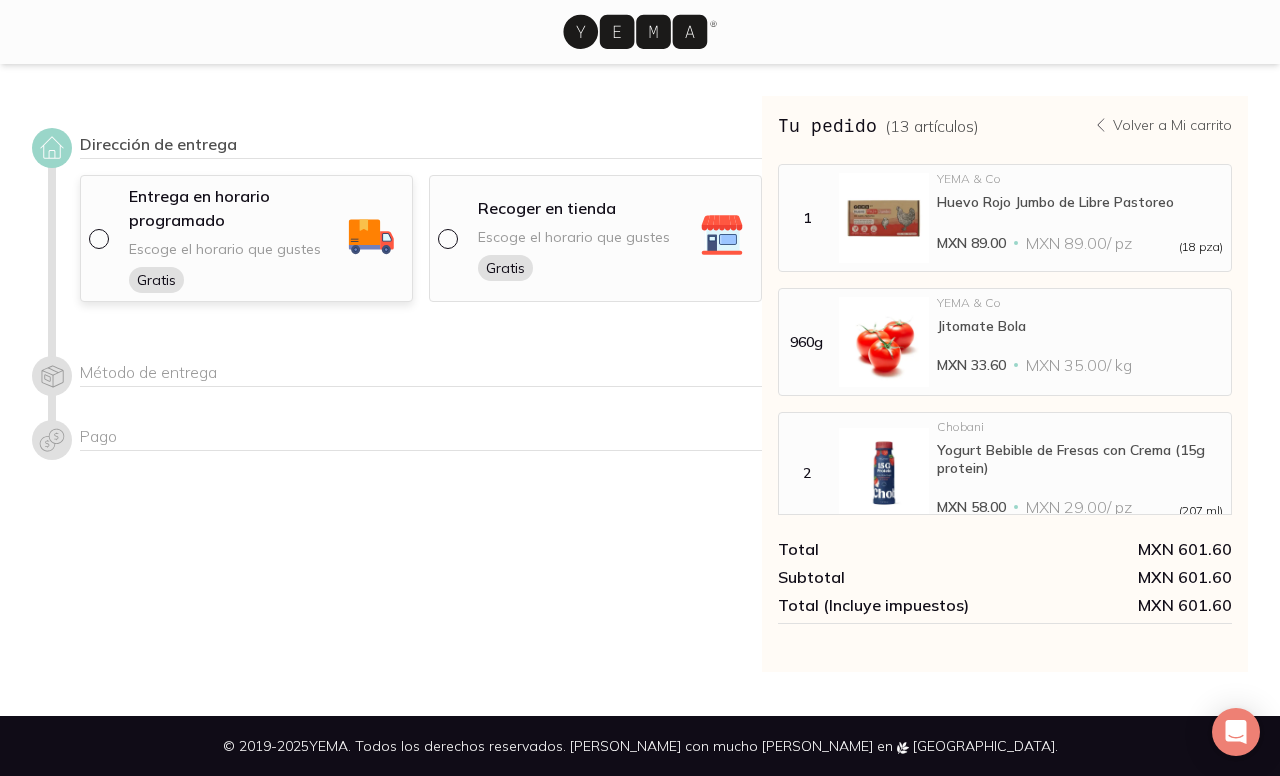click on "Entrega en horario programado Escoge el horario que gustes Gratis" at bounding box center (260, 238) 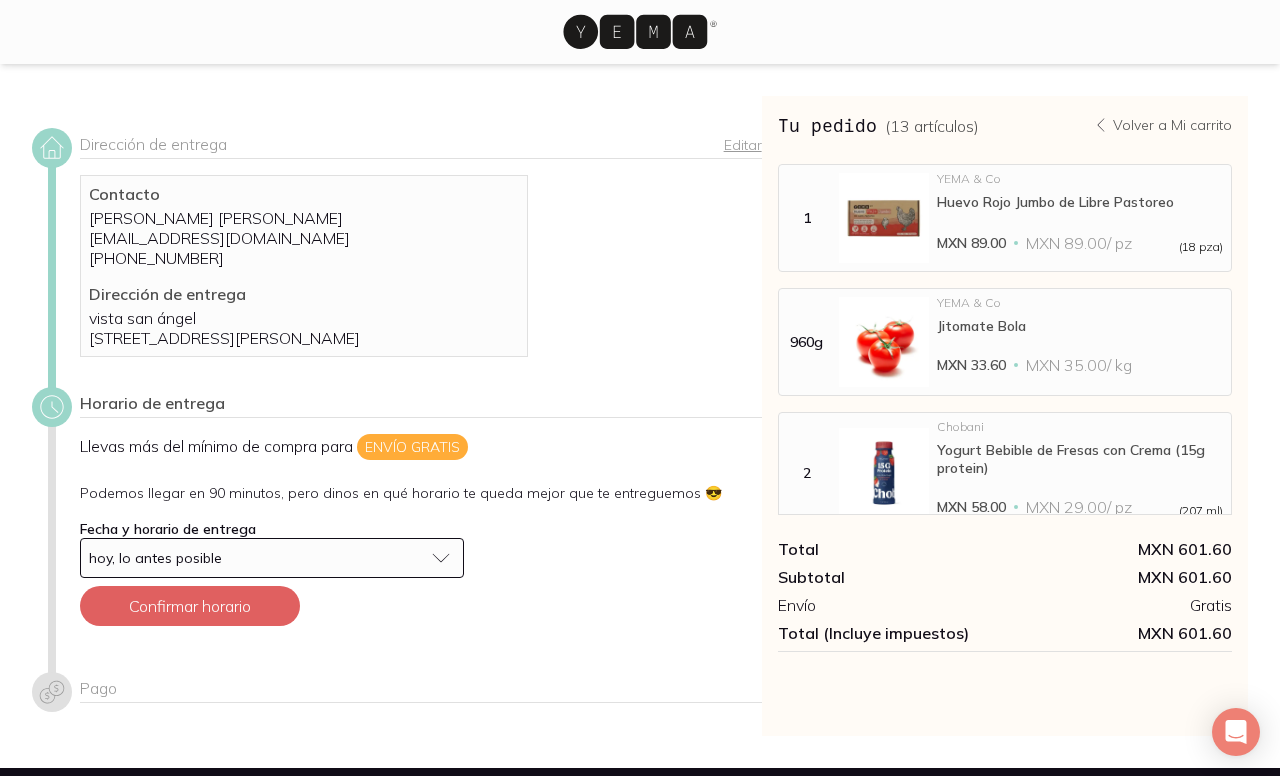 click on "hoy, lo antes posible" at bounding box center [256, 558] 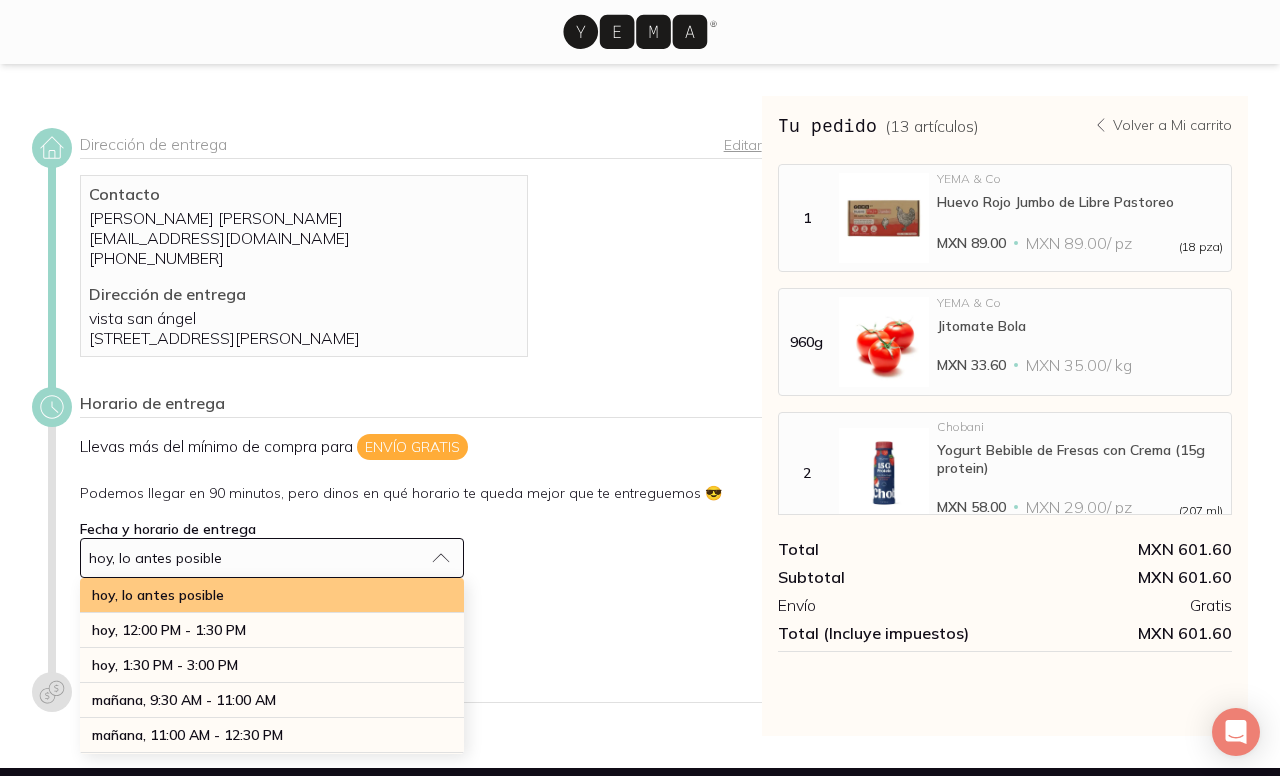 click on "hoy, lo antes posible" at bounding box center [158, 595] 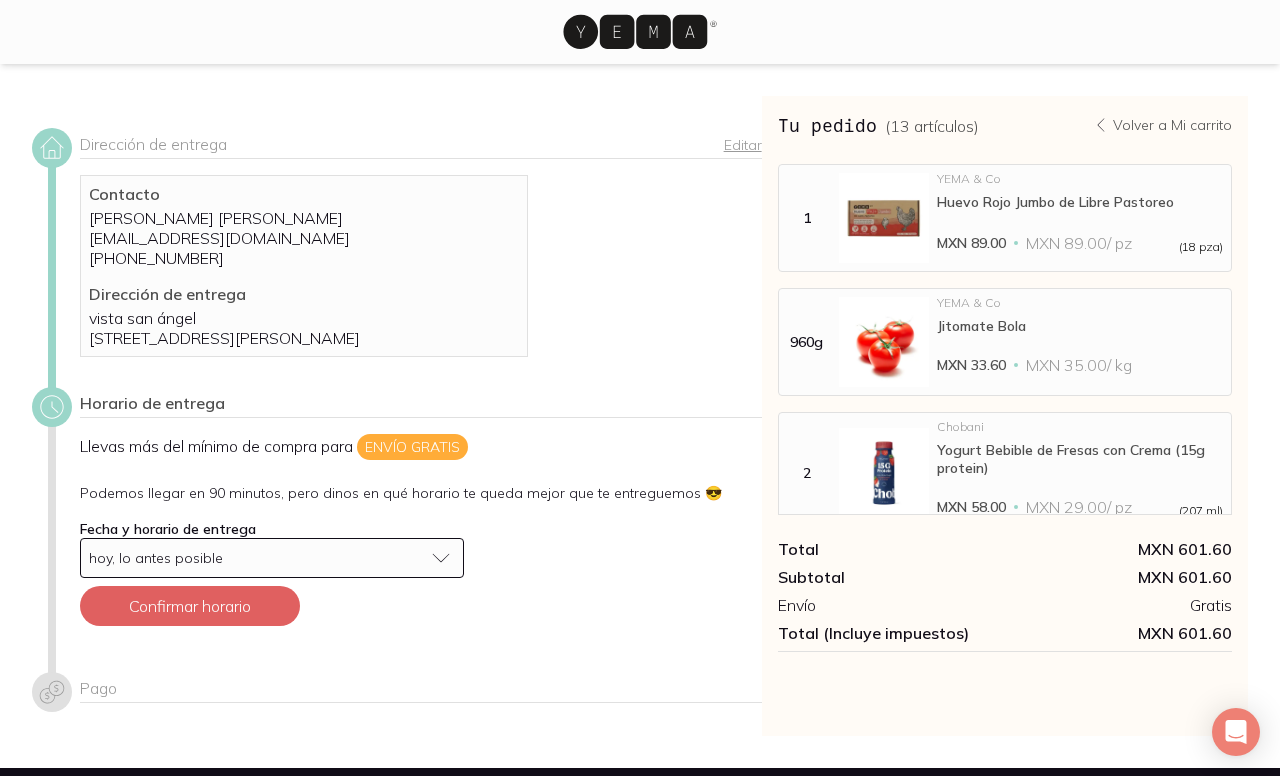 scroll, scrollTop: 72, scrollLeft: 0, axis: vertical 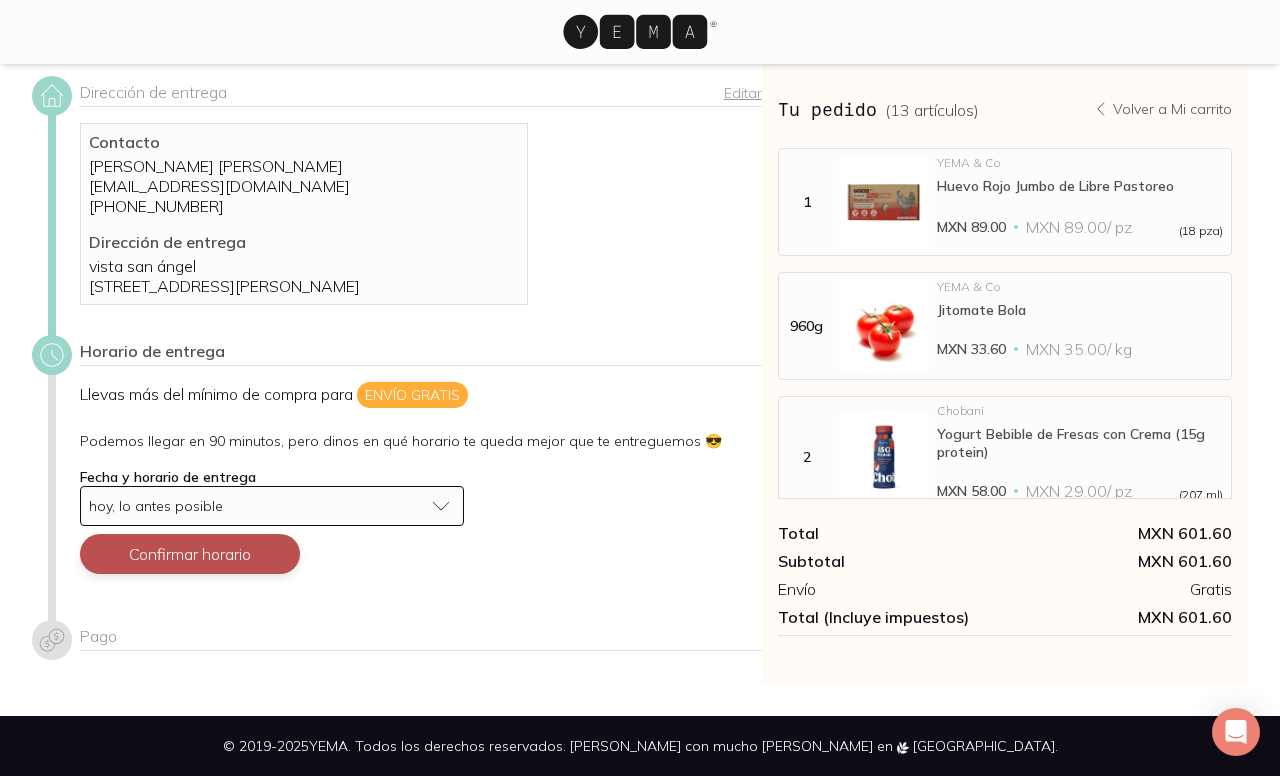 click on "Confirmar horario" at bounding box center [190, 554] 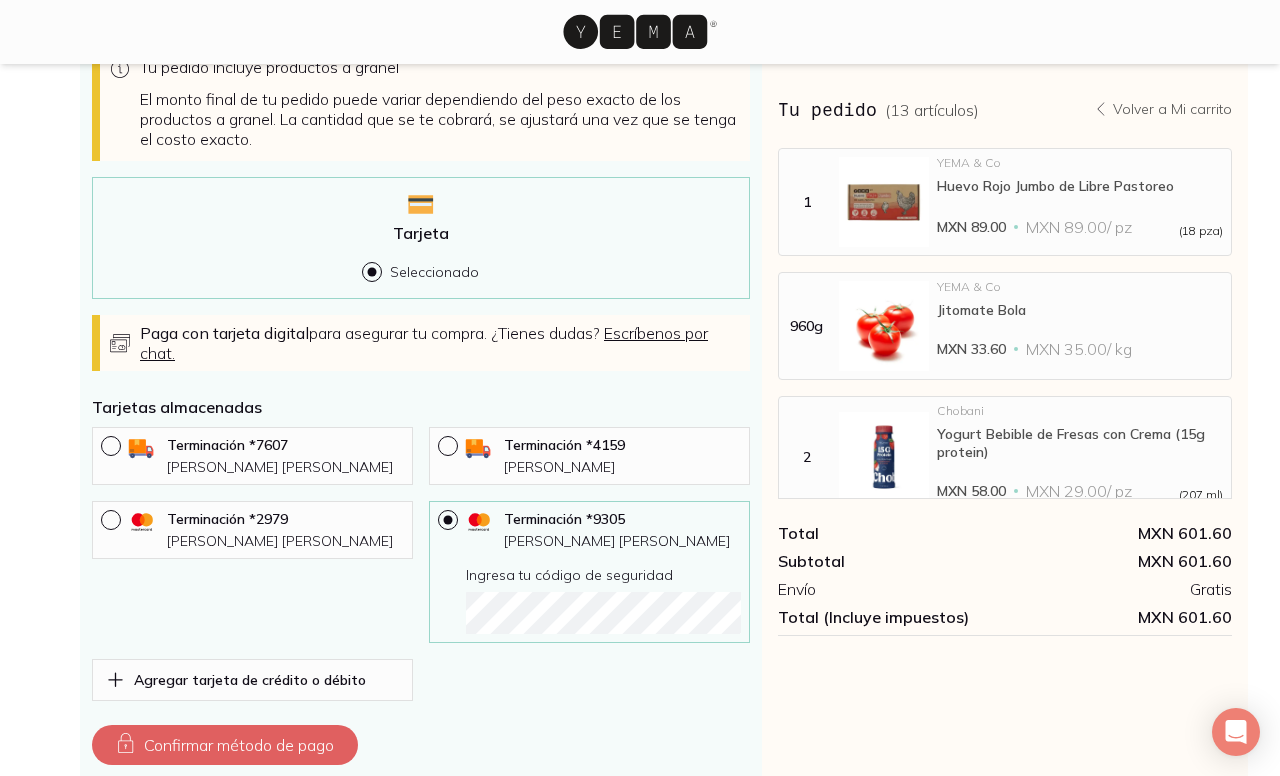 scroll, scrollTop: 795, scrollLeft: 0, axis: vertical 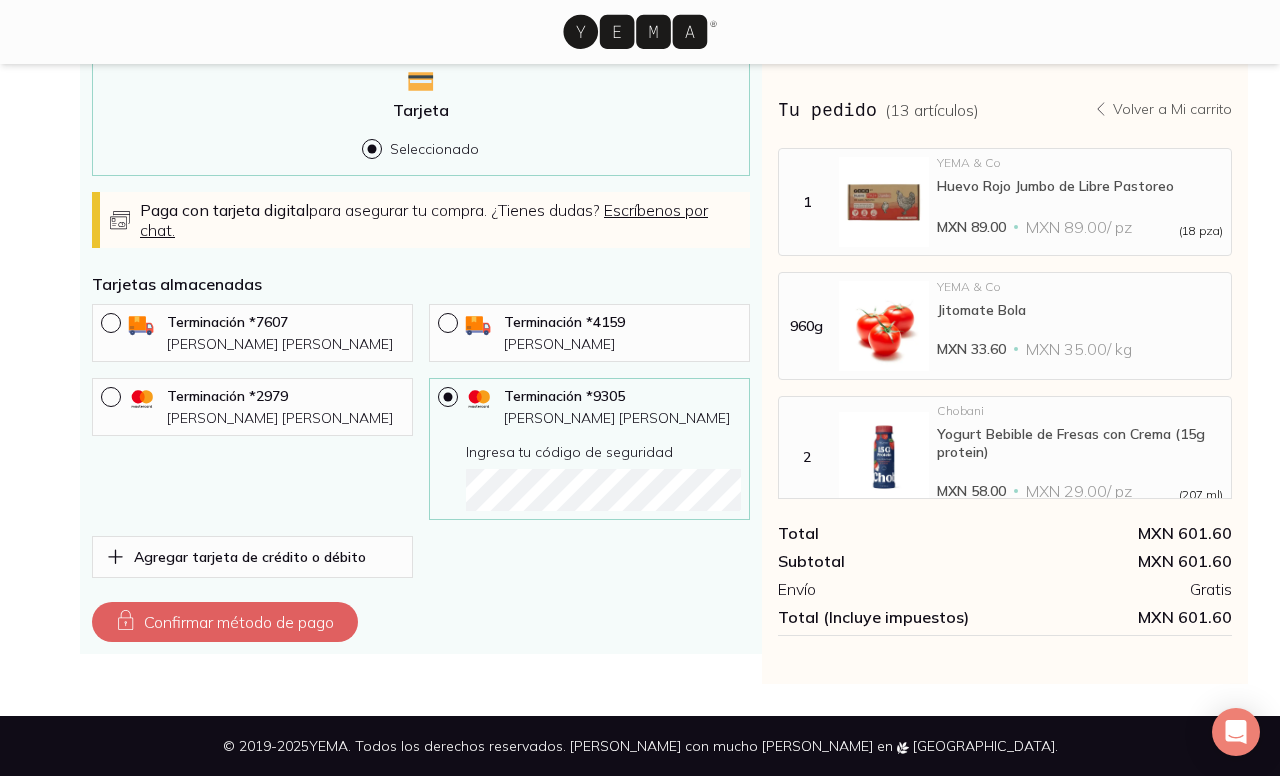 click on "Terminación * 7607 [PERSON_NAME] [PERSON_NAME] Terminación * 4159 [PERSON_NAME] Terminación * 2979 [PERSON_NAME] [PERSON_NAME] Terminación * 9305 [PERSON_NAME] [PERSON_NAME] Ingresa tu código de seguridad Agregar tarjeta de crédito o débito" at bounding box center [421, 441] 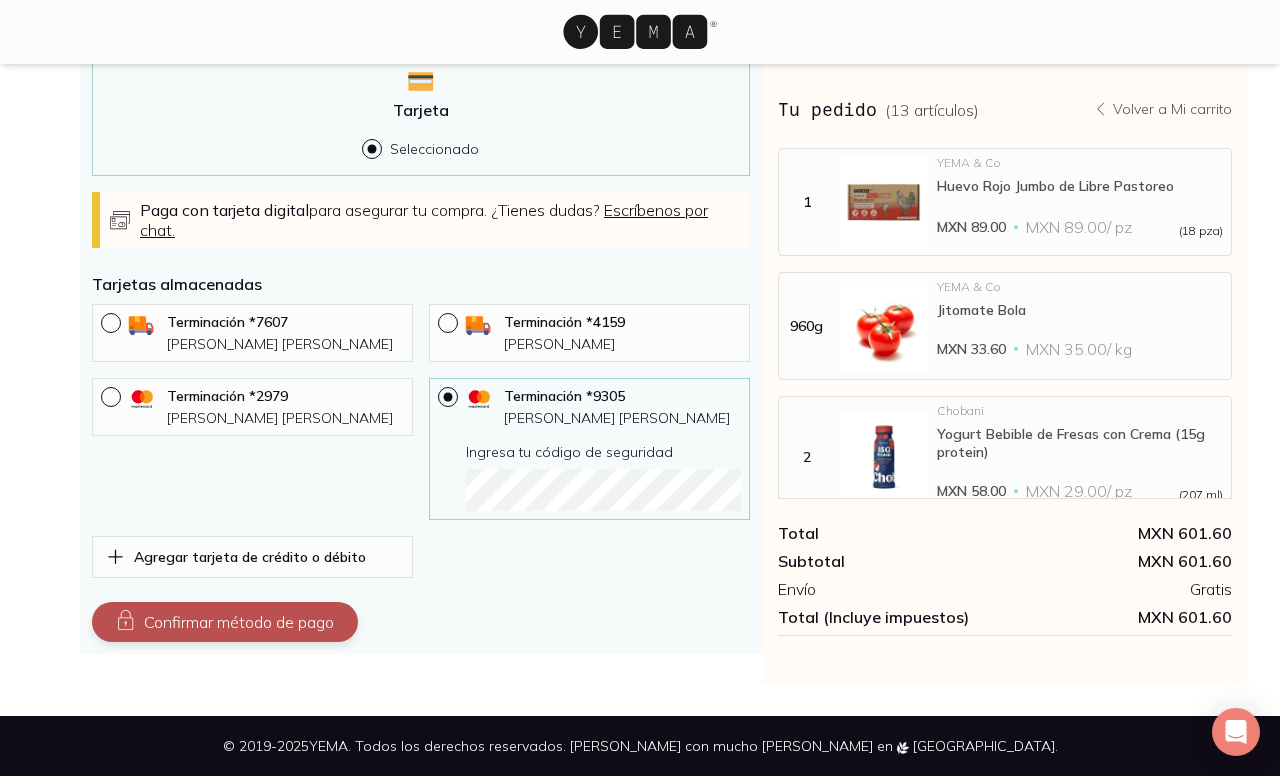 click on "Confirmar método de pago" at bounding box center [225, 622] 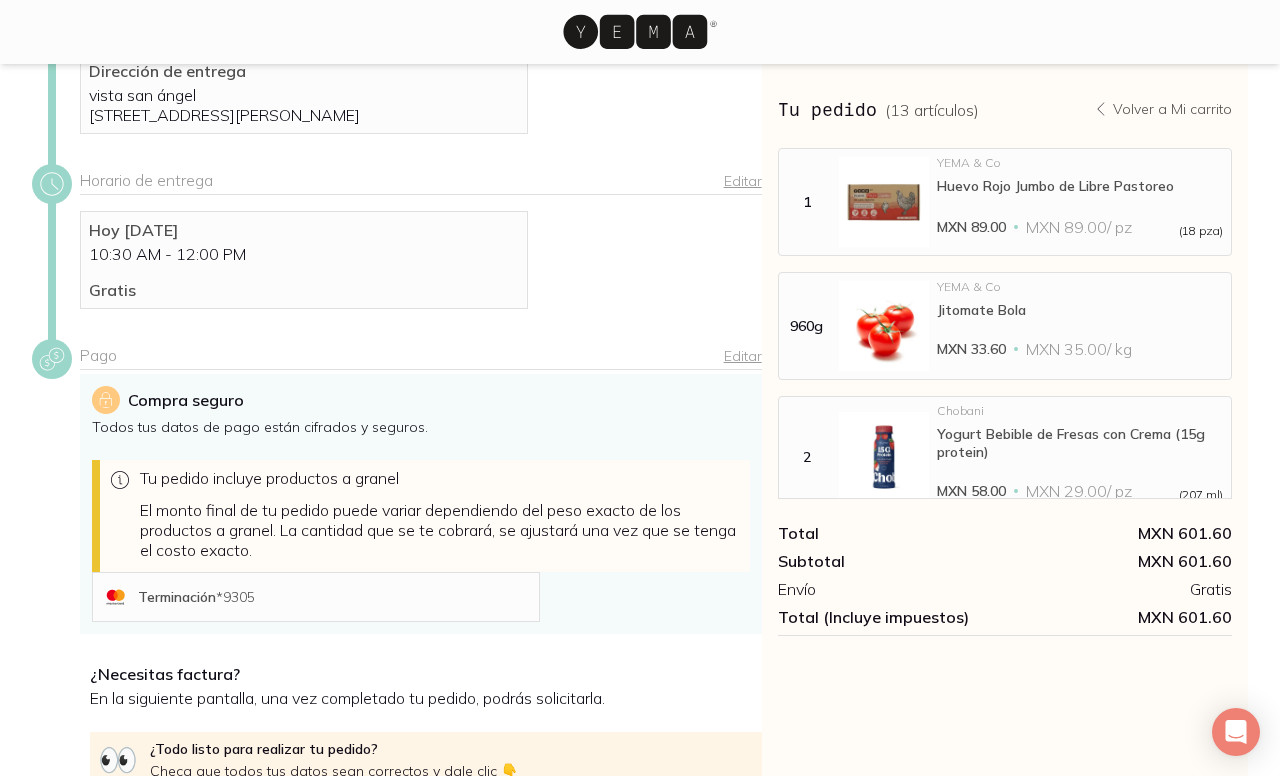 scroll, scrollTop: 443, scrollLeft: 0, axis: vertical 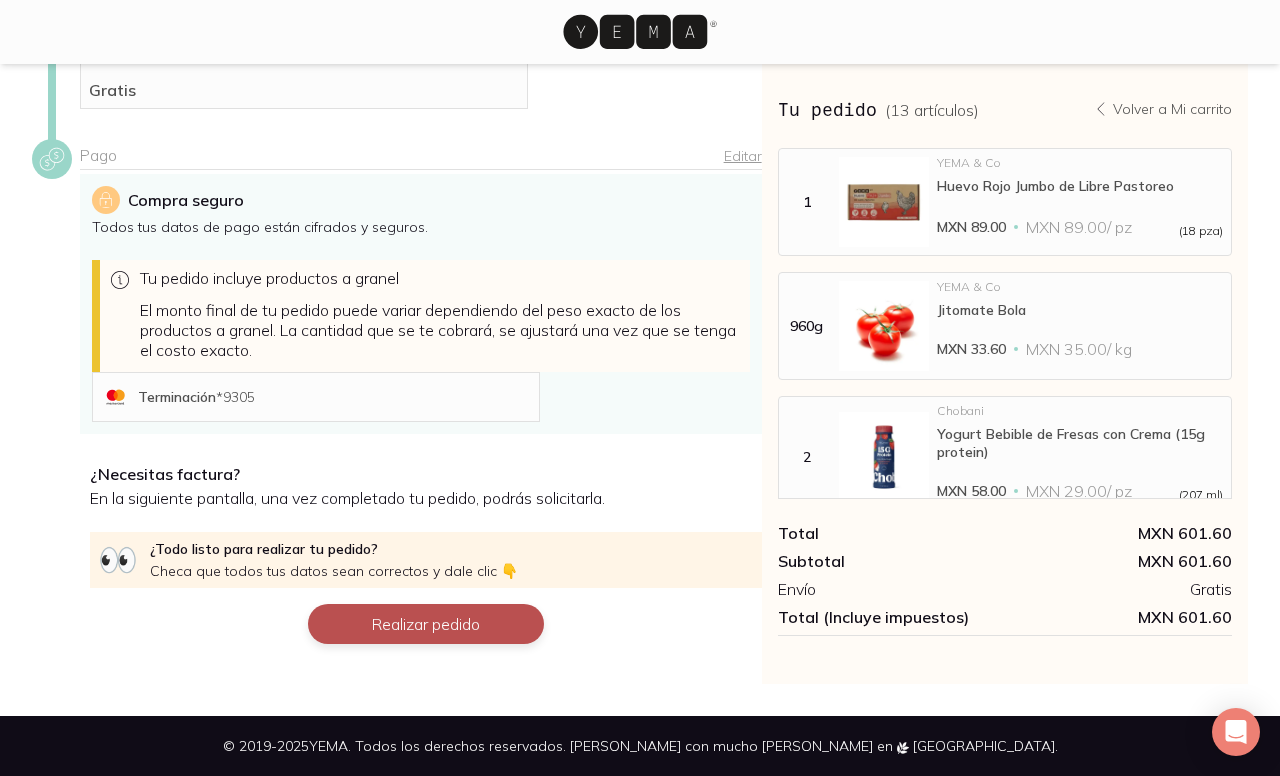 click on "Realizar pedido" at bounding box center [426, 624] 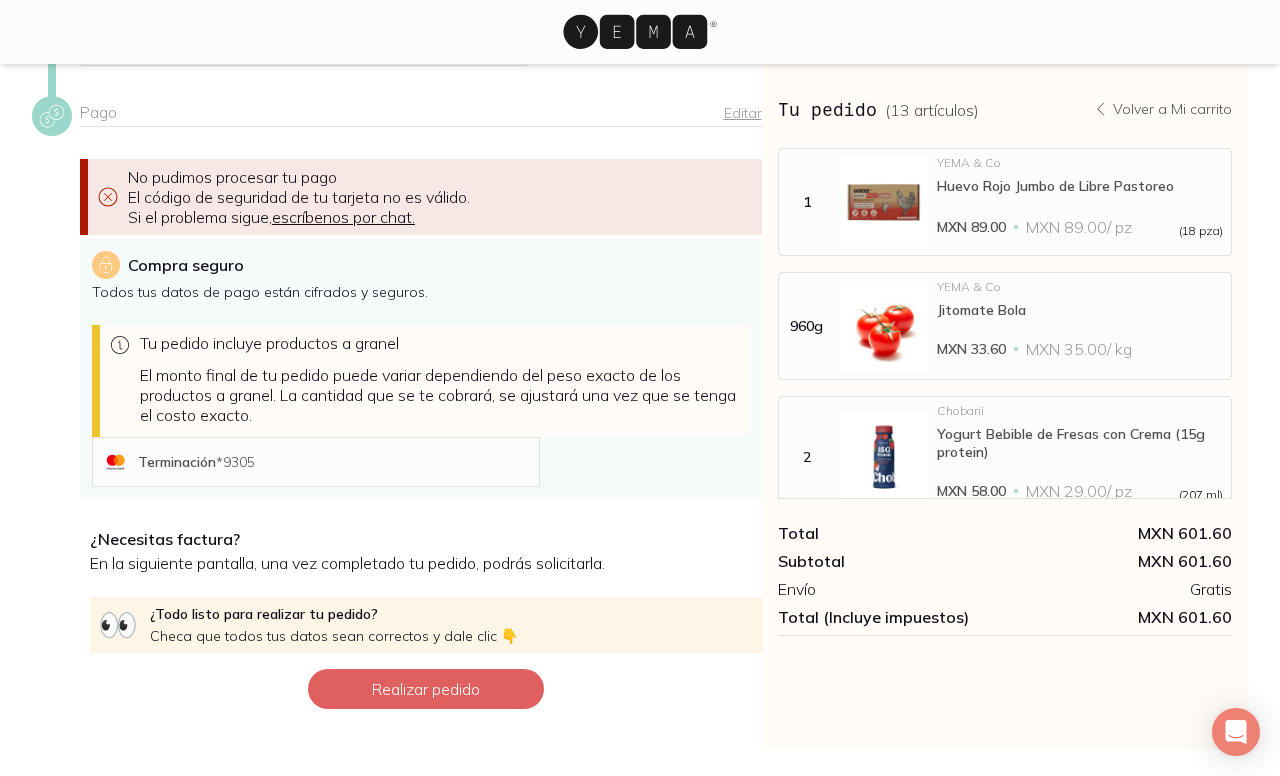 scroll, scrollTop: 463, scrollLeft: 0, axis: vertical 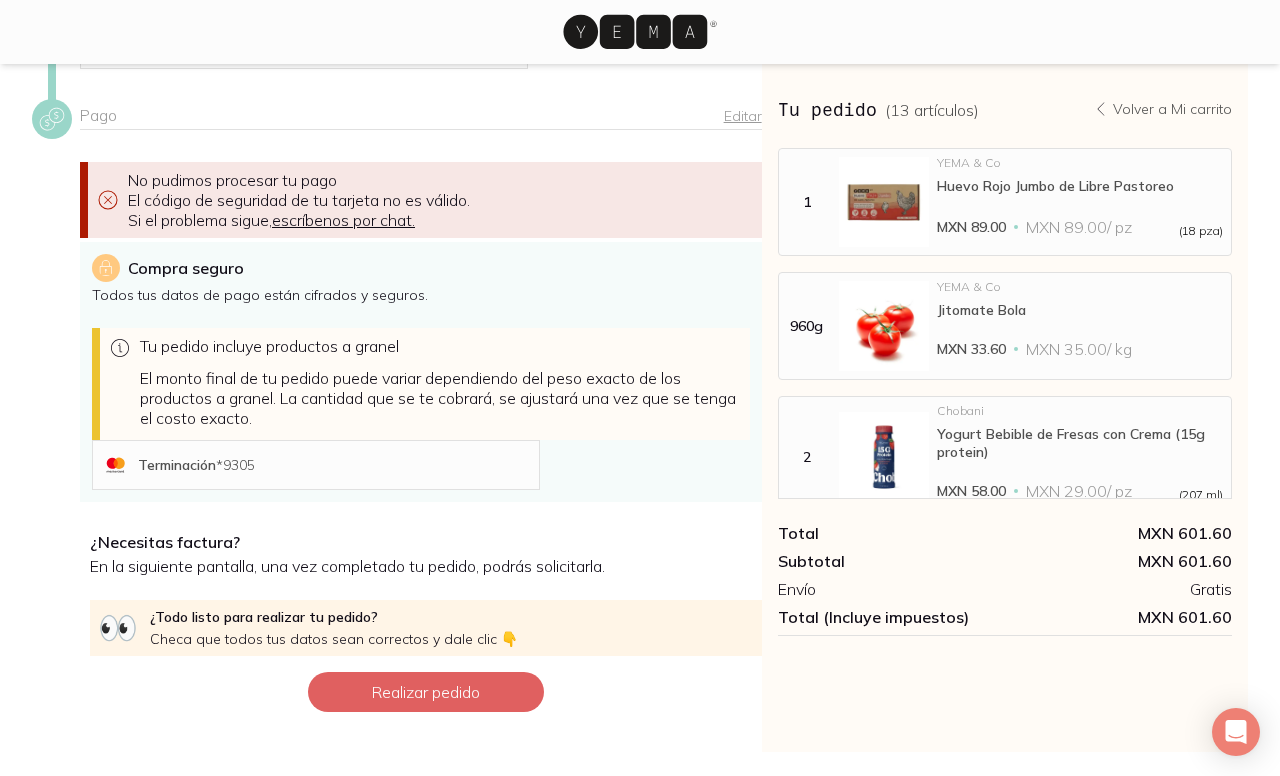 click on "Terminación  * 9305" at bounding box center (334, 465) 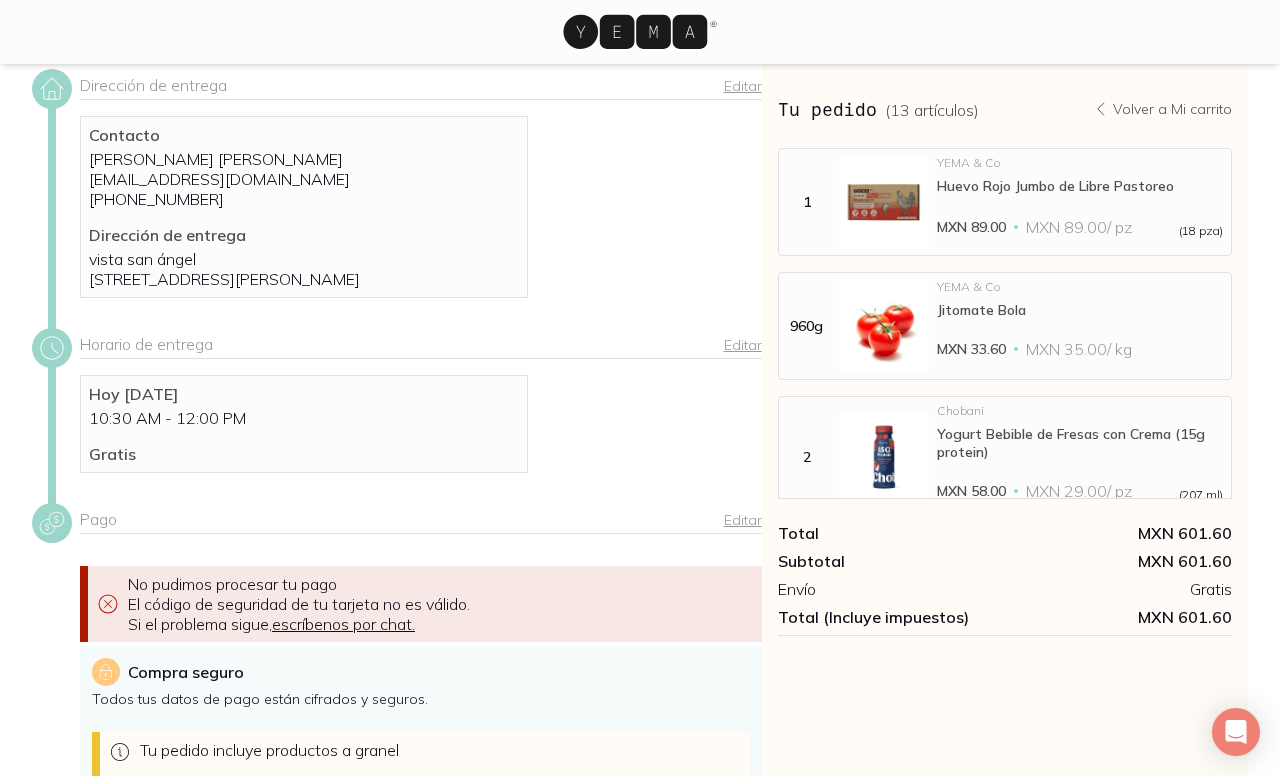 scroll, scrollTop: 43, scrollLeft: 0, axis: vertical 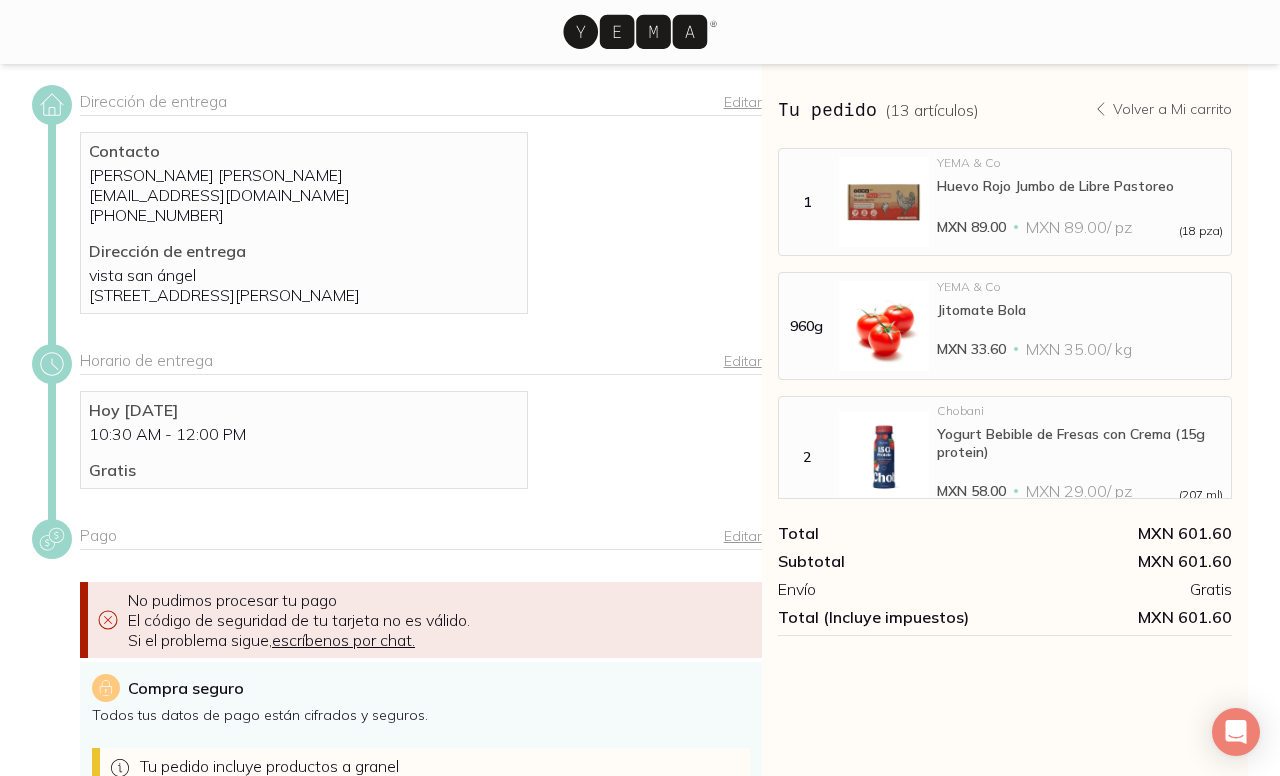 click on "Pago Editar" at bounding box center [421, 537] 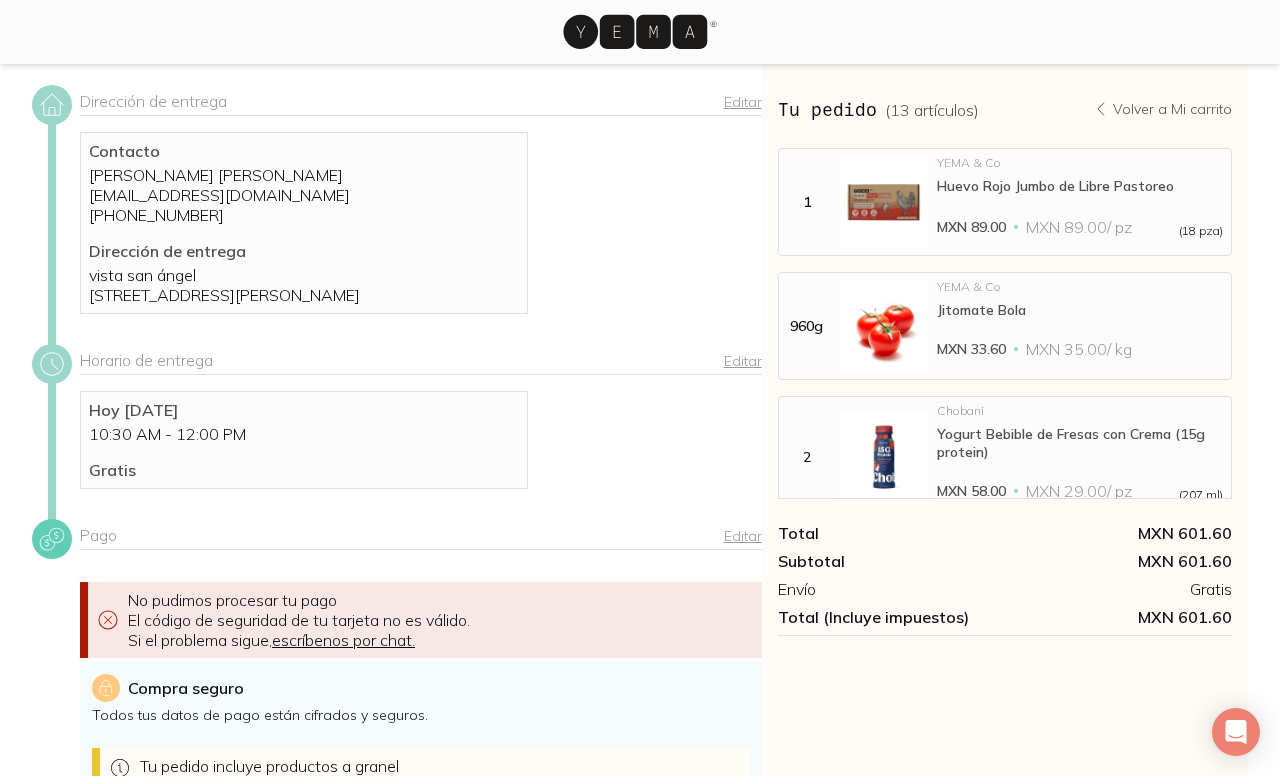 click 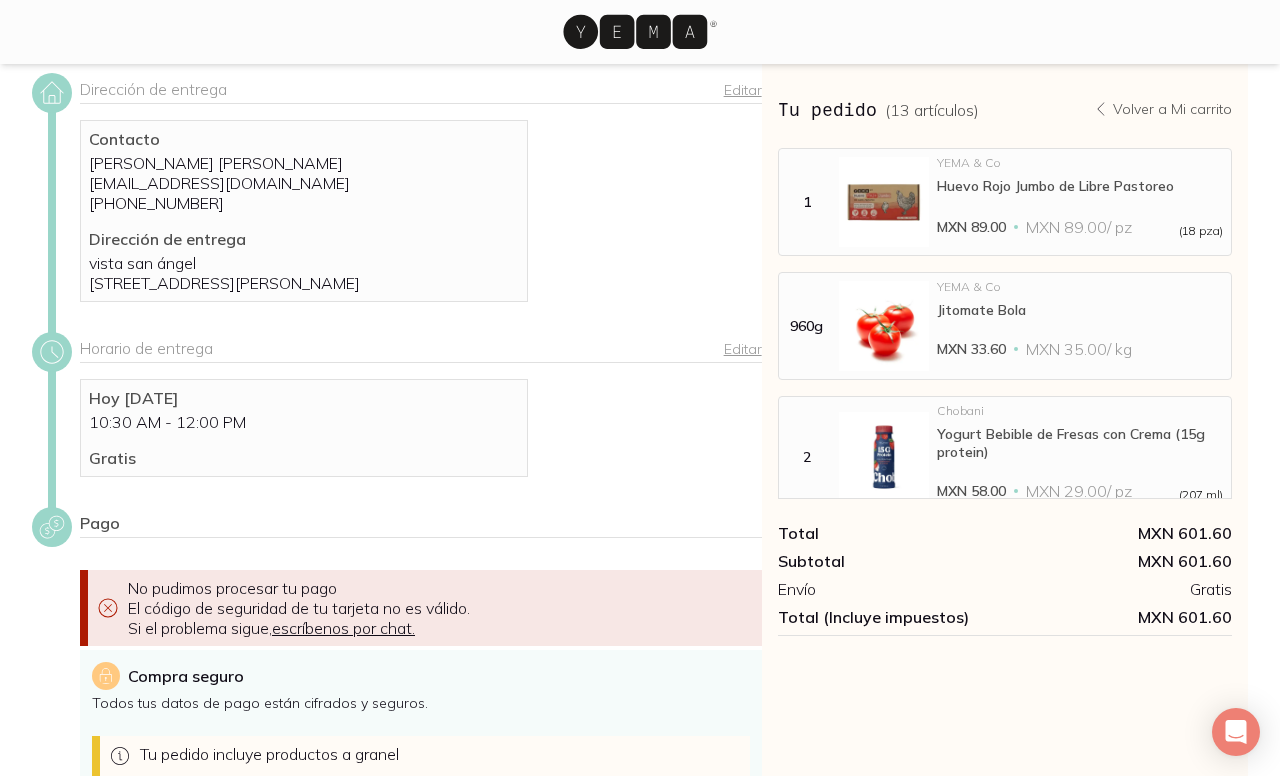 scroll, scrollTop: 0, scrollLeft: 0, axis: both 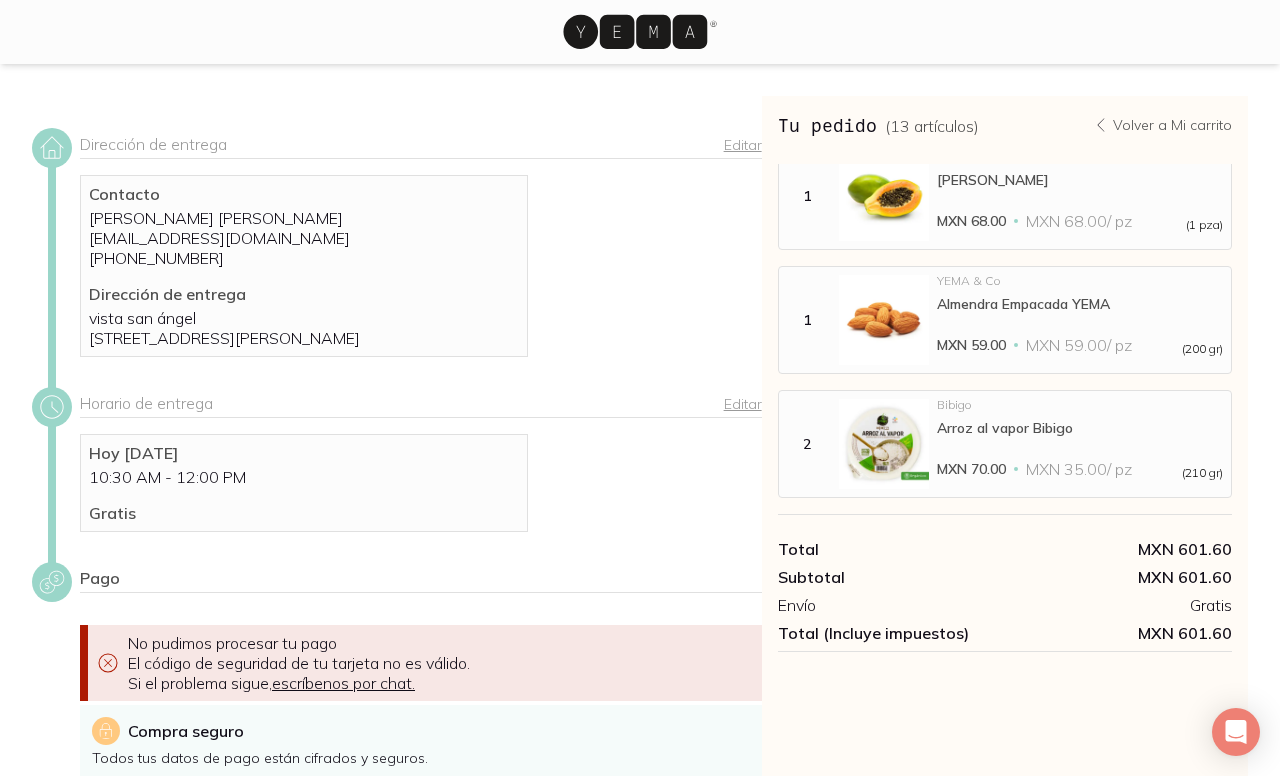 click on "Volver a Mi carrito" at bounding box center (1172, 125) 